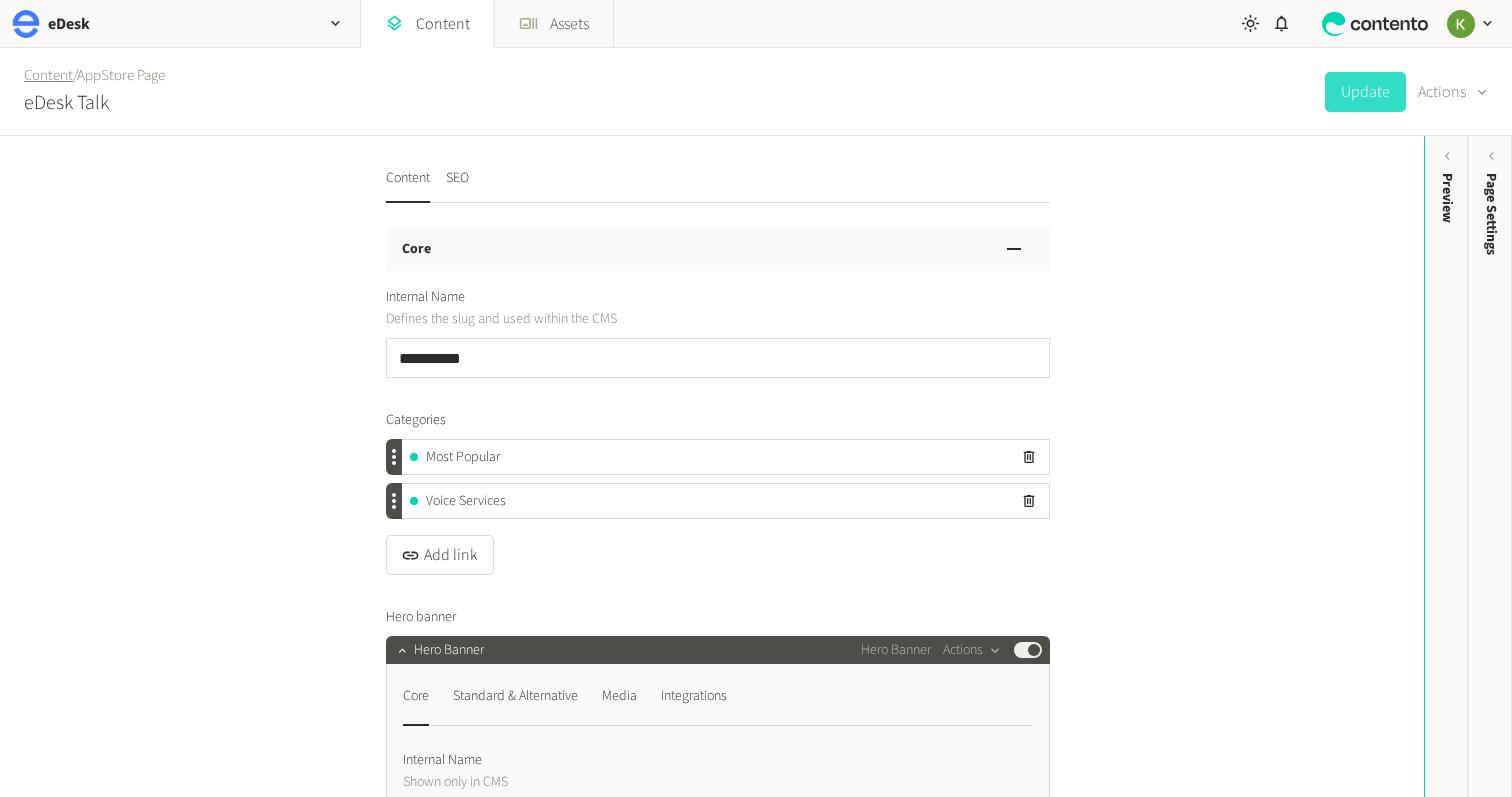 scroll, scrollTop: 0, scrollLeft: 0, axis: both 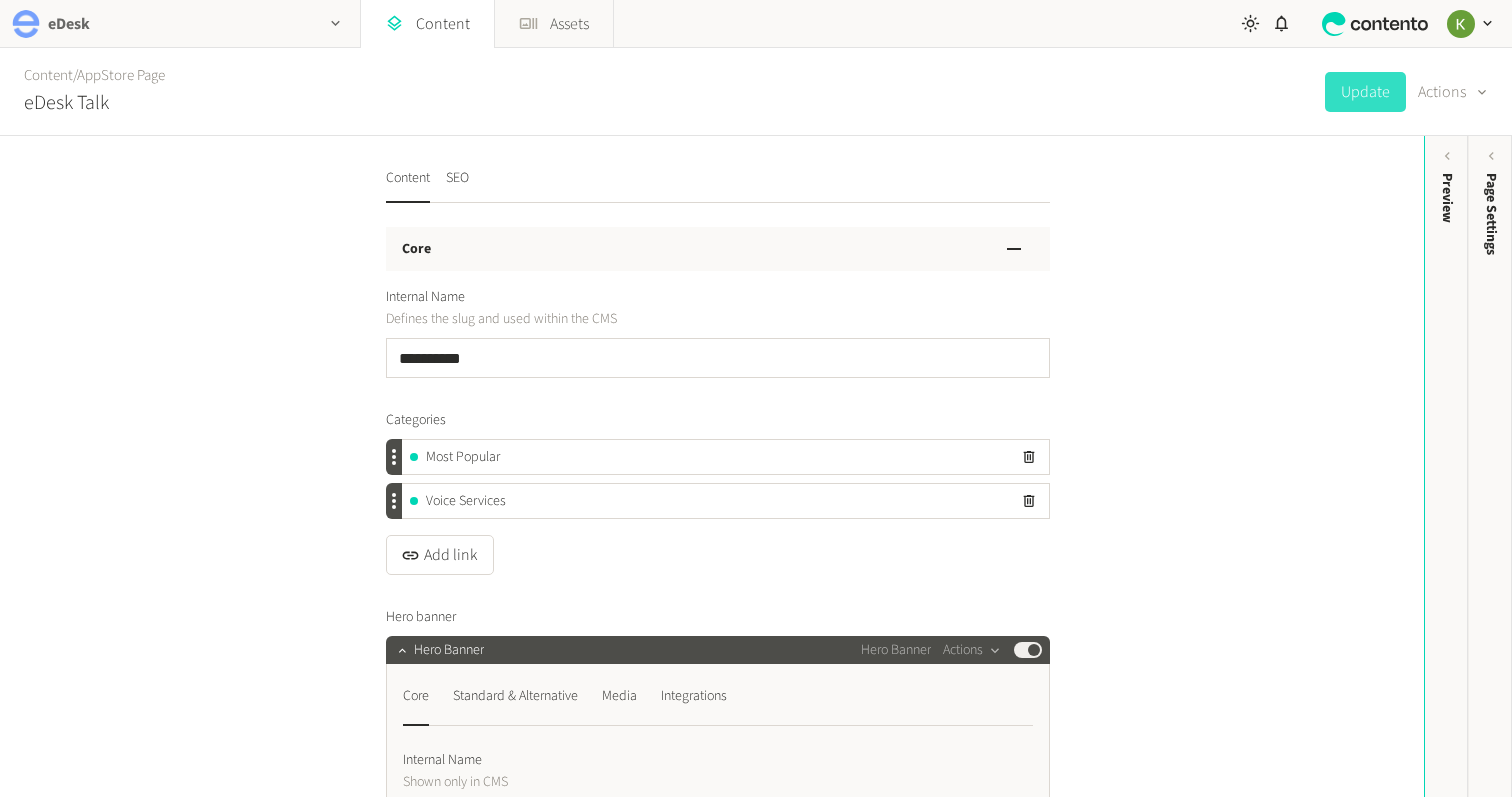 click on "eDesk" 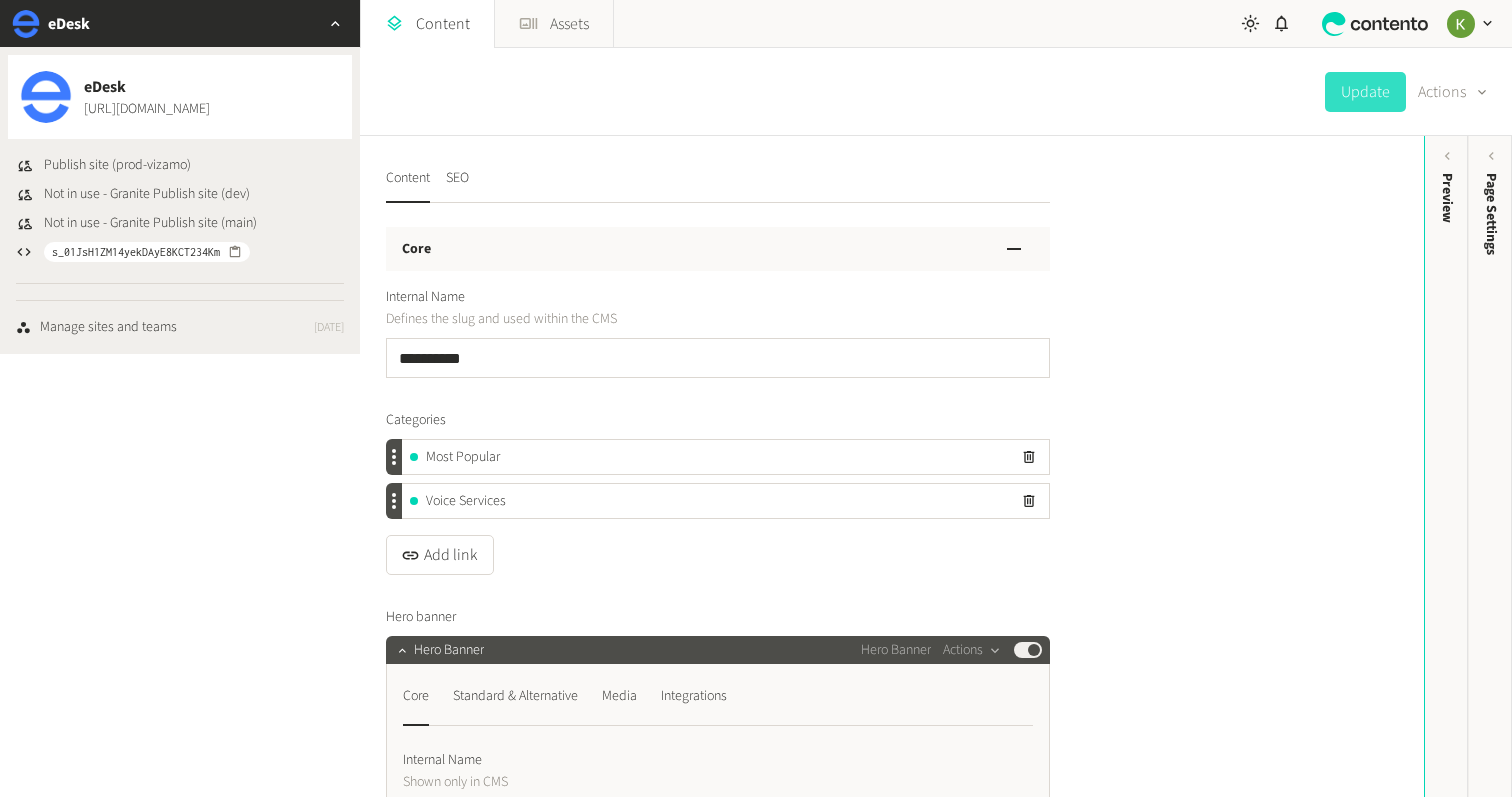 click on "eDesk" 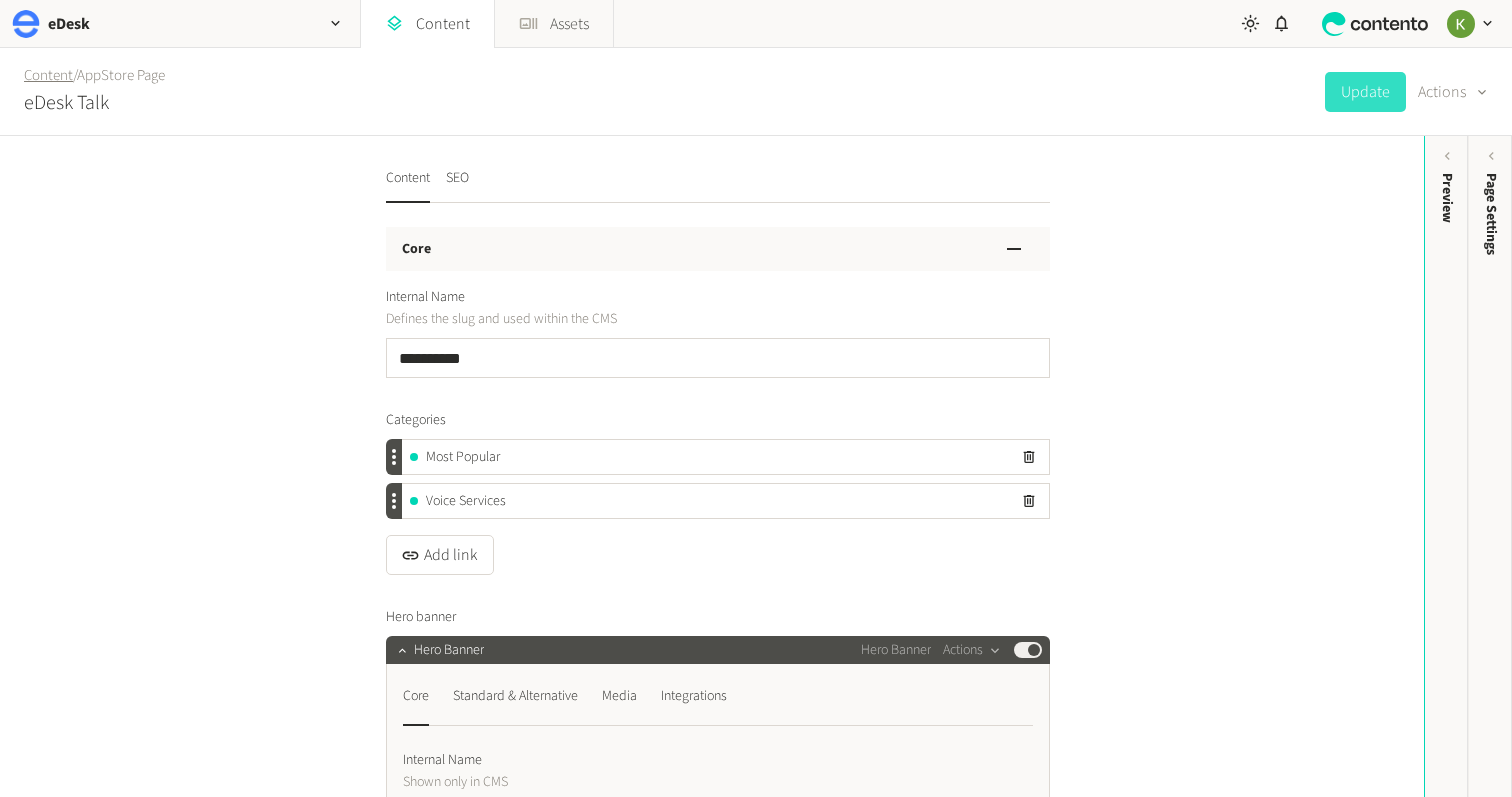 click on "Content" 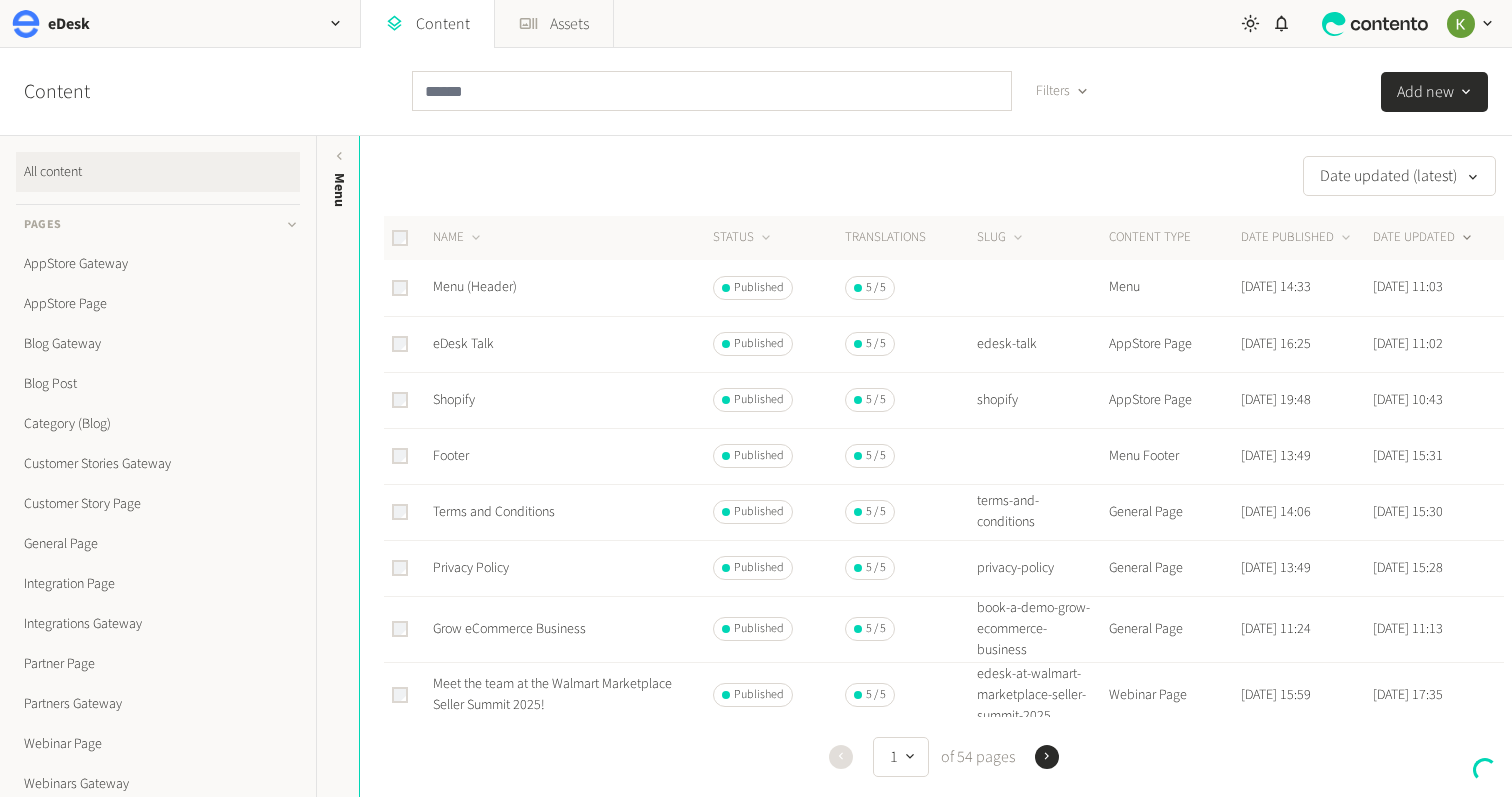 click on "Content" 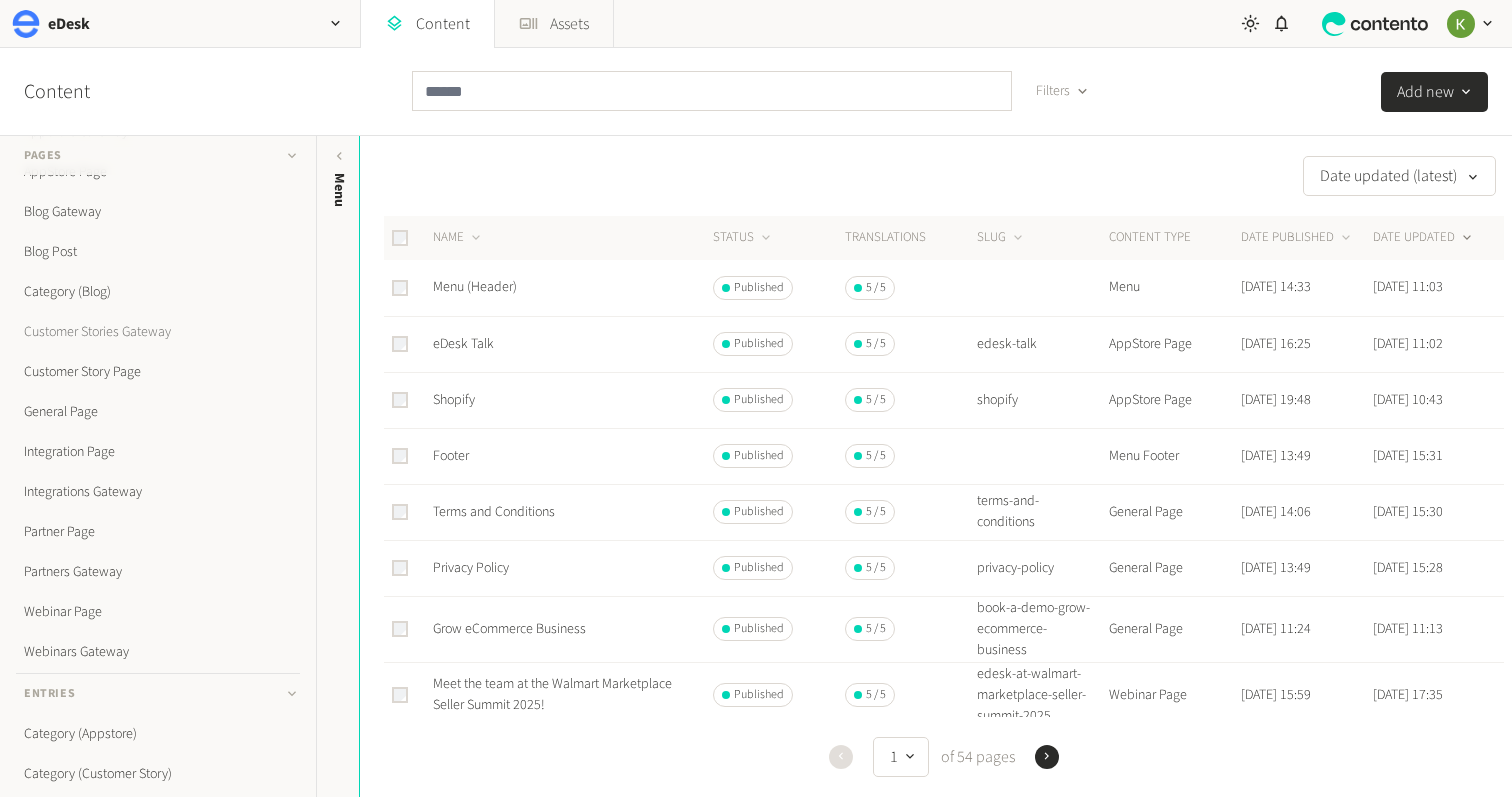 scroll, scrollTop: 187, scrollLeft: 0, axis: vertical 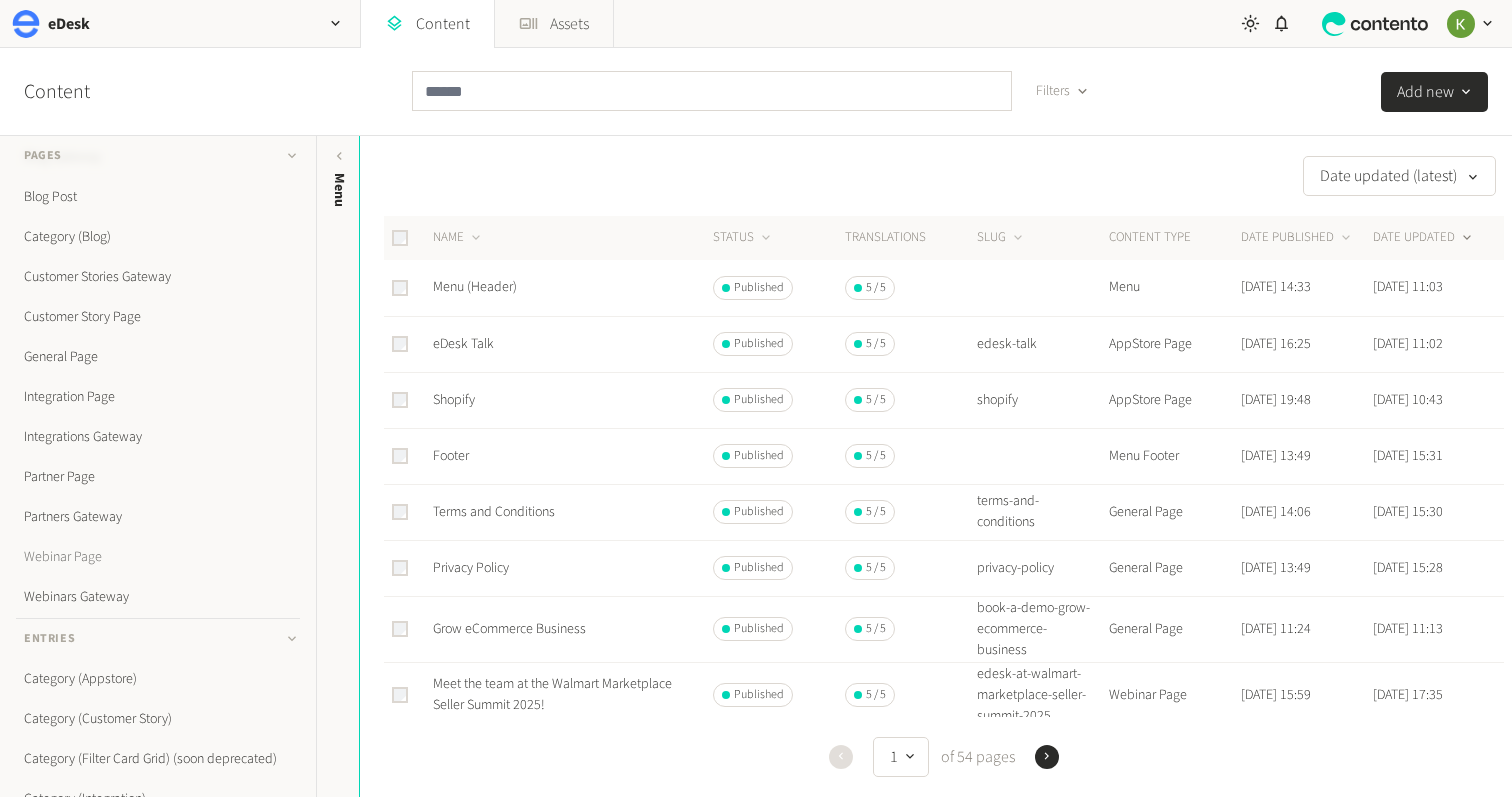click on "Webinar Page" 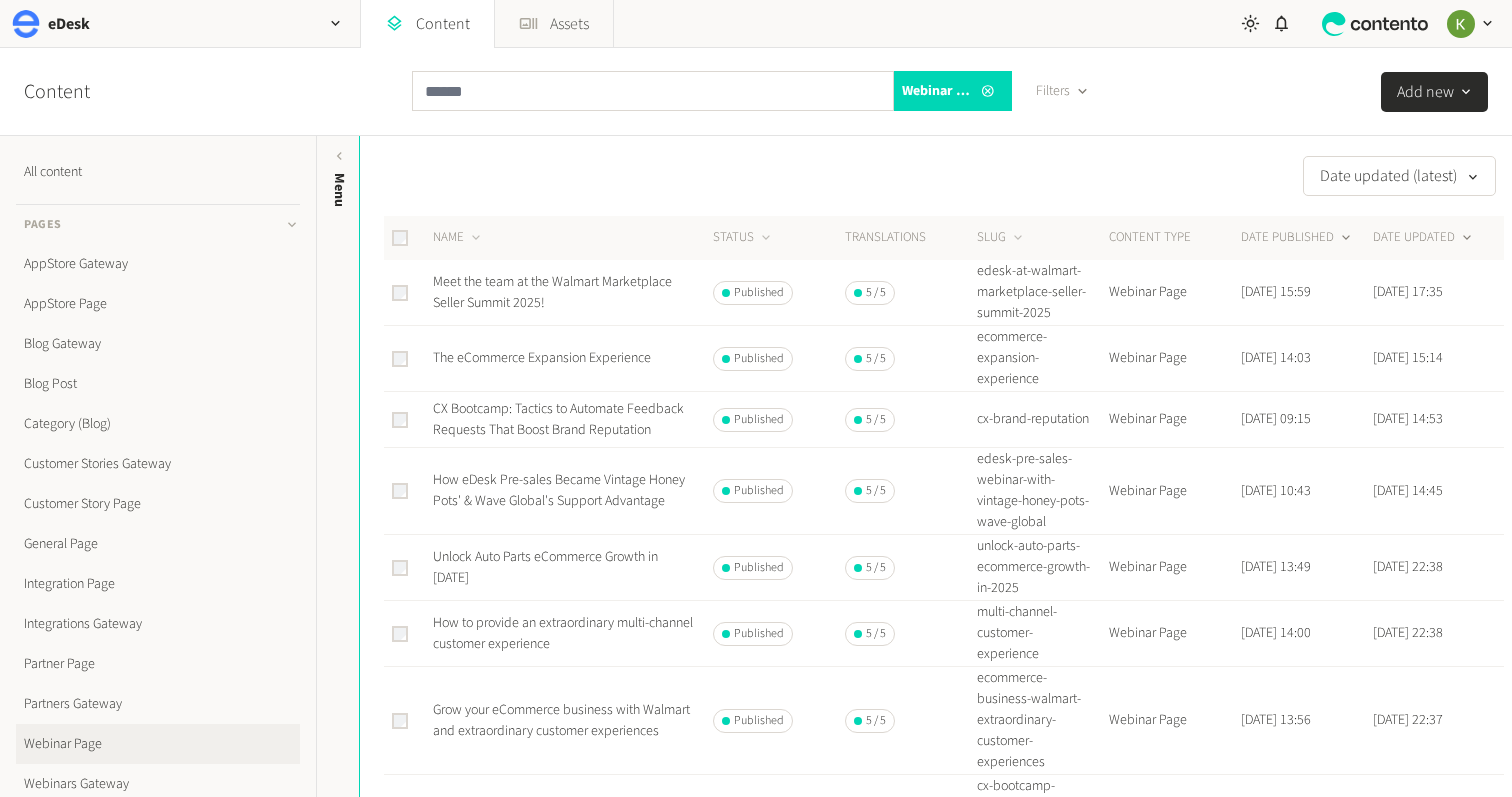 click on "DATE PUBLISHED" 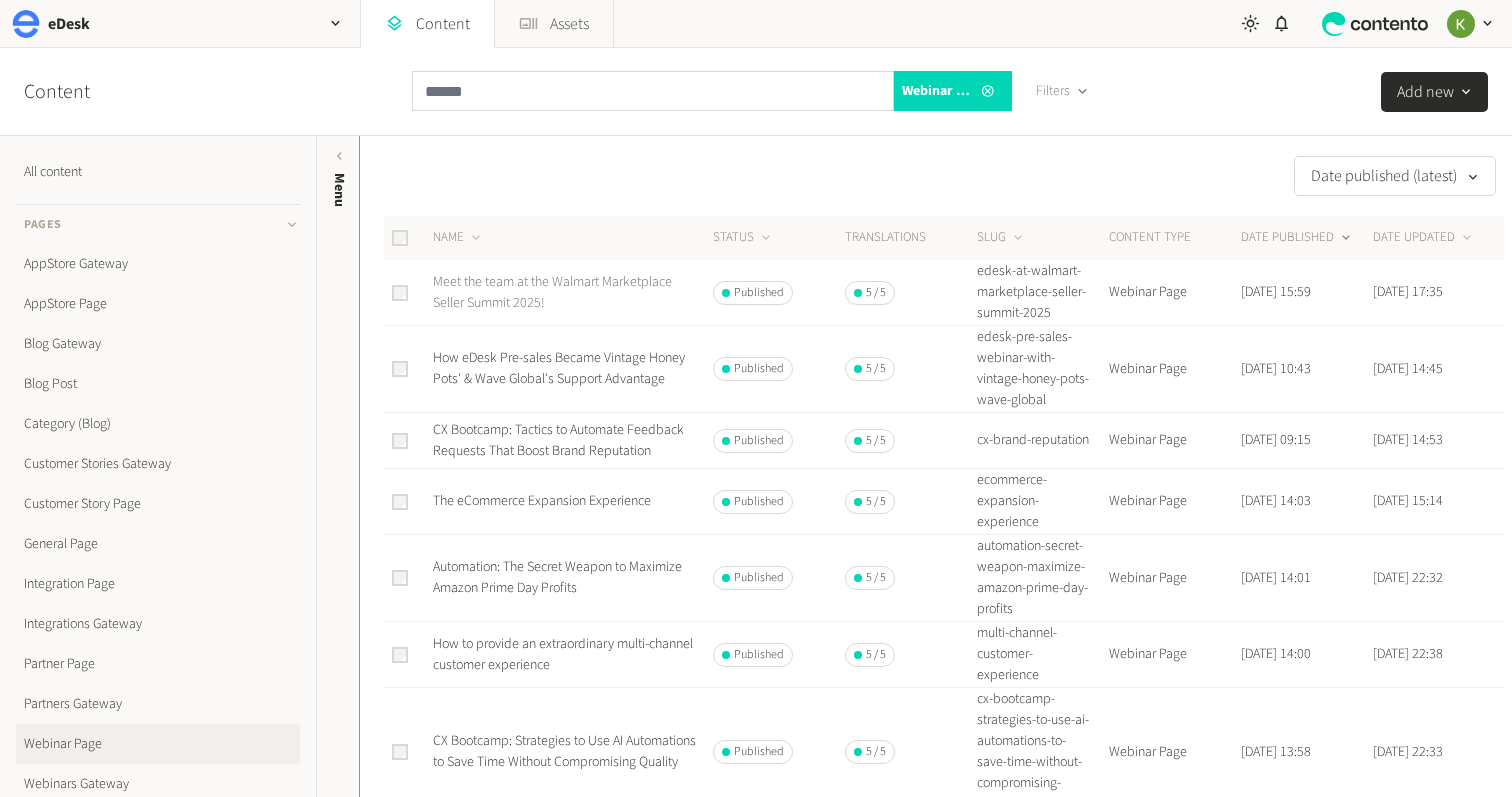 click on "Meet the team at the Walmart Marketplace Seller Summit 2025!" 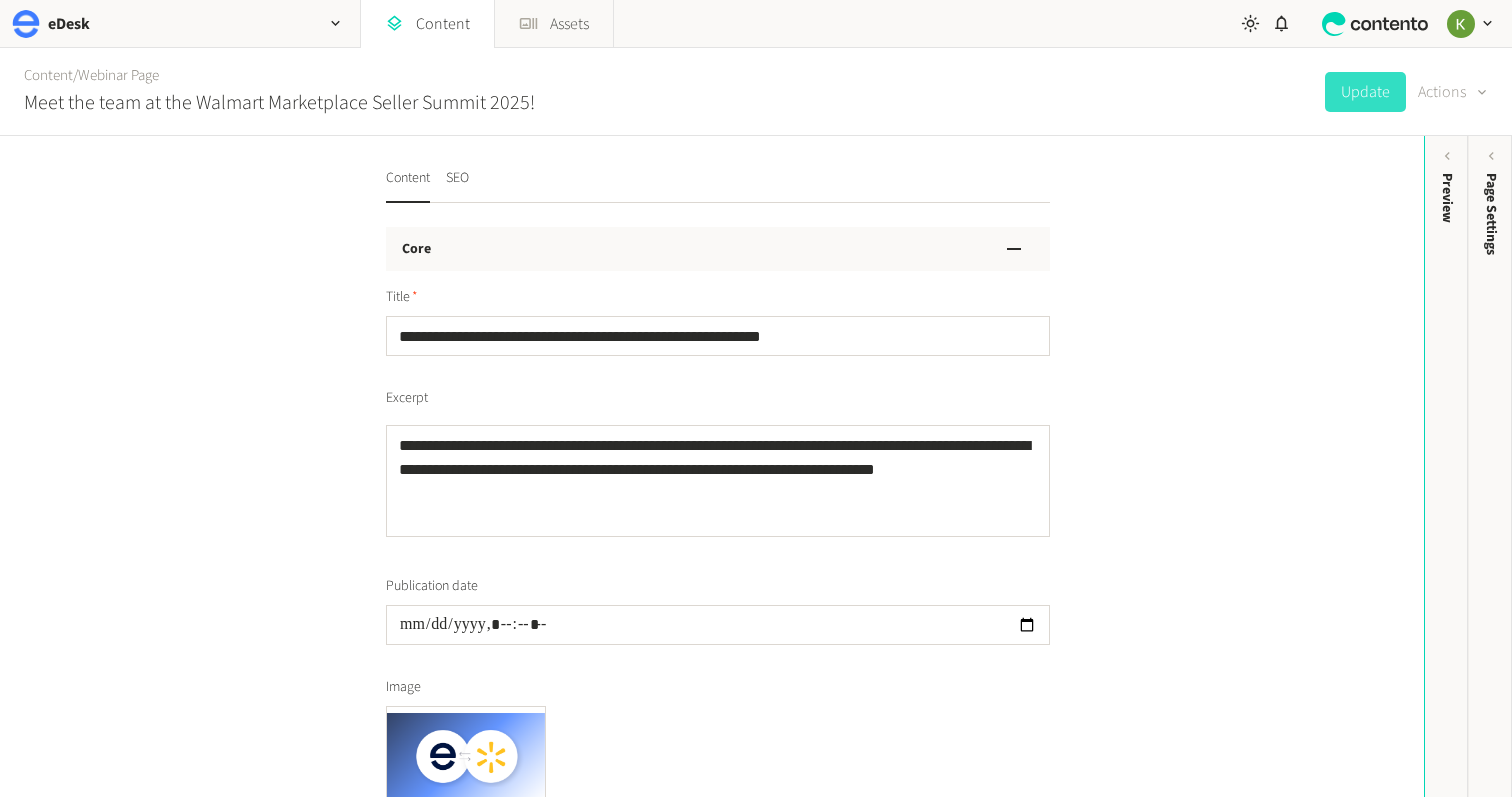 click on "Actions" 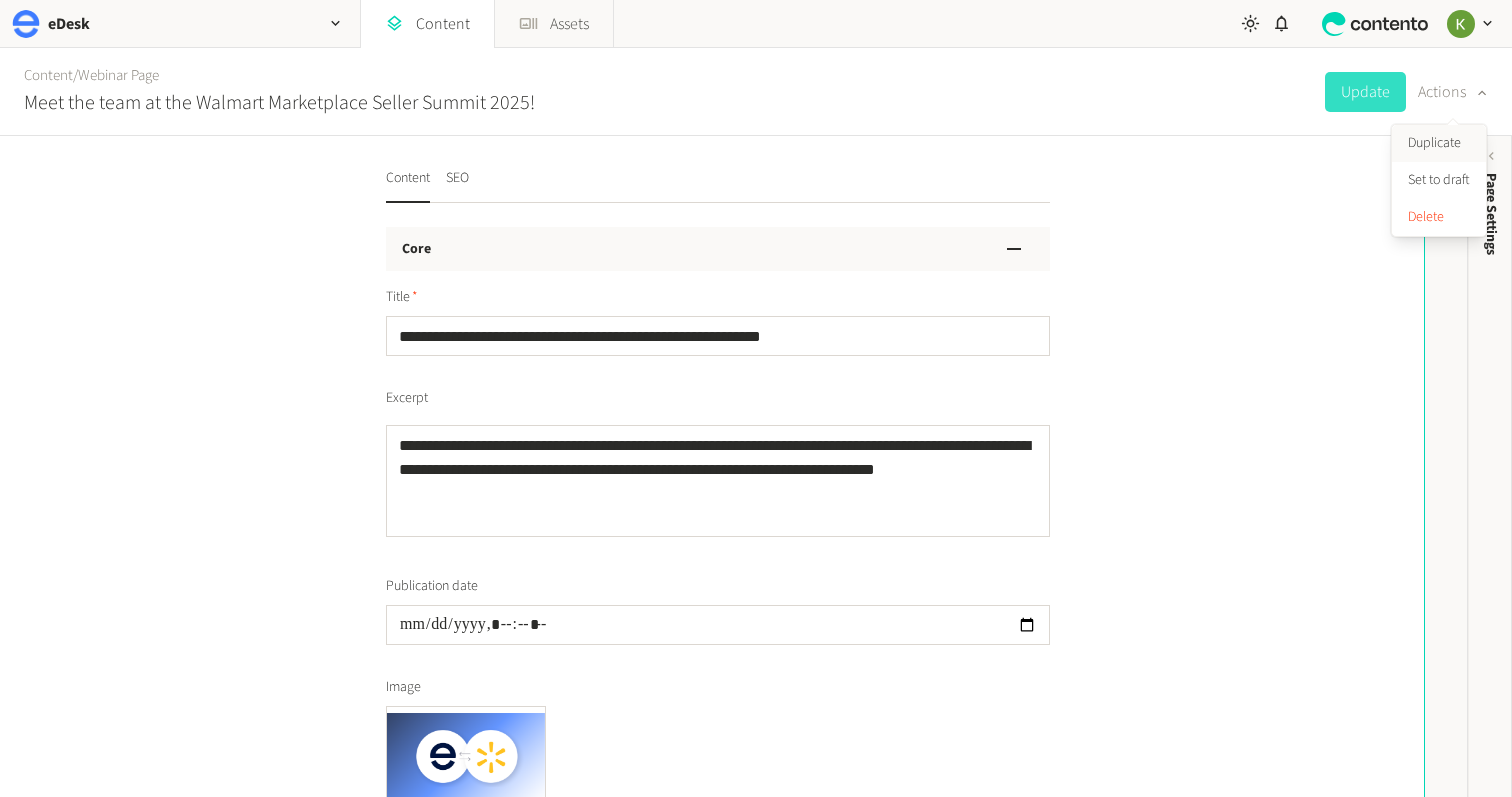 click on "Duplicate" 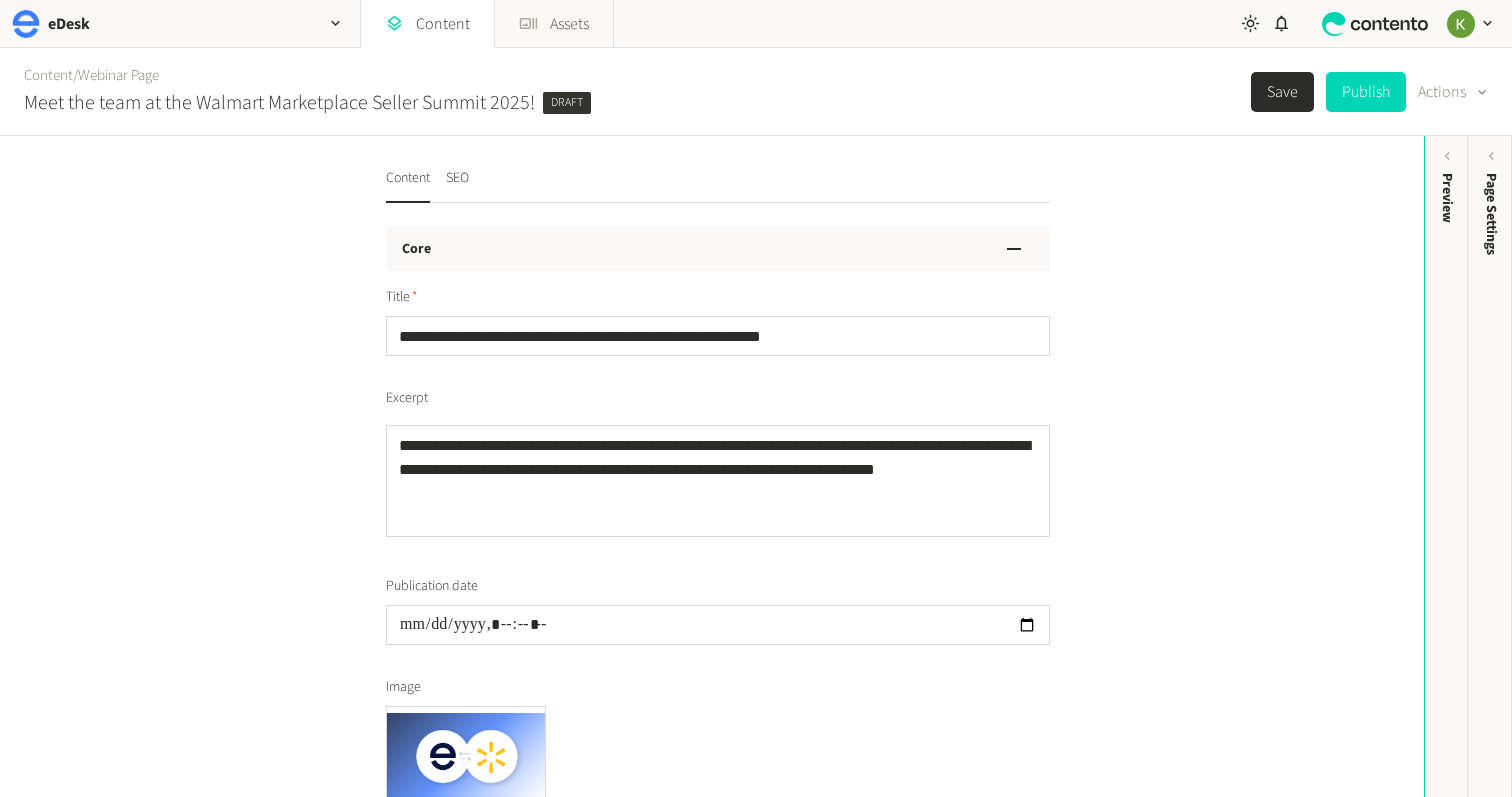 scroll, scrollTop: 0, scrollLeft: 0, axis: both 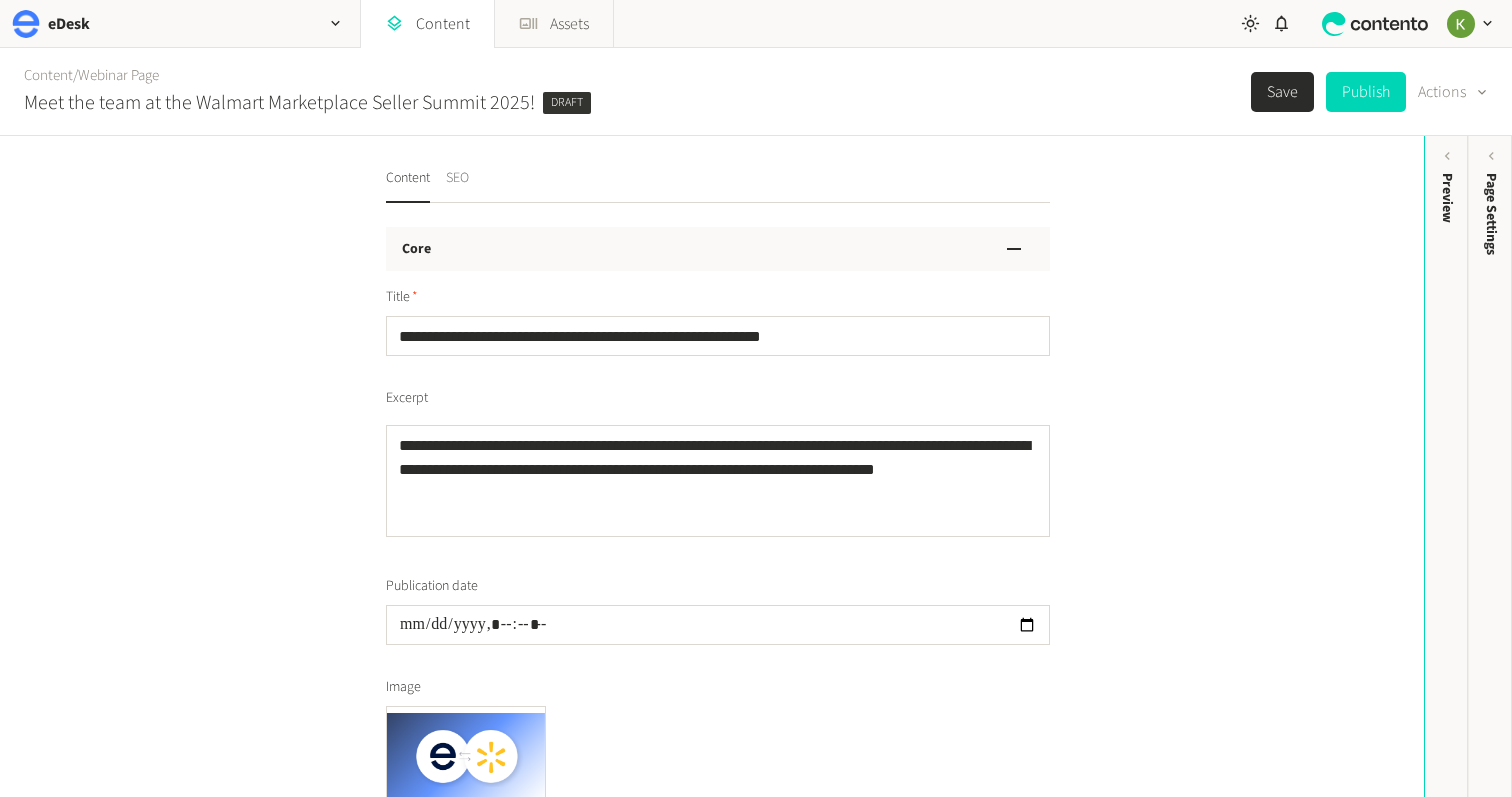 click on "SEO" 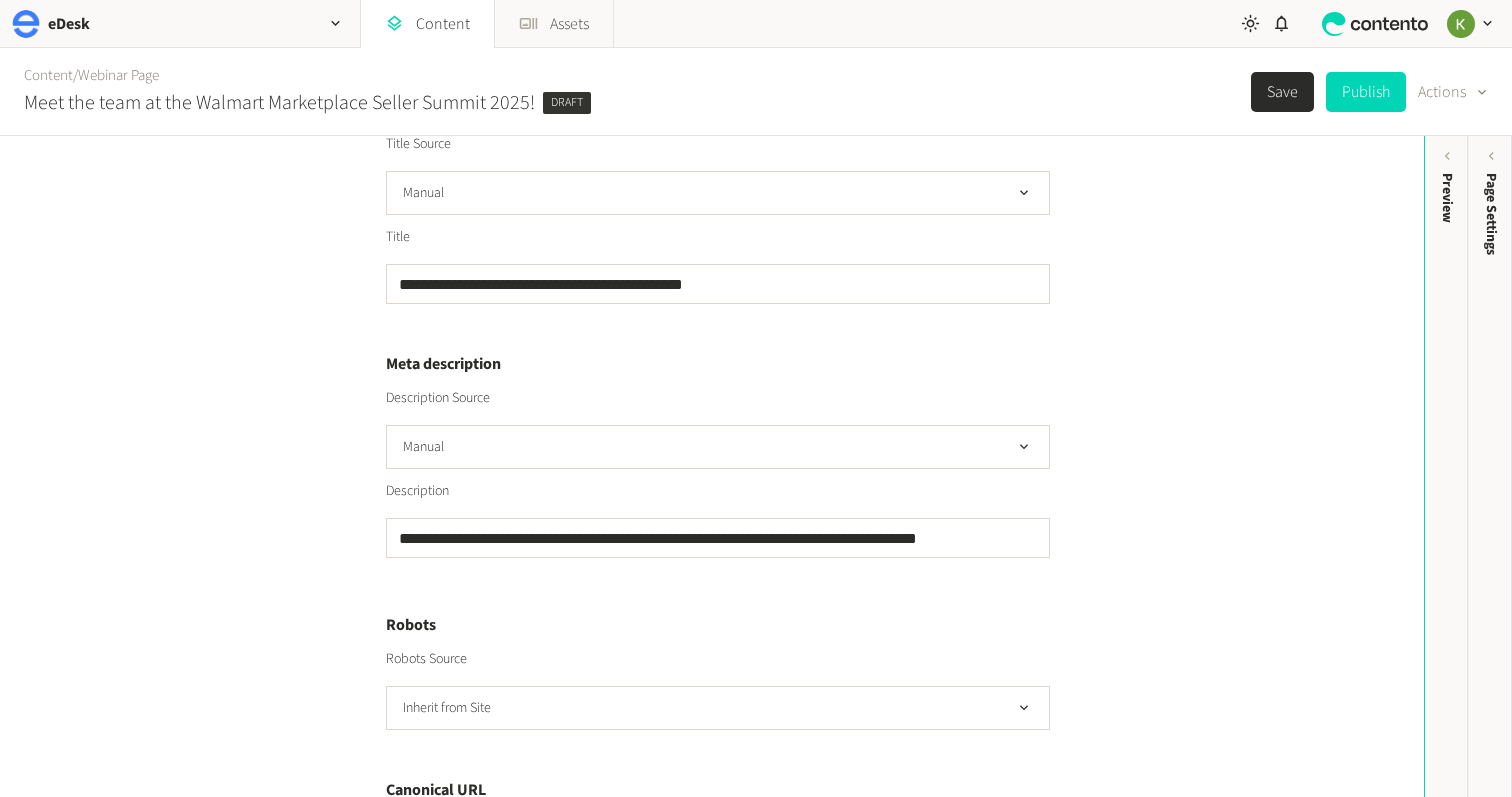 scroll, scrollTop: 559, scrollLeft: 0, axis: vertical 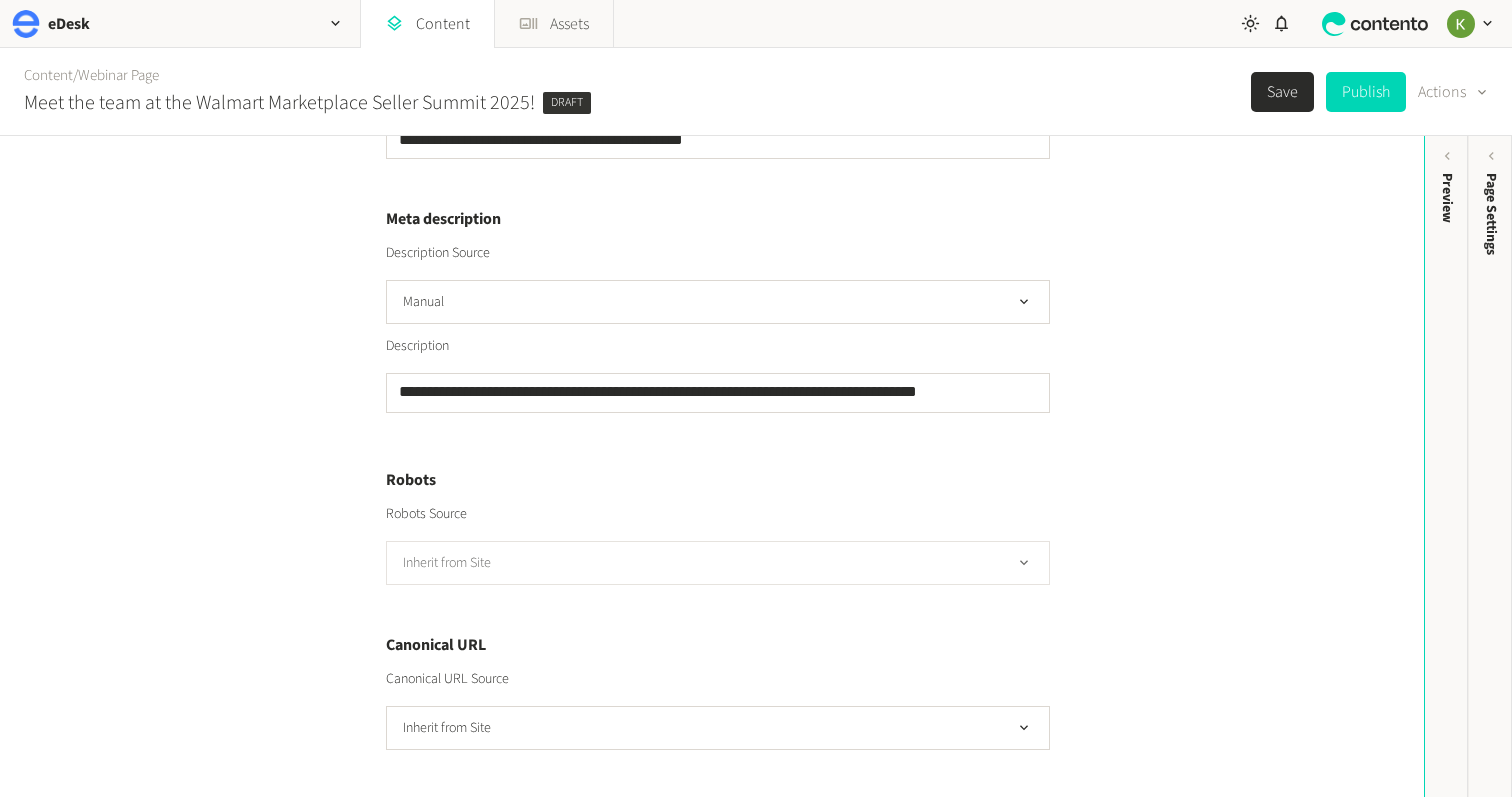 click on "Inherit from Site" 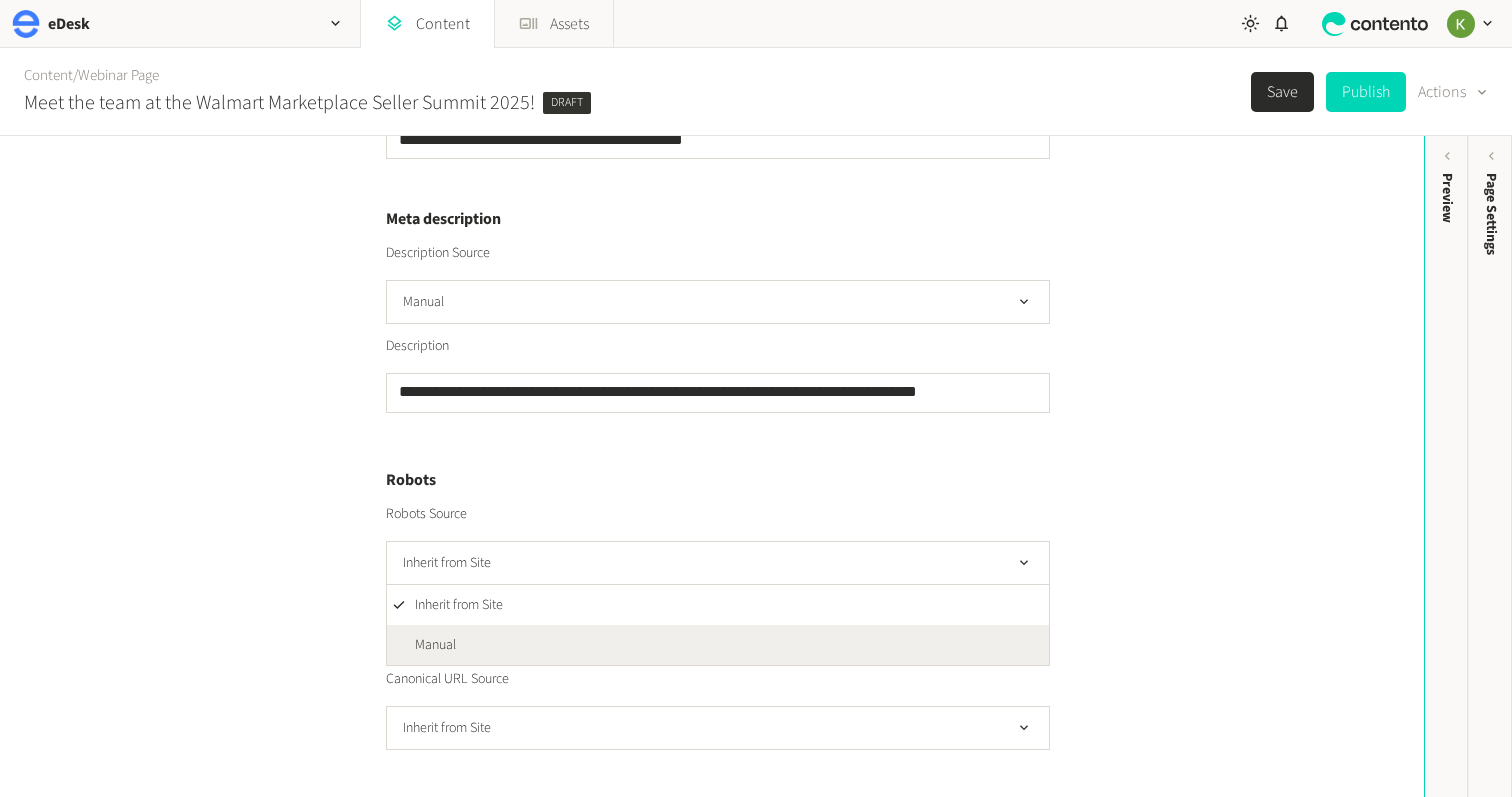 click on "Manual" 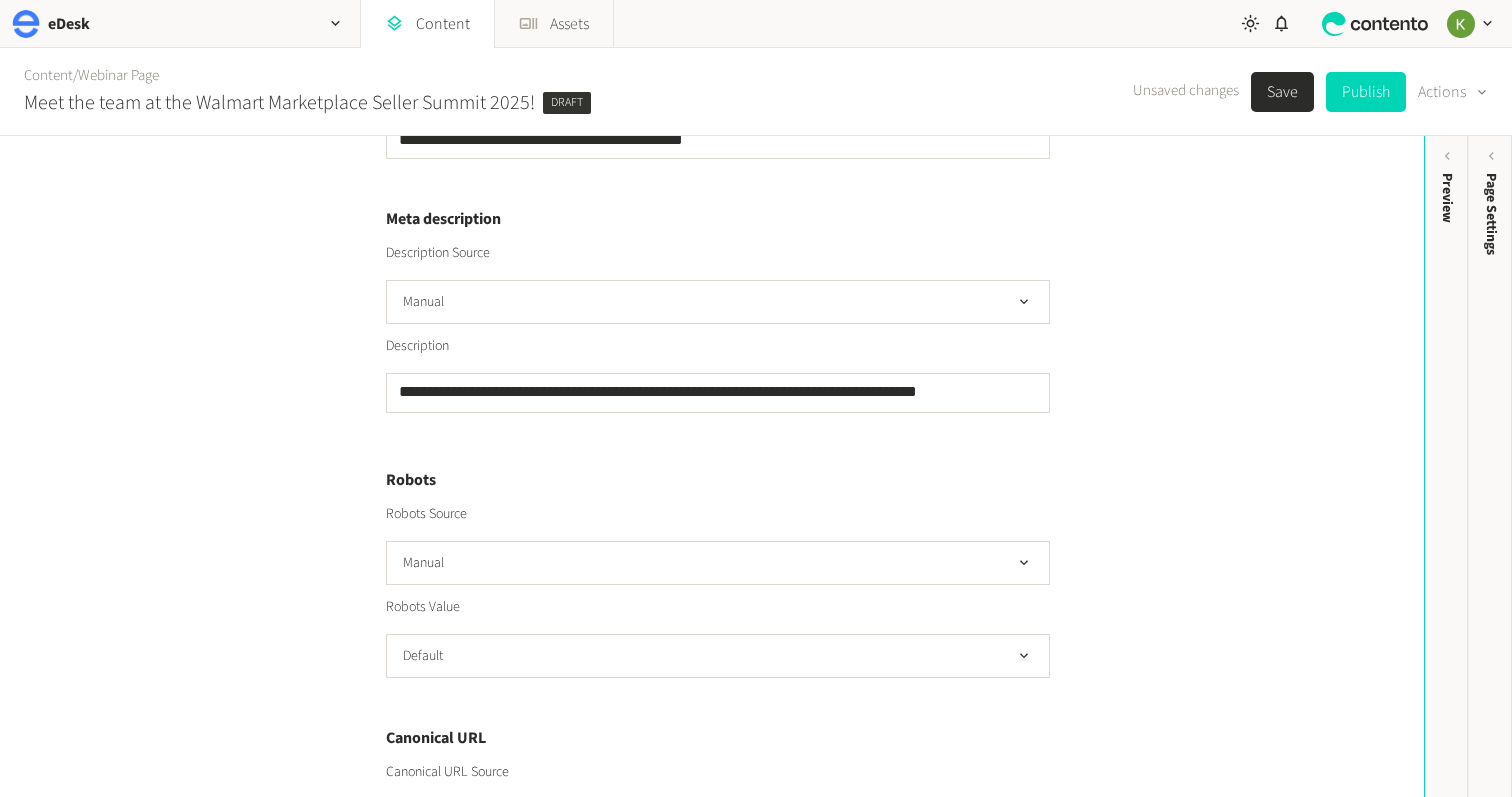 scroll, scrollTop: 652, scrollLeft: 0, axis: vertical 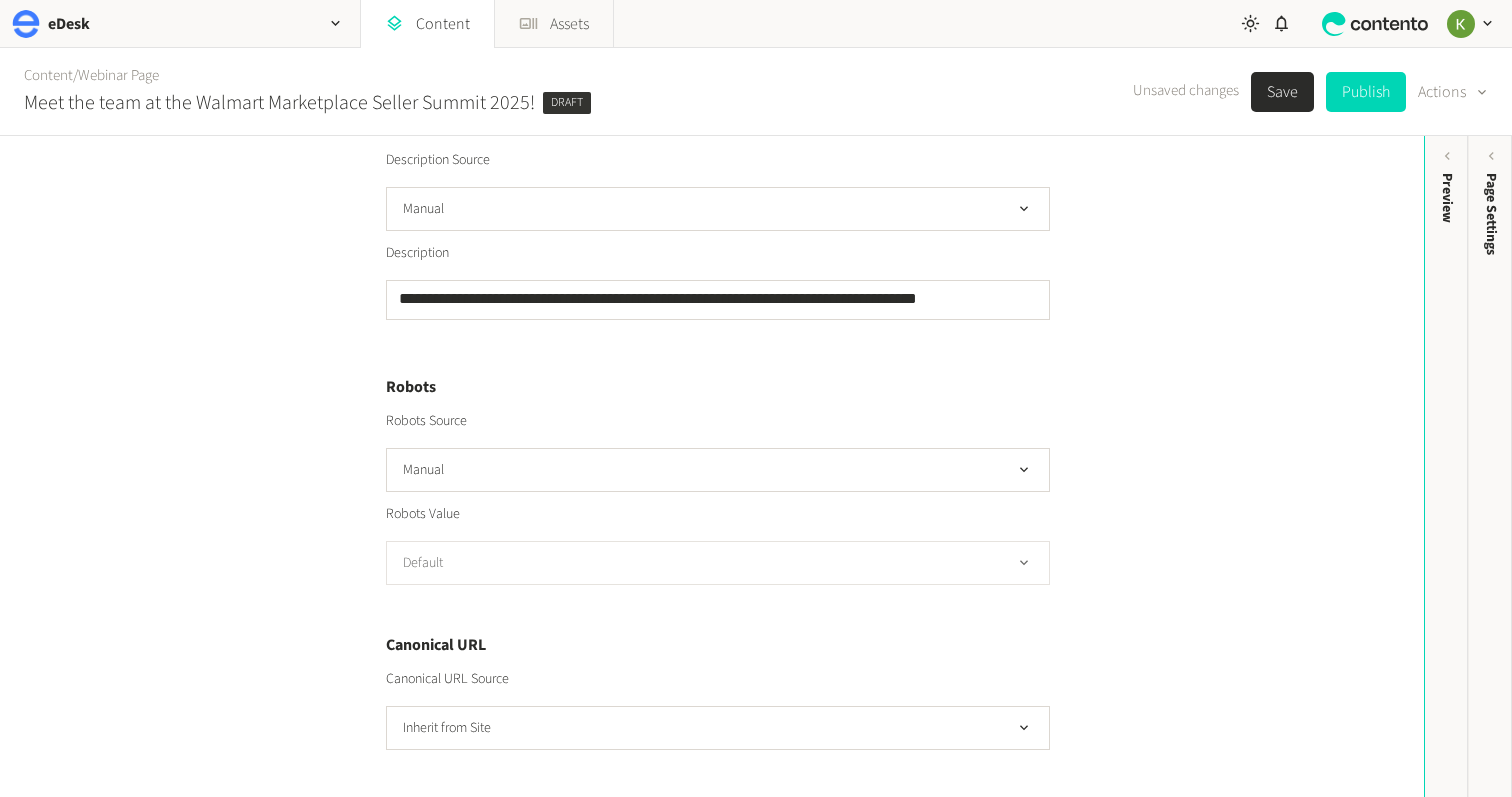 click on "Default" 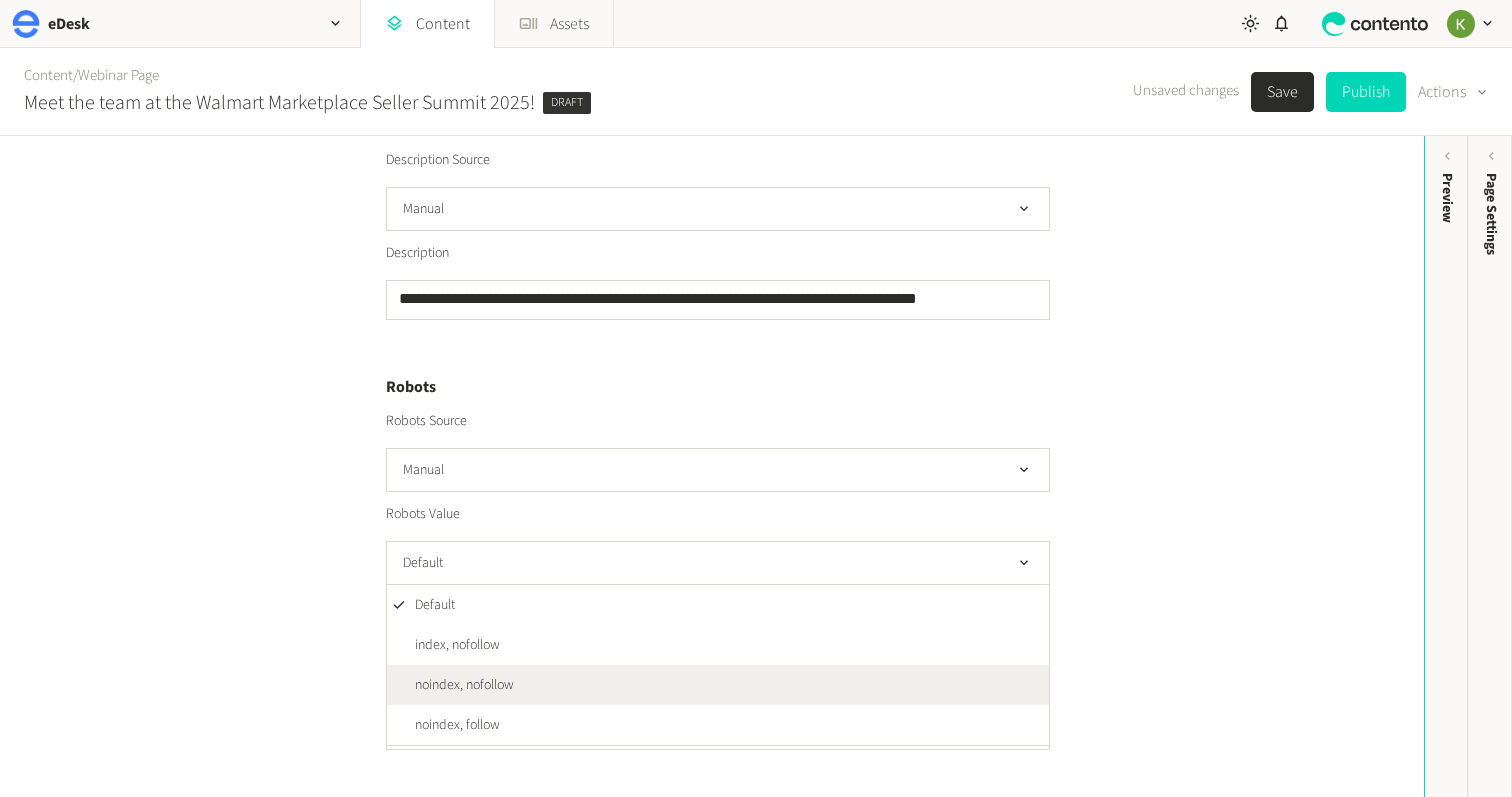 click on "noindex, nofollow" 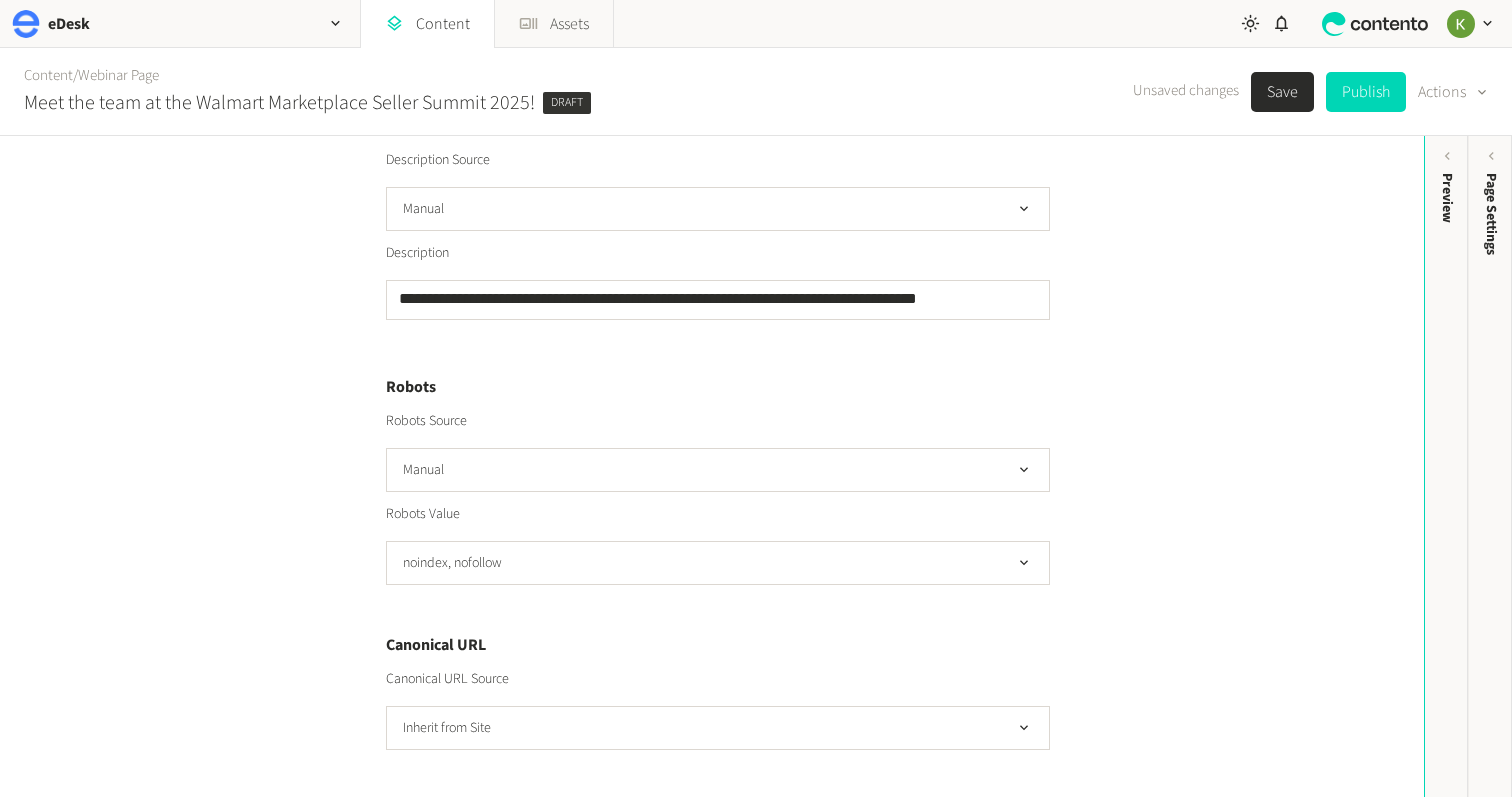 click on "Save" 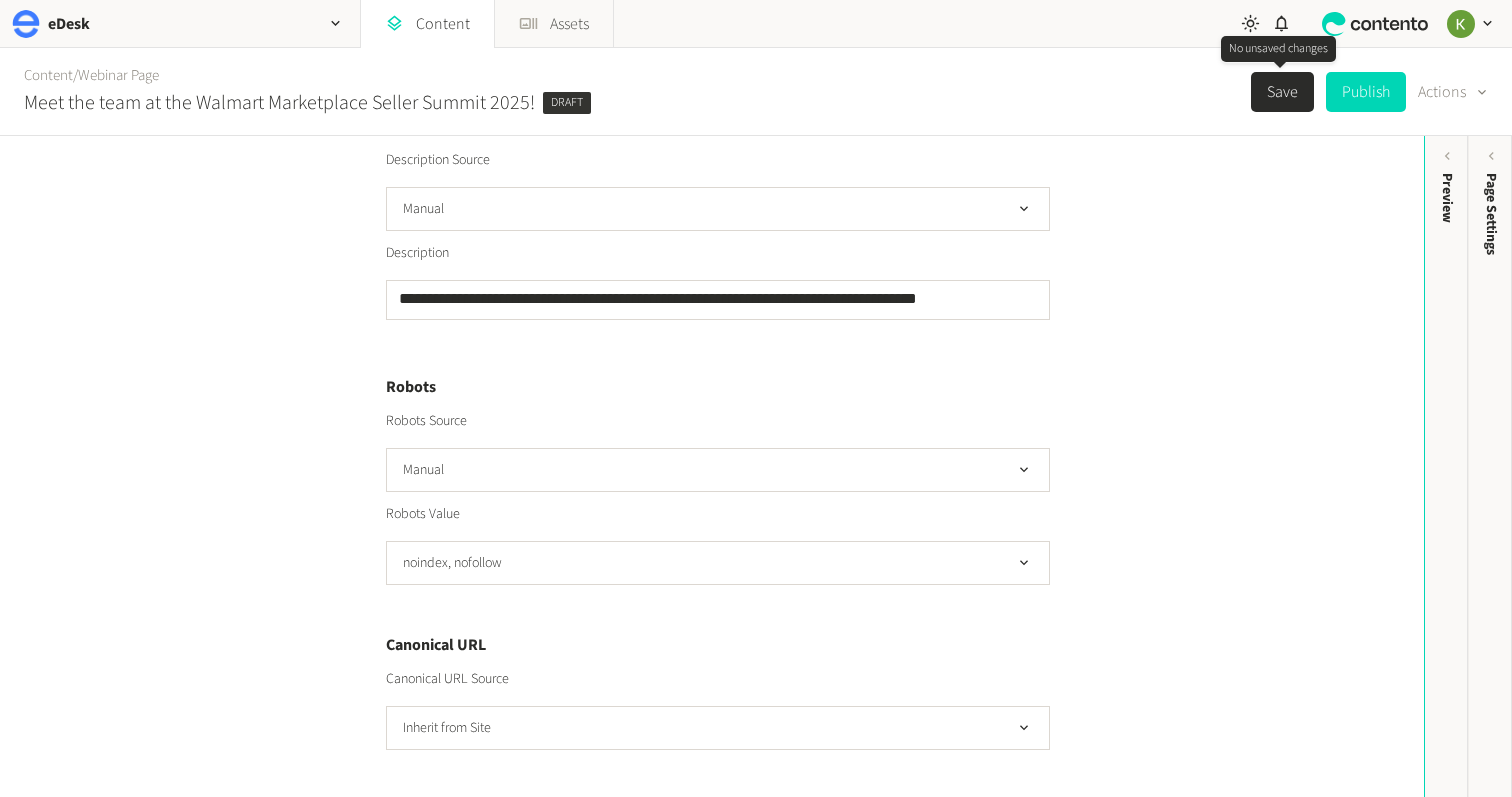 click on "Save" 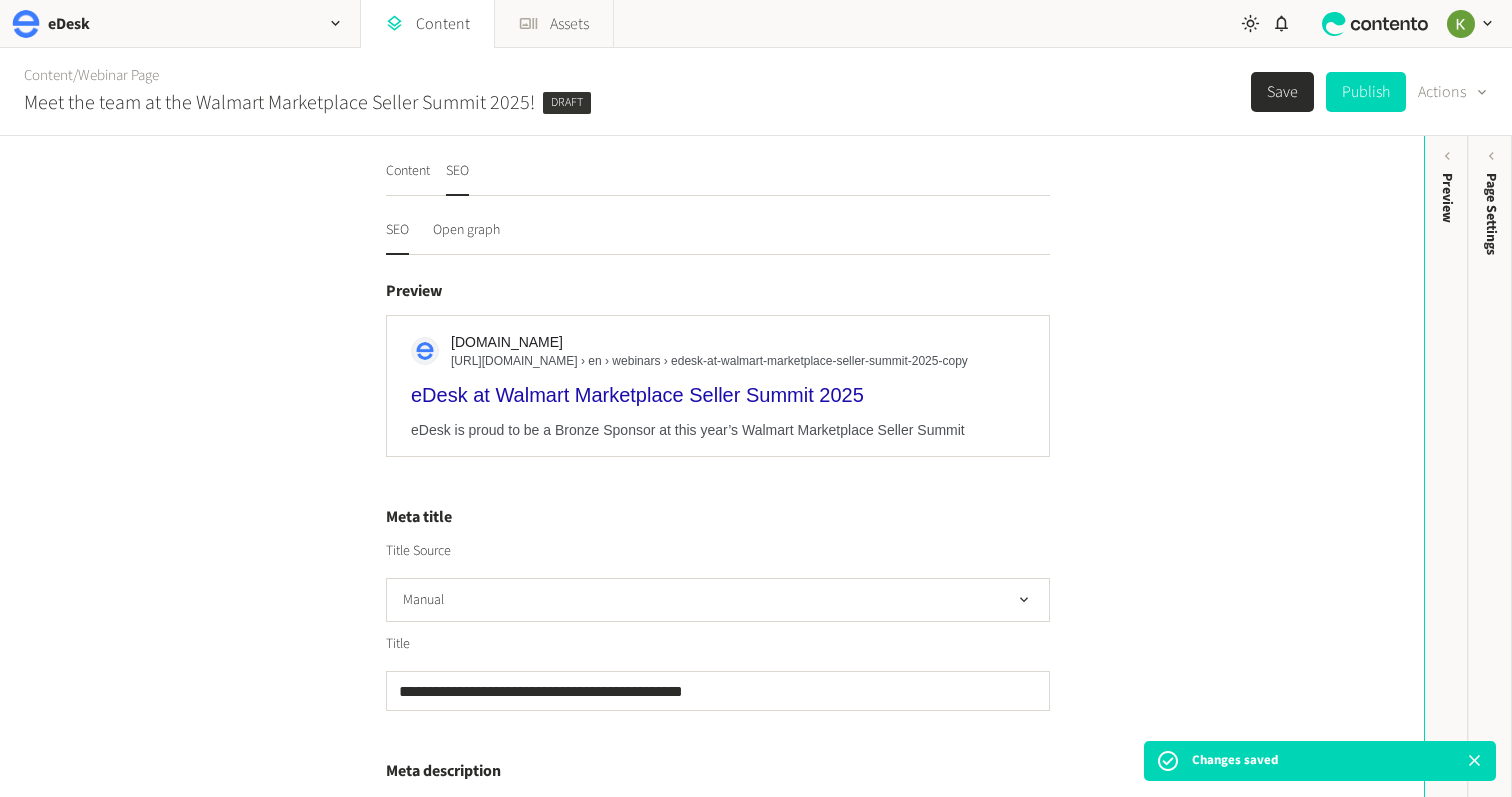 scroll, scrollTop: 0, scrollLeft: 0, axis: both 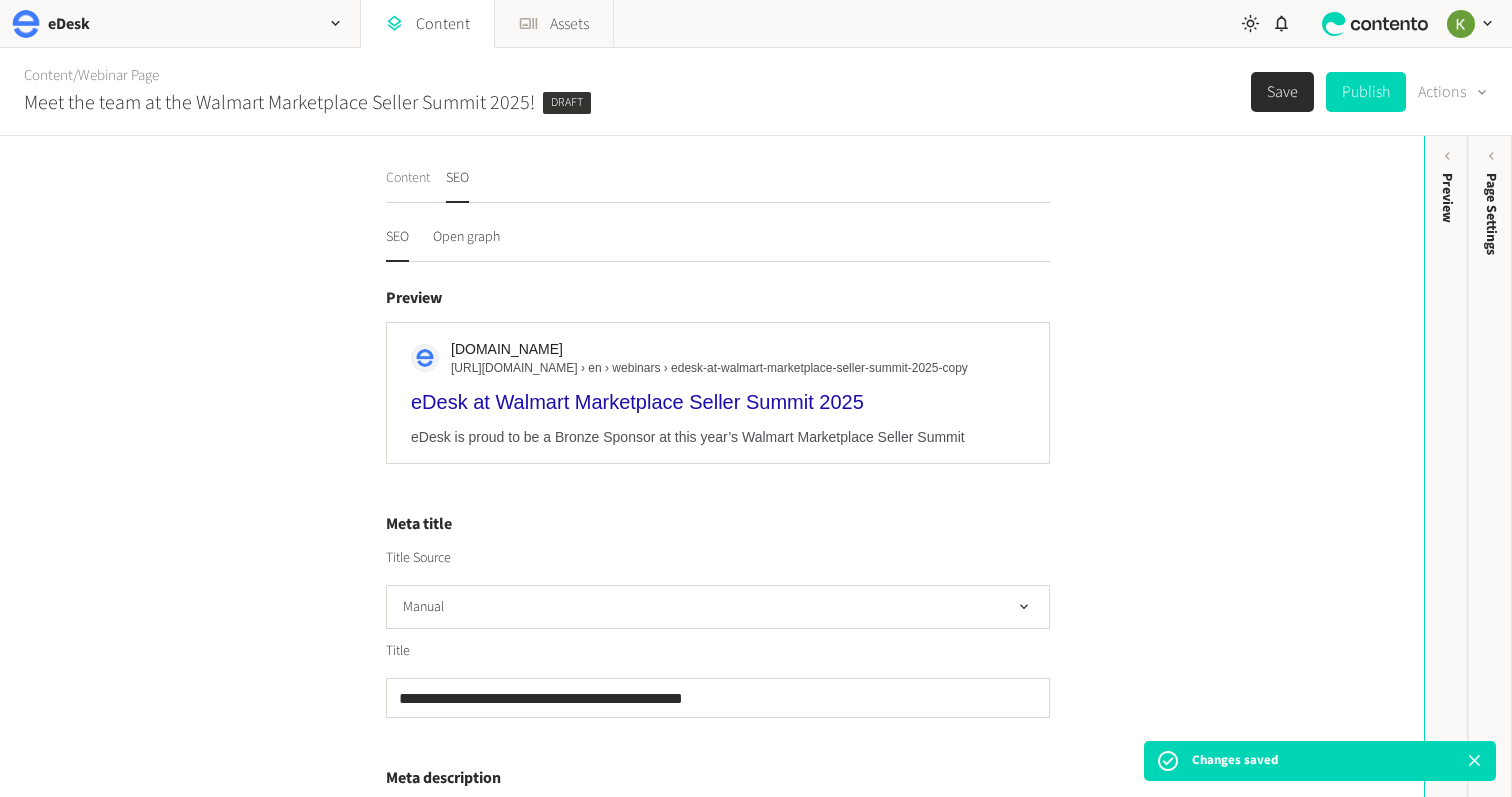 click on "Content" 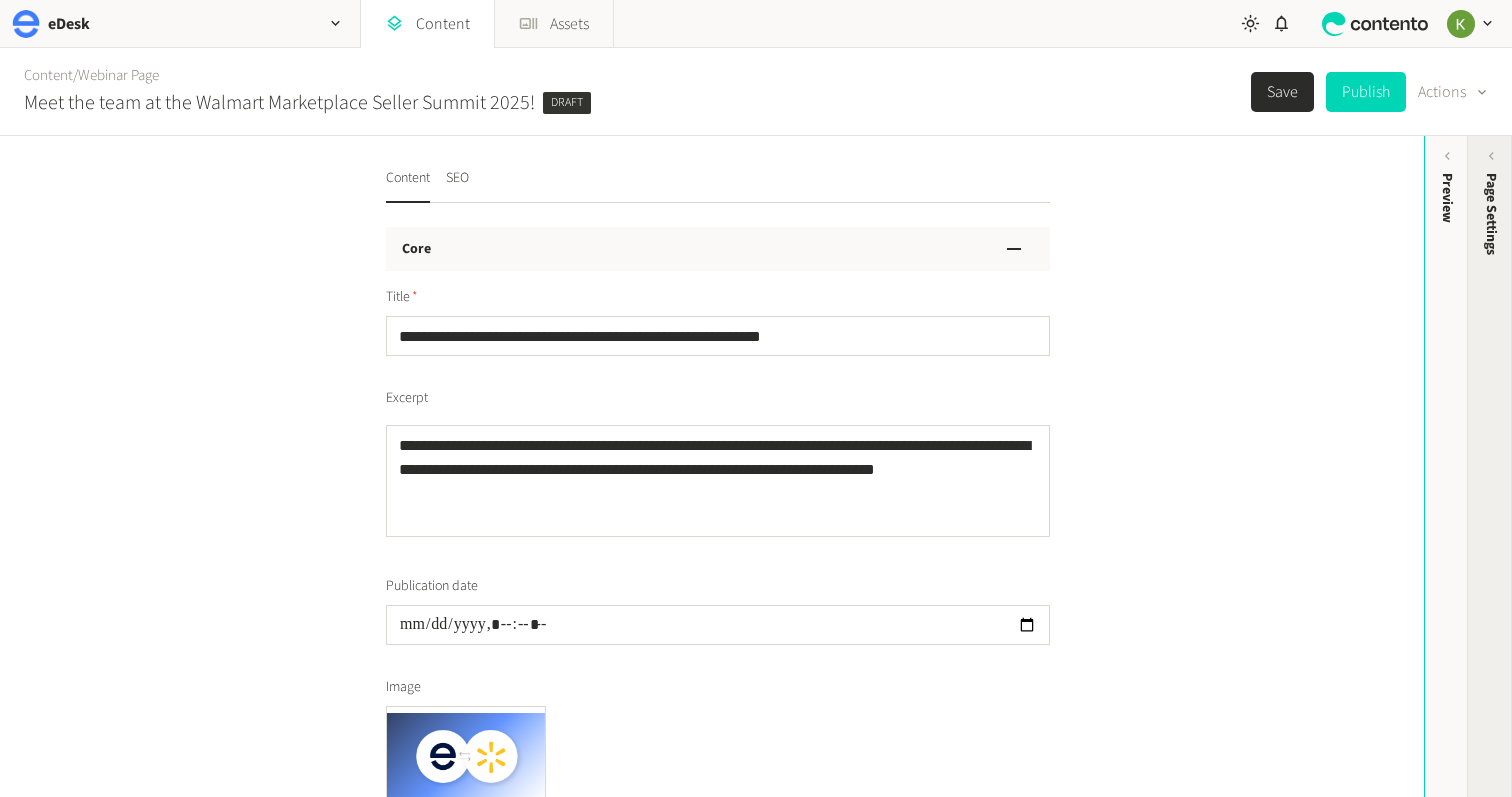 click on "Page Settings" 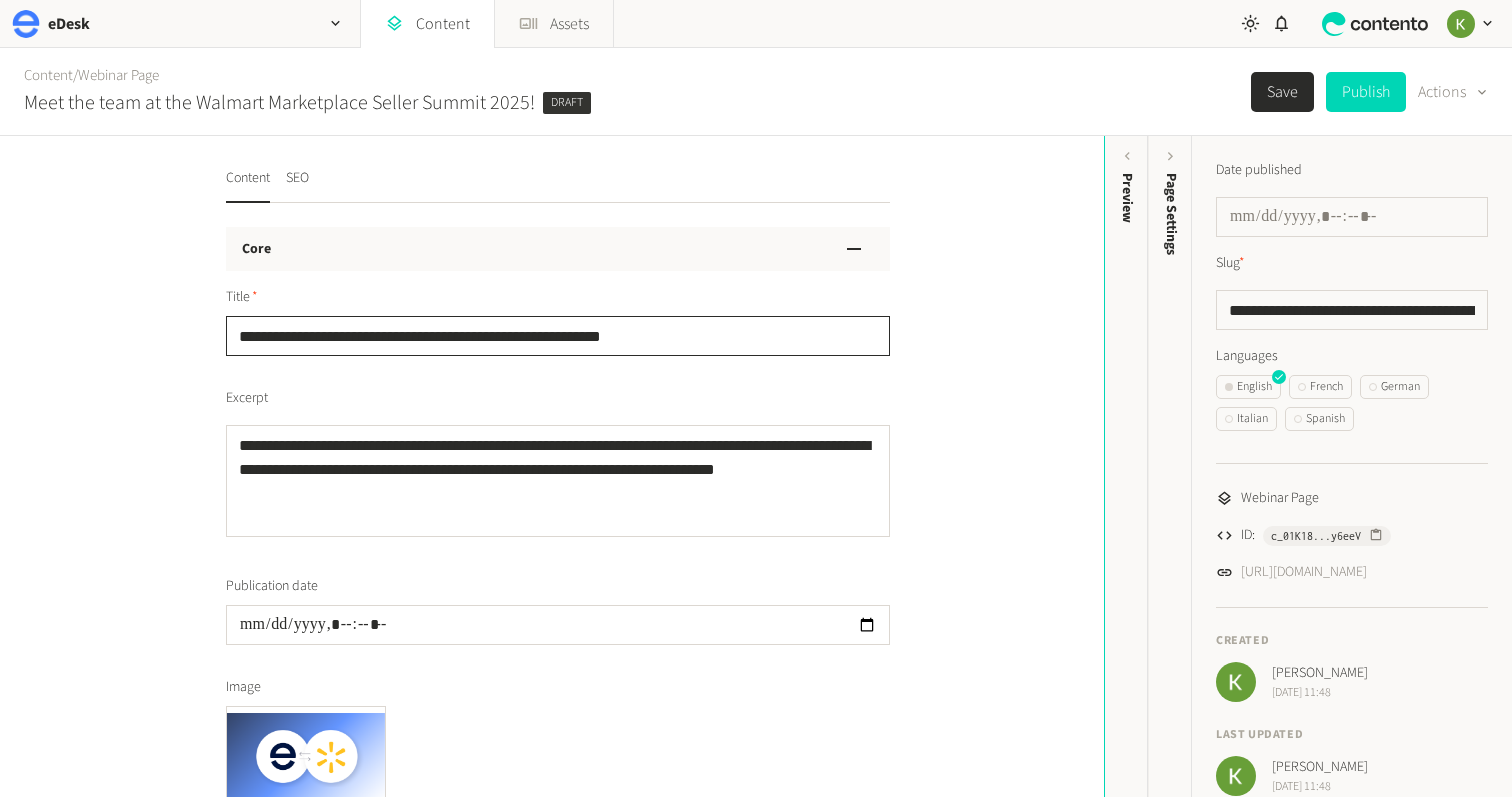 drag, startPoint x: 586, startPoint y: 332, endPoint x: 477, endPoint y: 277, distance: 122.09013 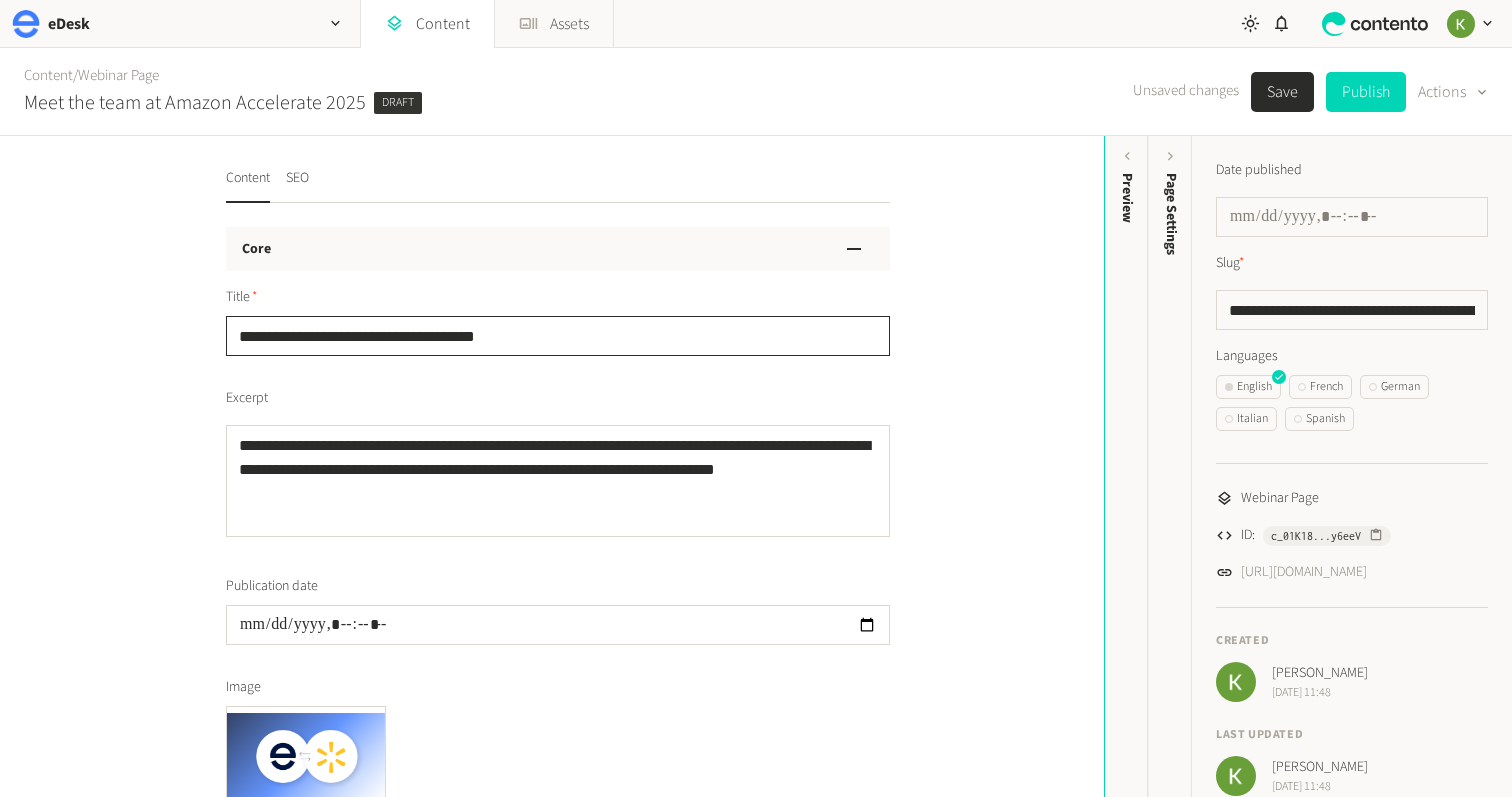 type on "**********" 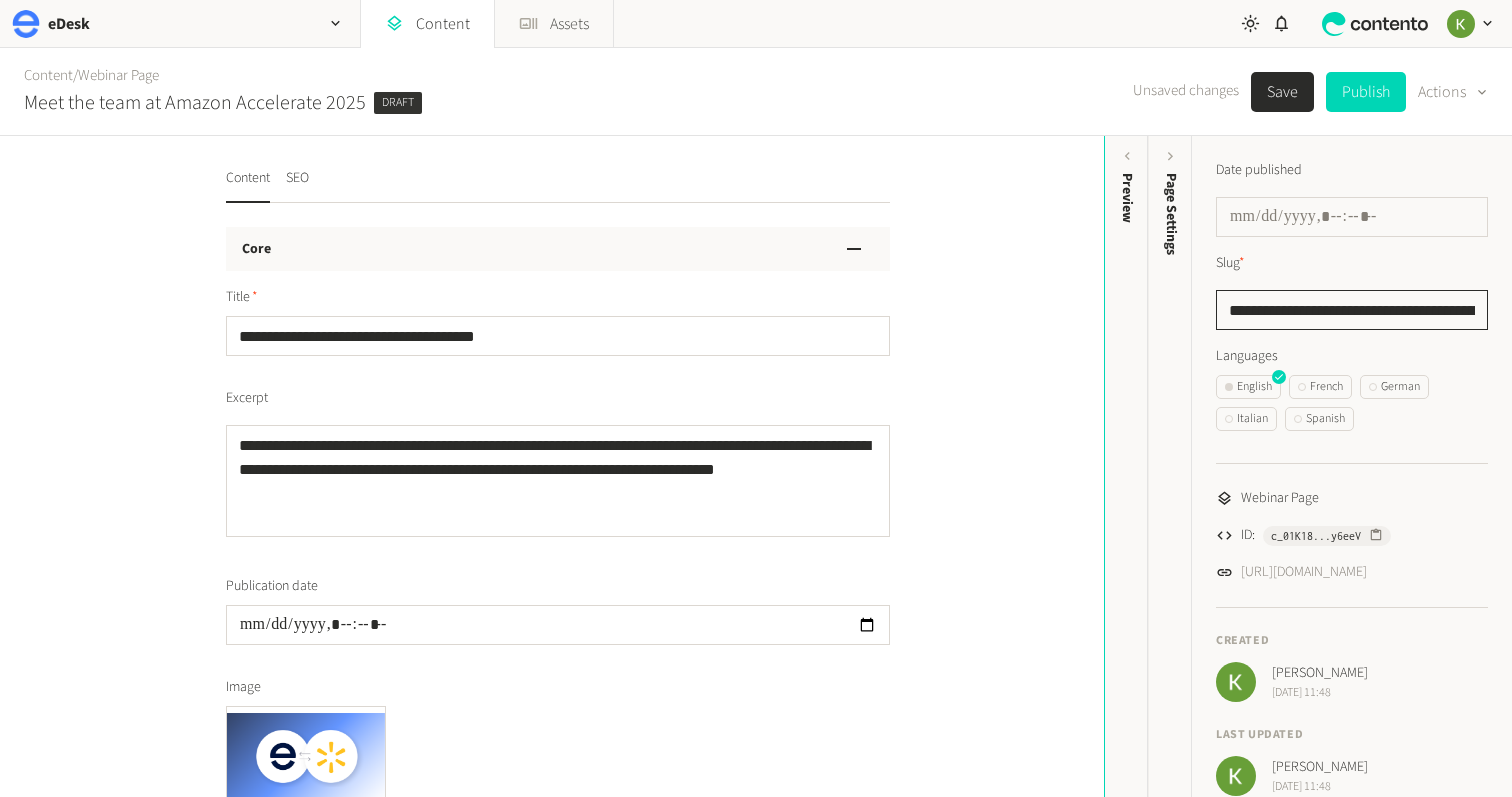 click on "**********" 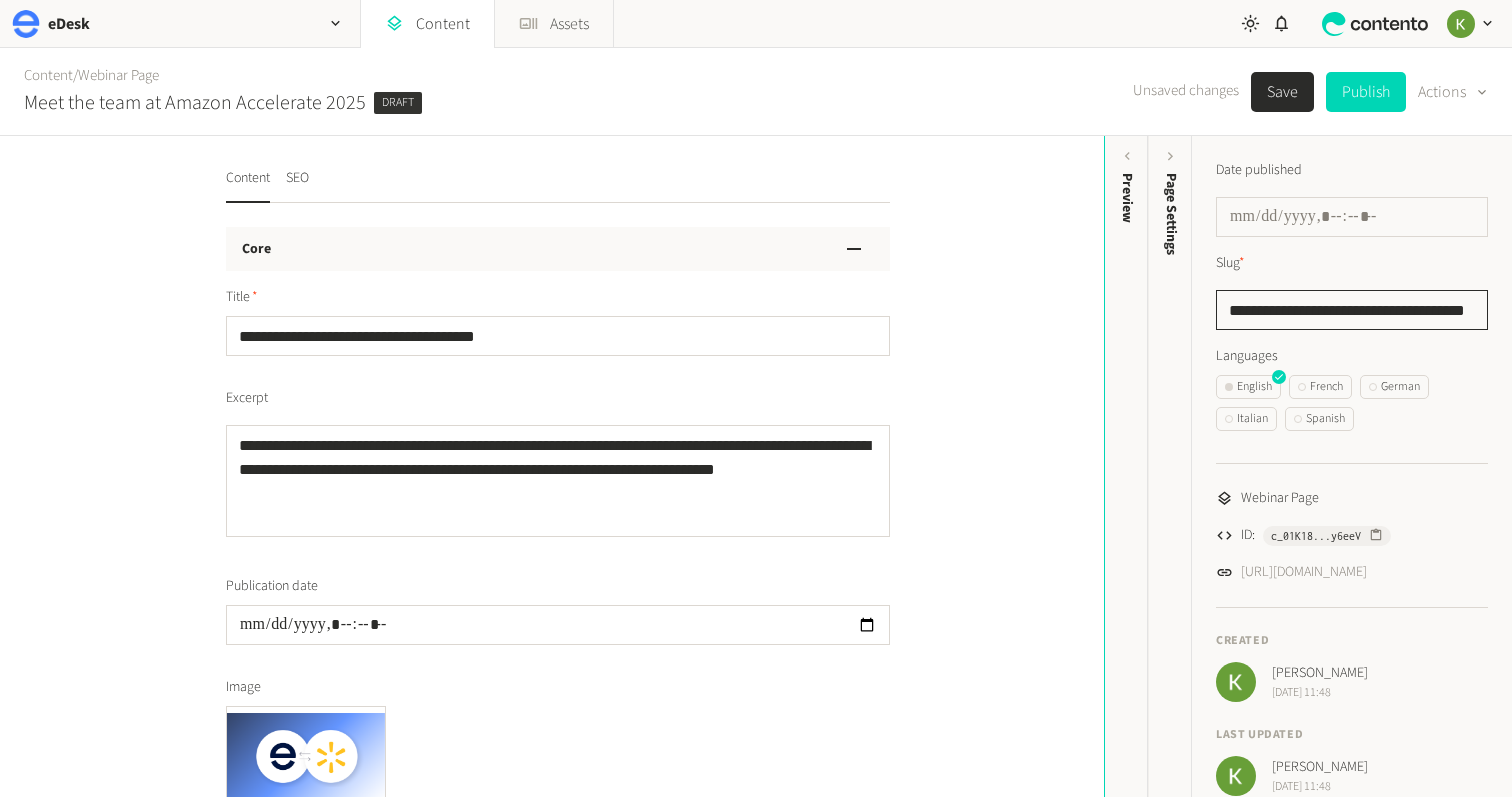 scroll, scrollTop: 0, scrollLeft: 0, axis: both 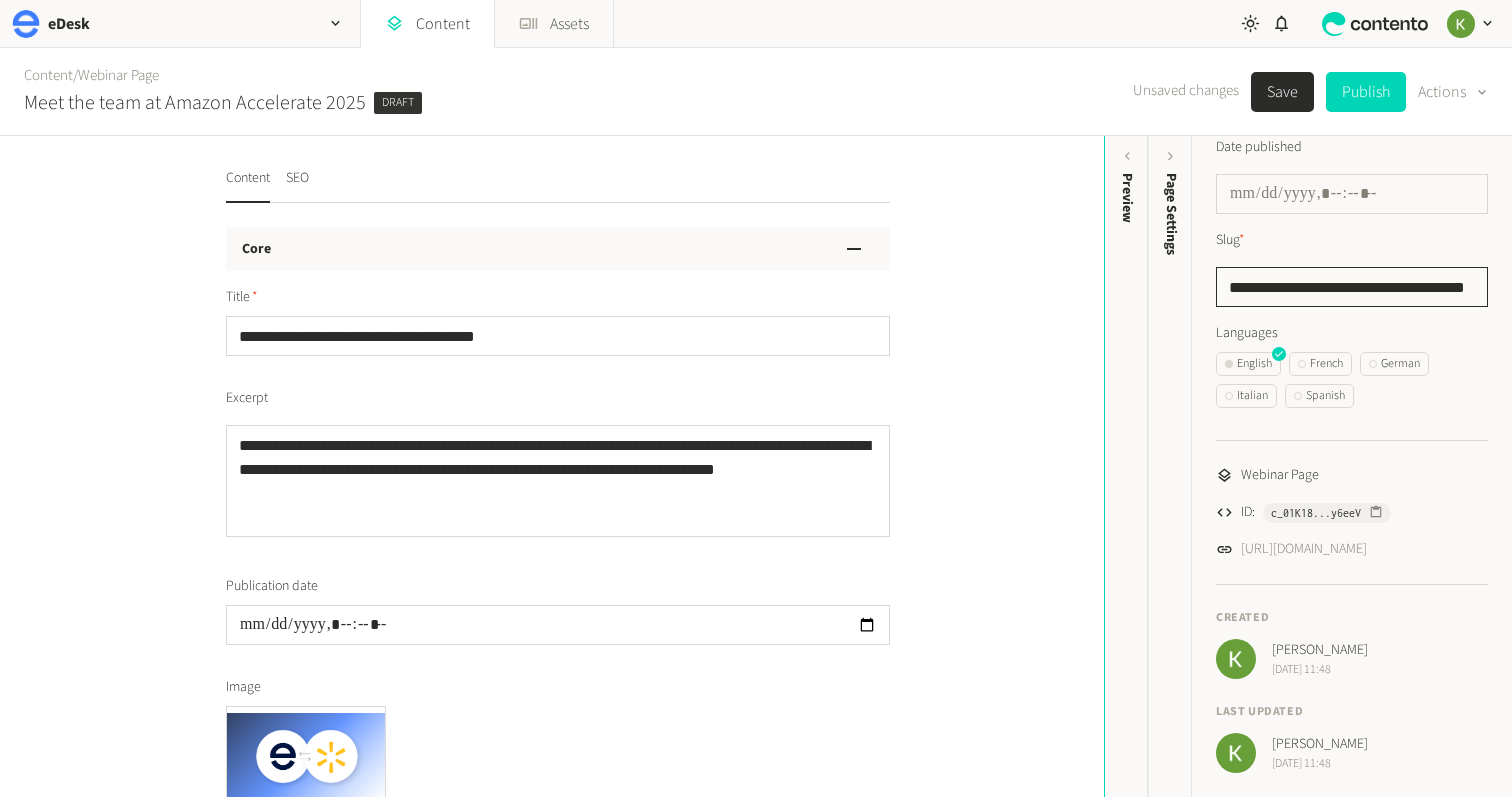 type on "**********" 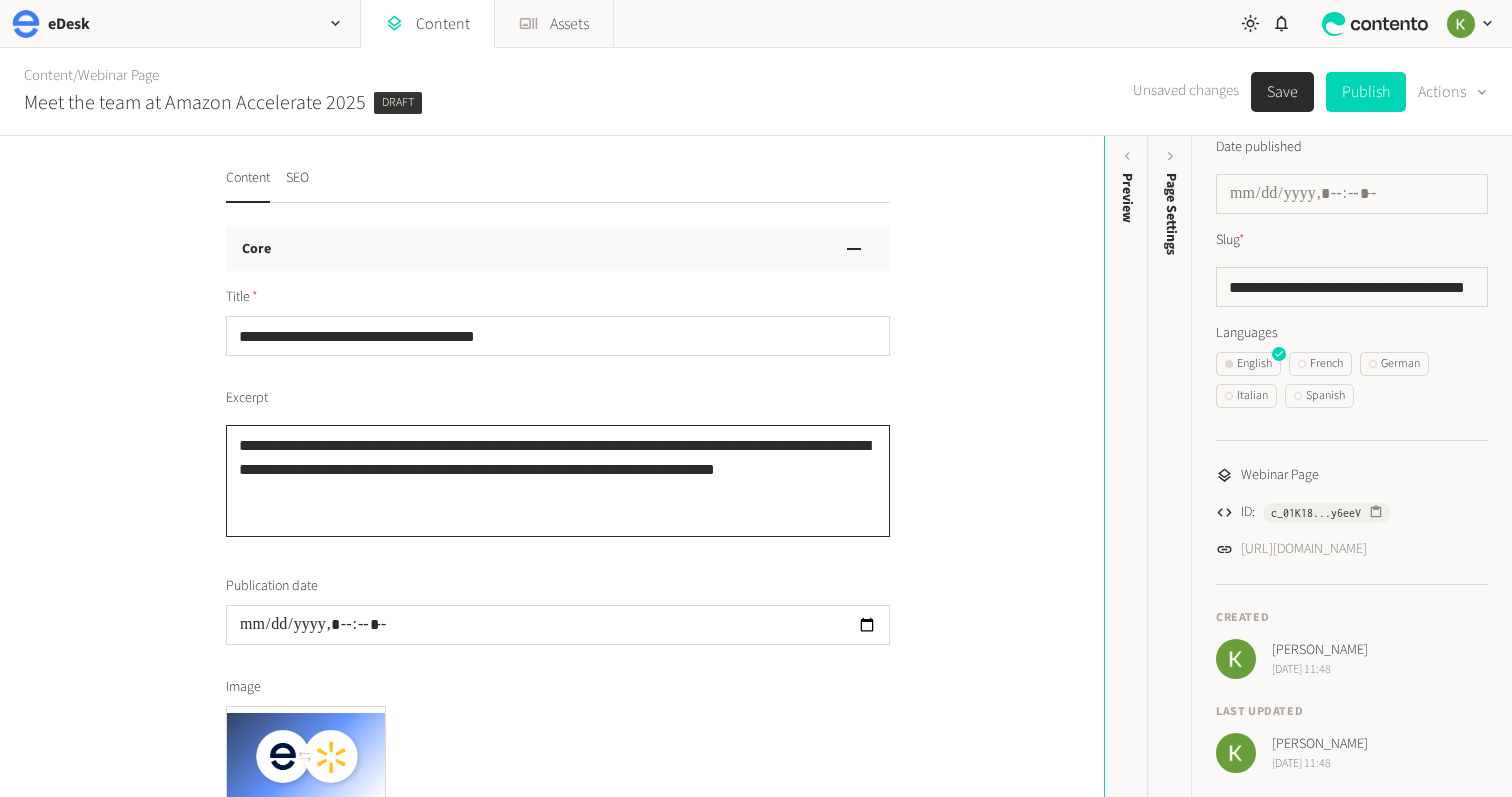drag, startPoint x: 854, startPoint y: 468, endPoint x: 385, endPoint y: 349, distance: 483.86154 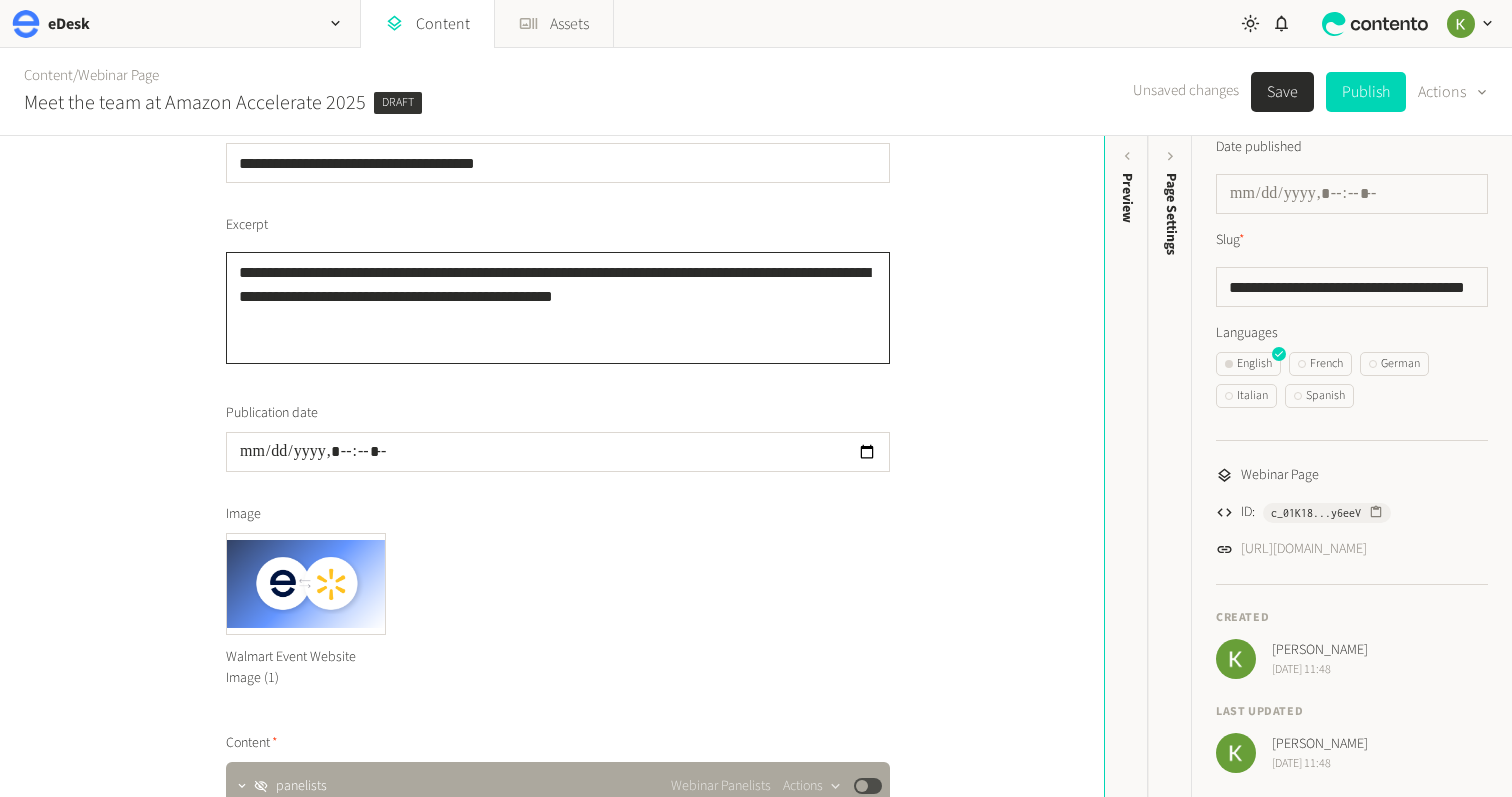 scroll, scrollTop: 232, scrollLeft: 0, axis: vertical 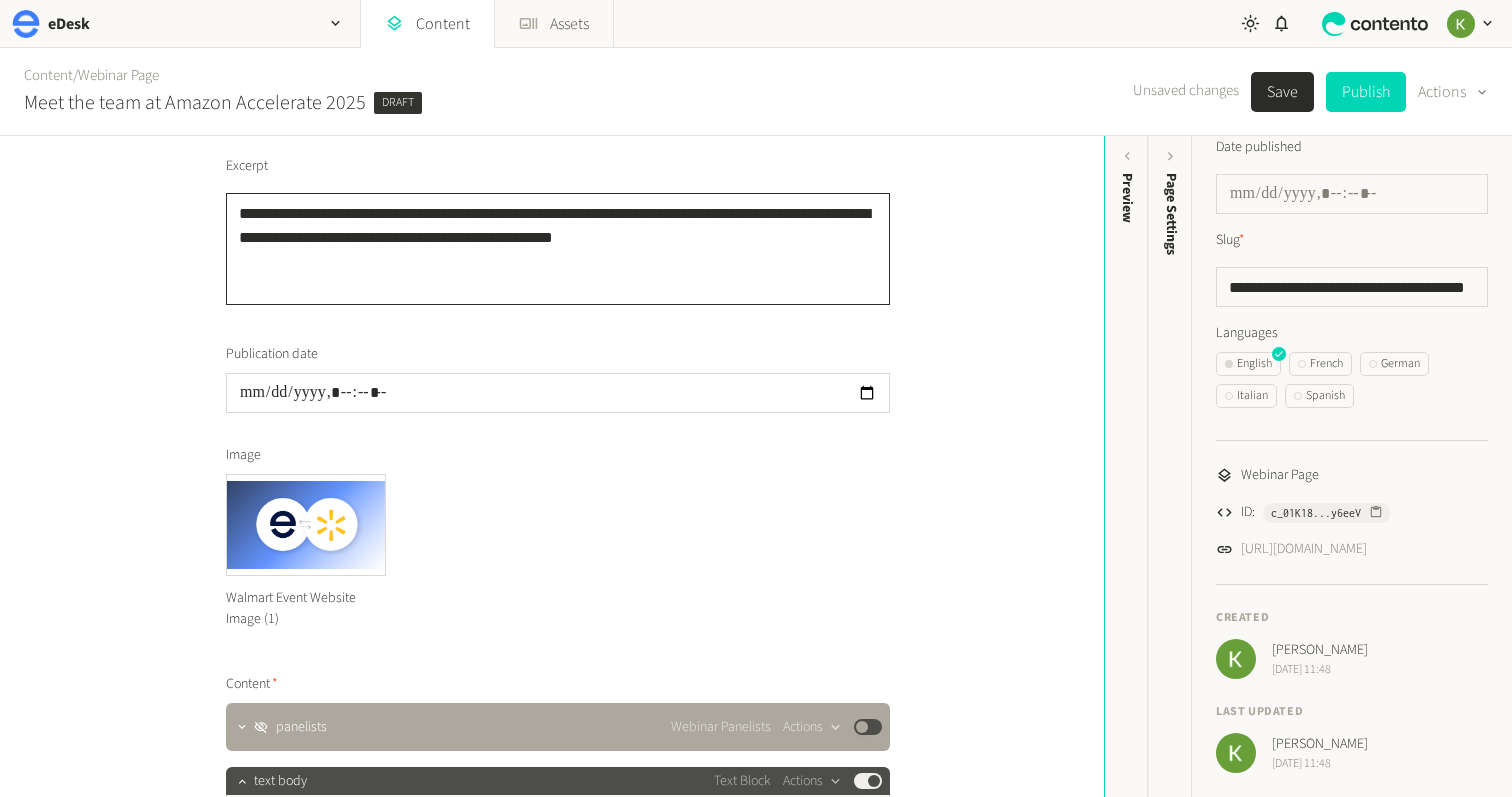 type on "**********" 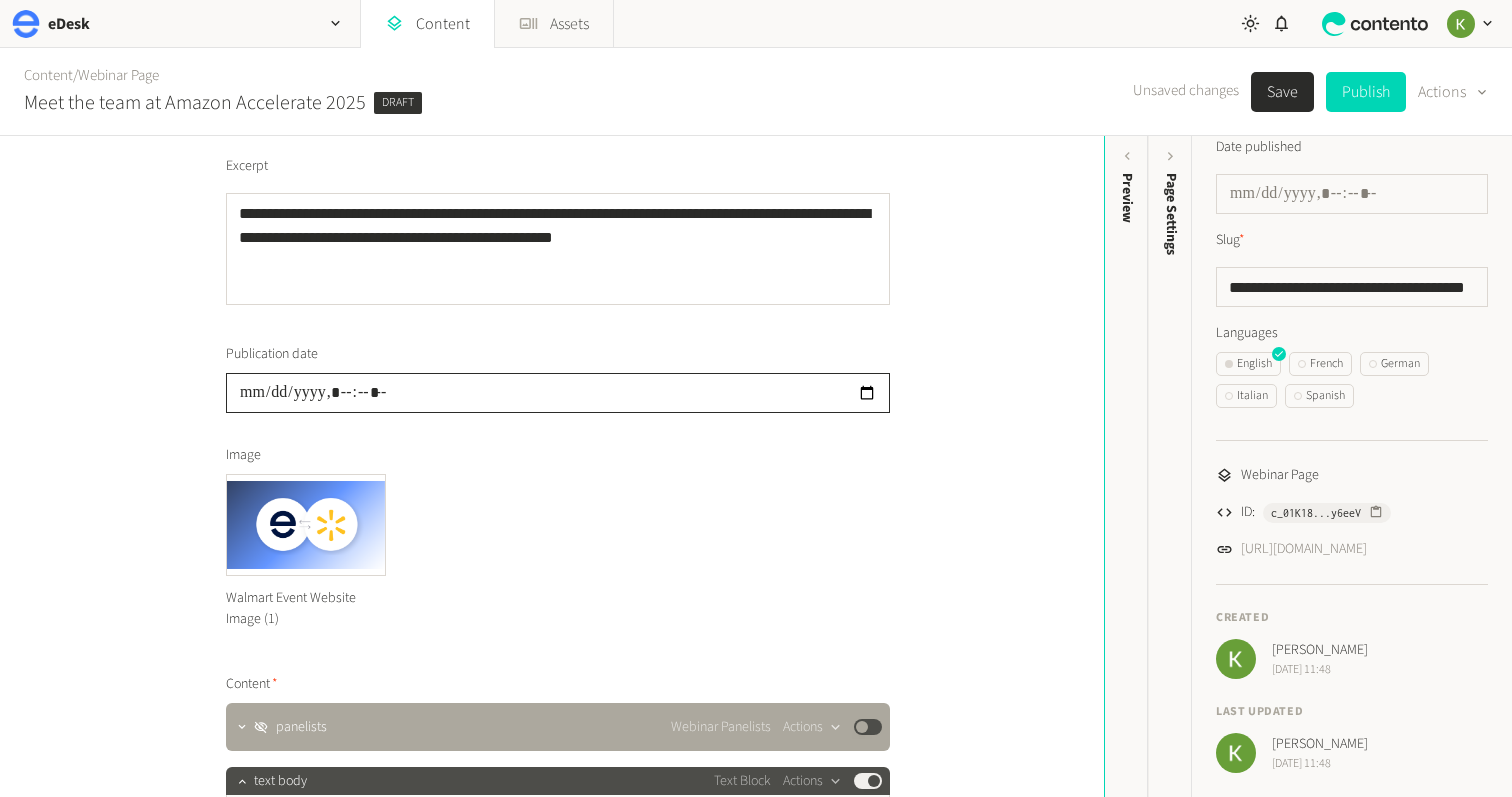 click 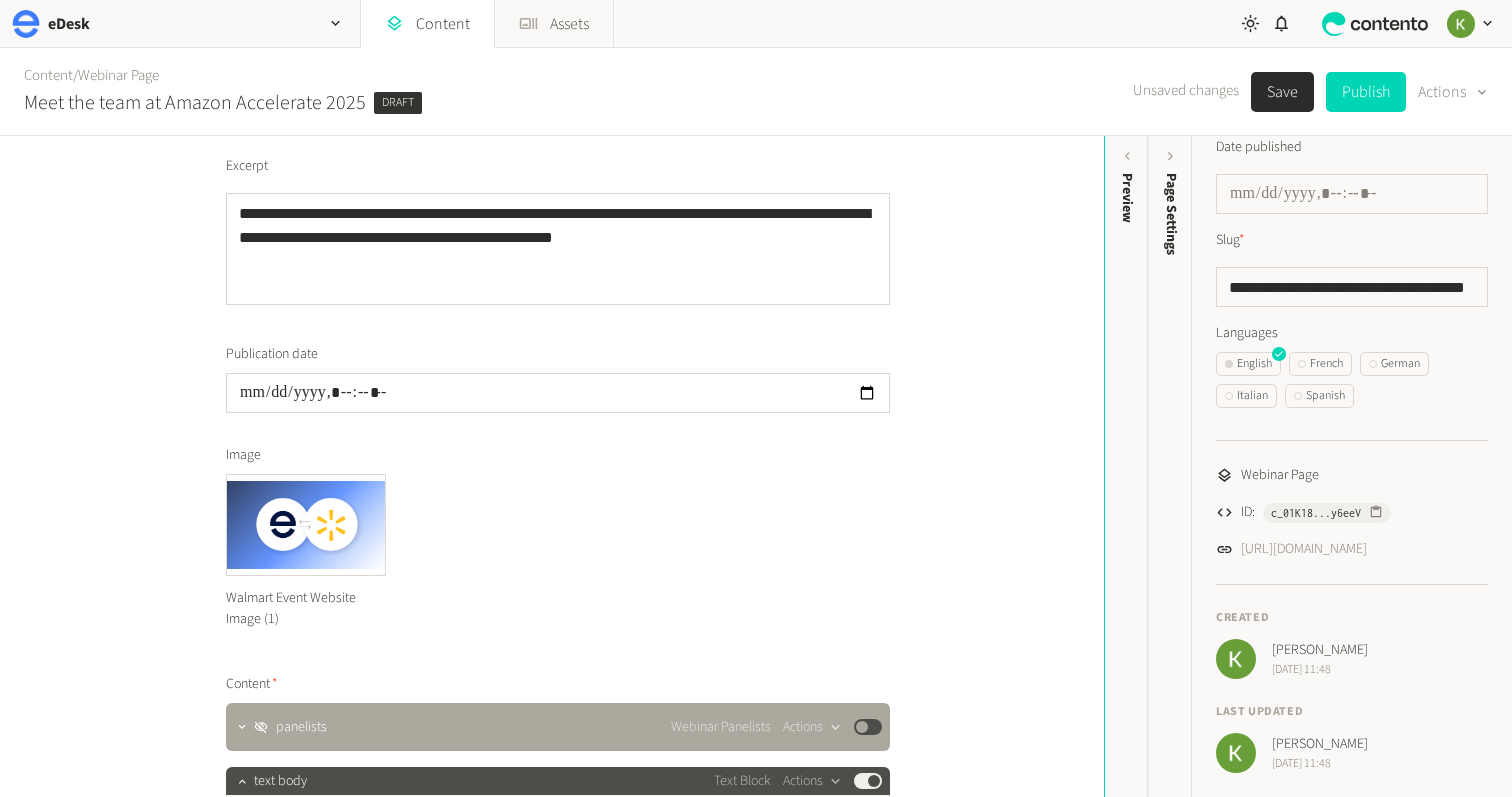 type on "**********" 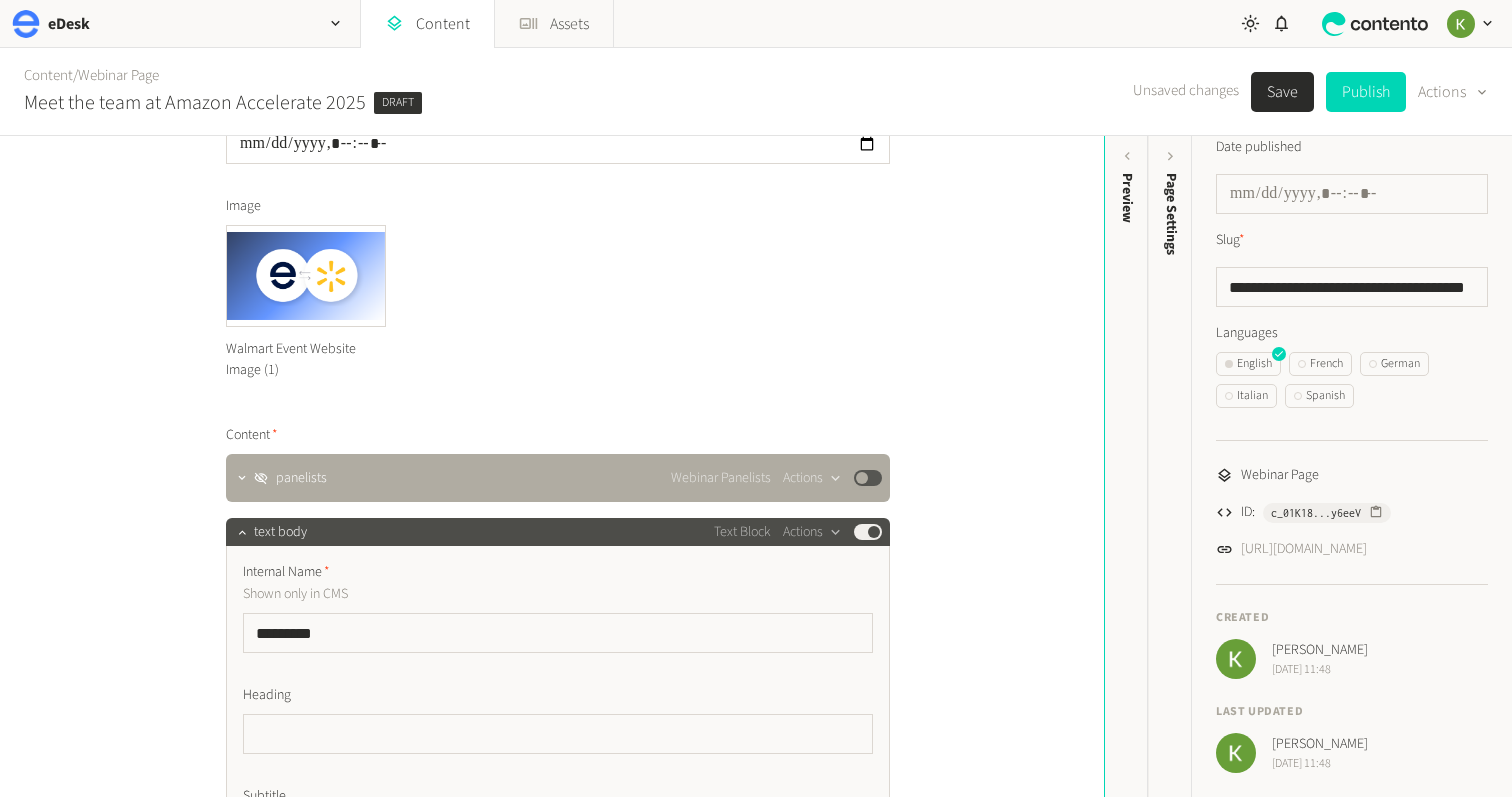 scroll, scrollTop: 369, scrollLeft: 0, axis: vertical 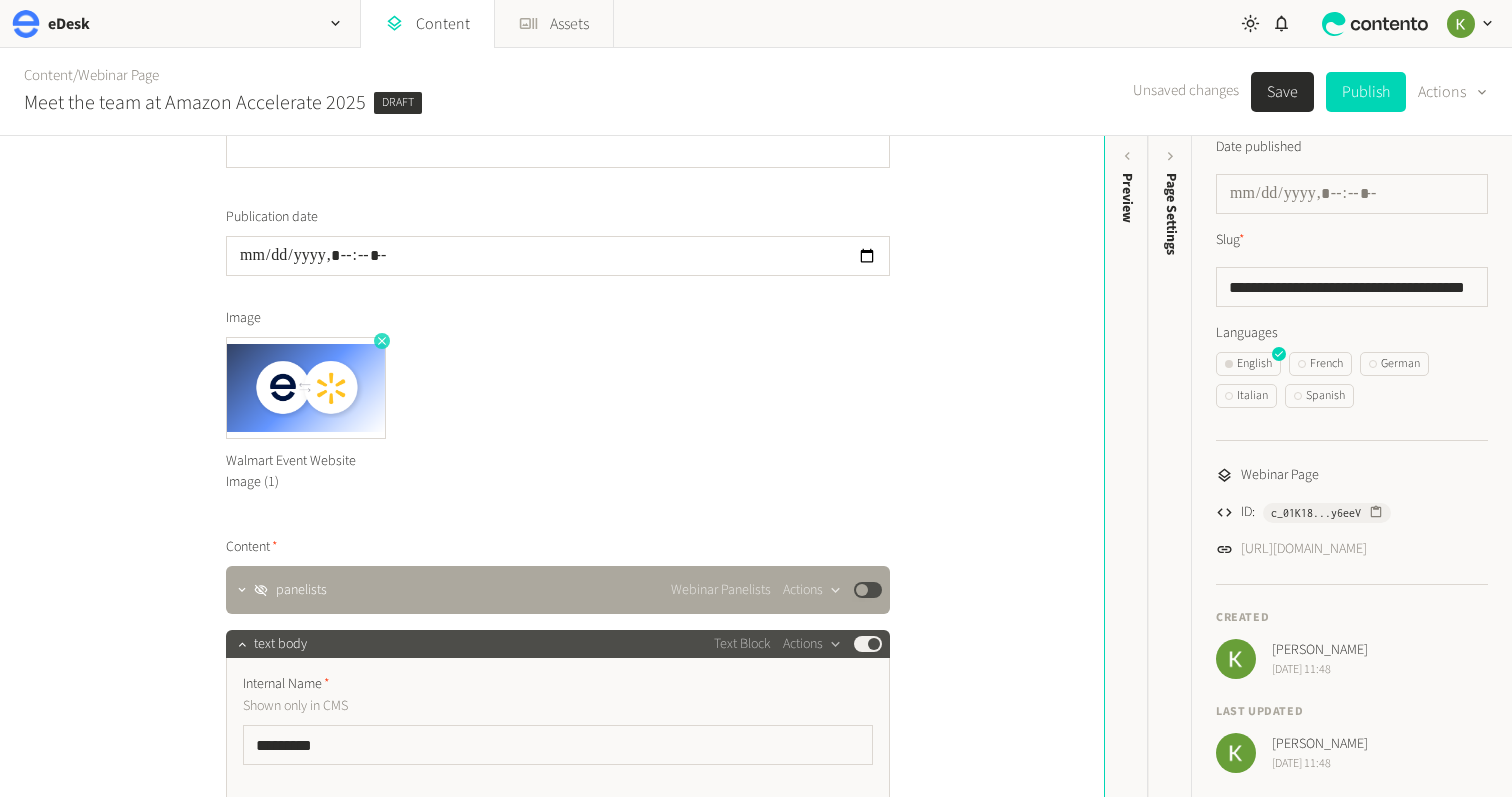 click 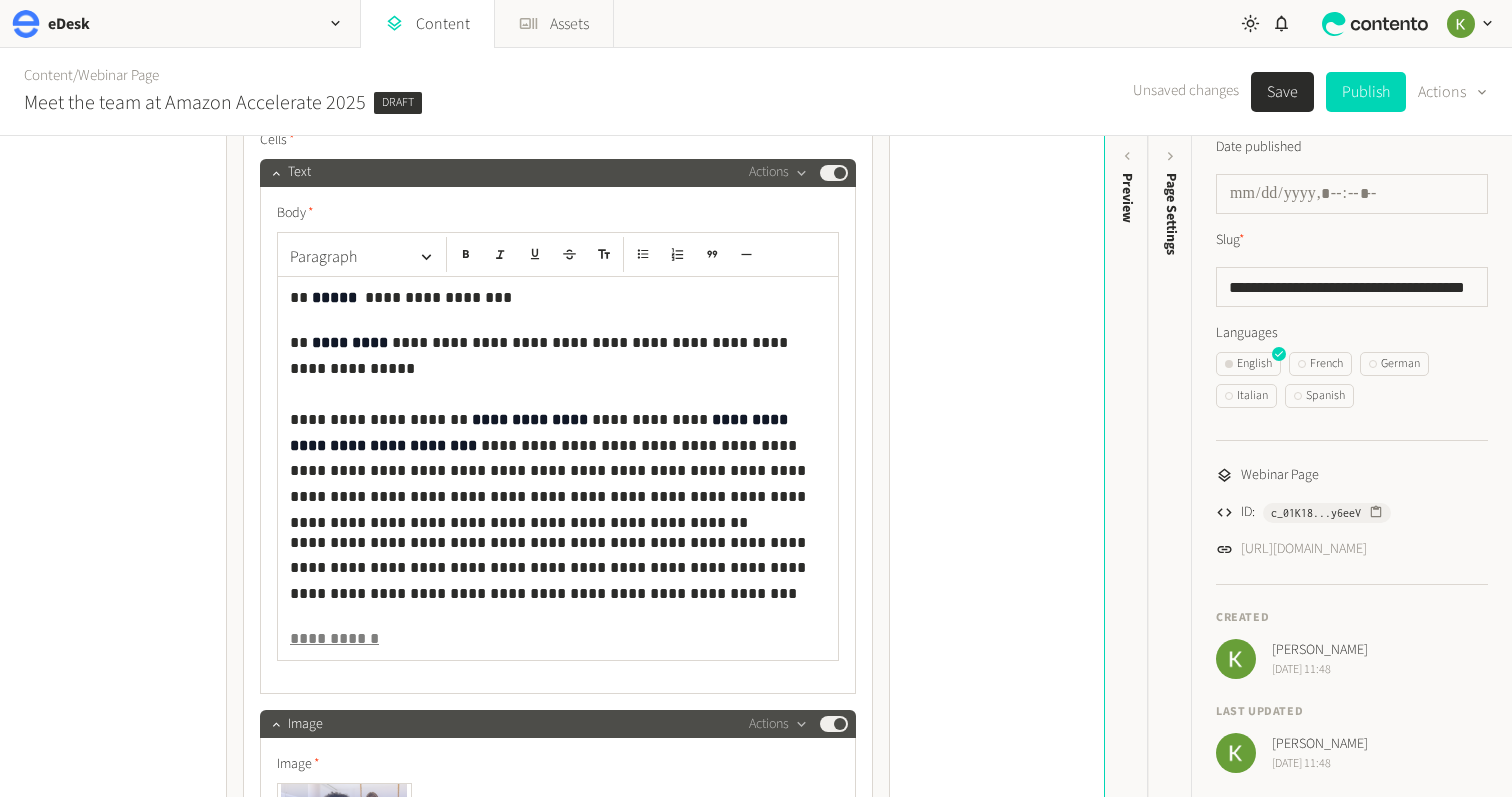 scroll, scrollTop: 1432, scrollLeft: 0, axis: vertical 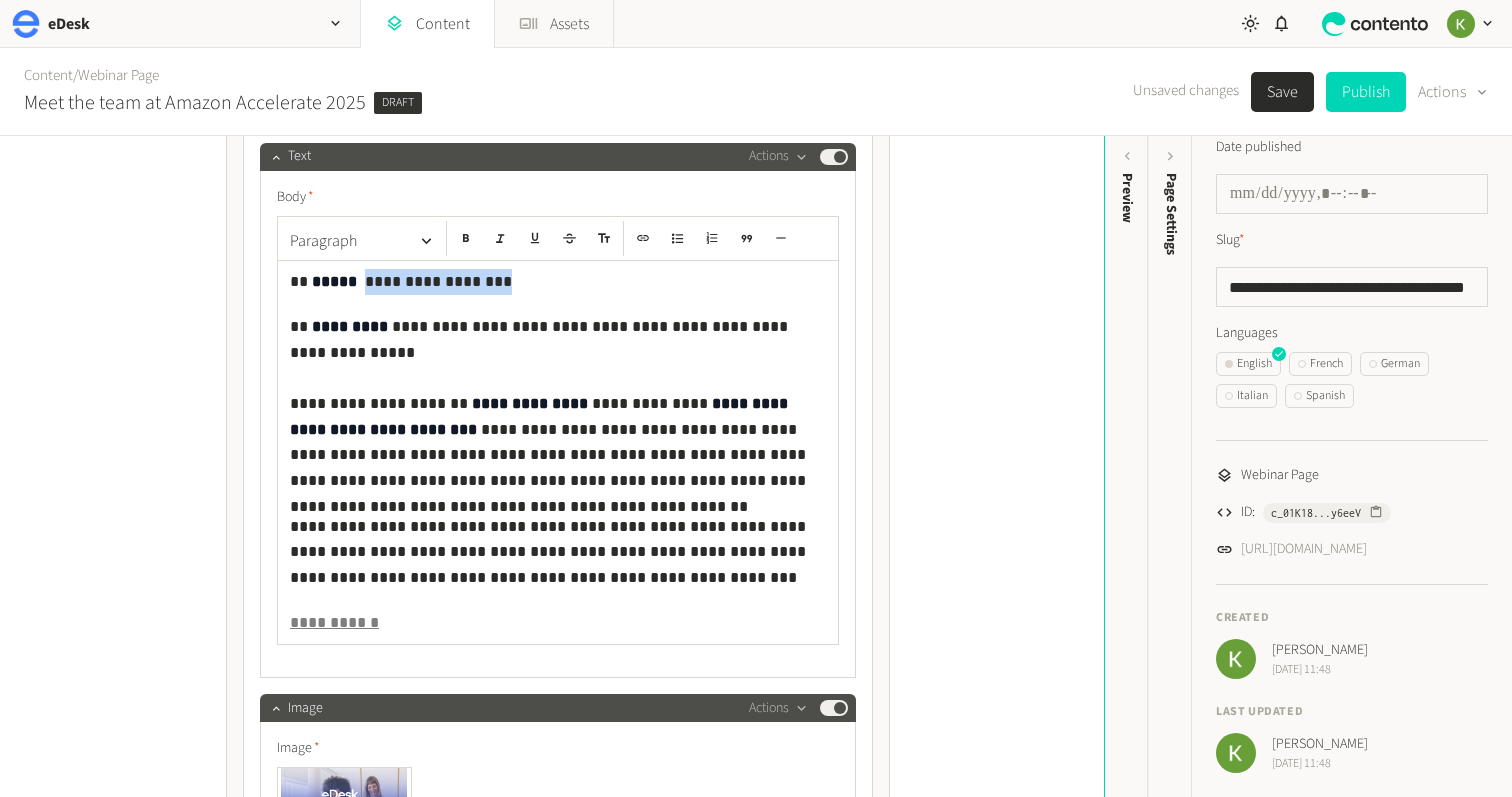 drag, startPoint x: 461, startPoint y: 282, endPoint x: 551, endPoint y: 276, distance: 90.199776 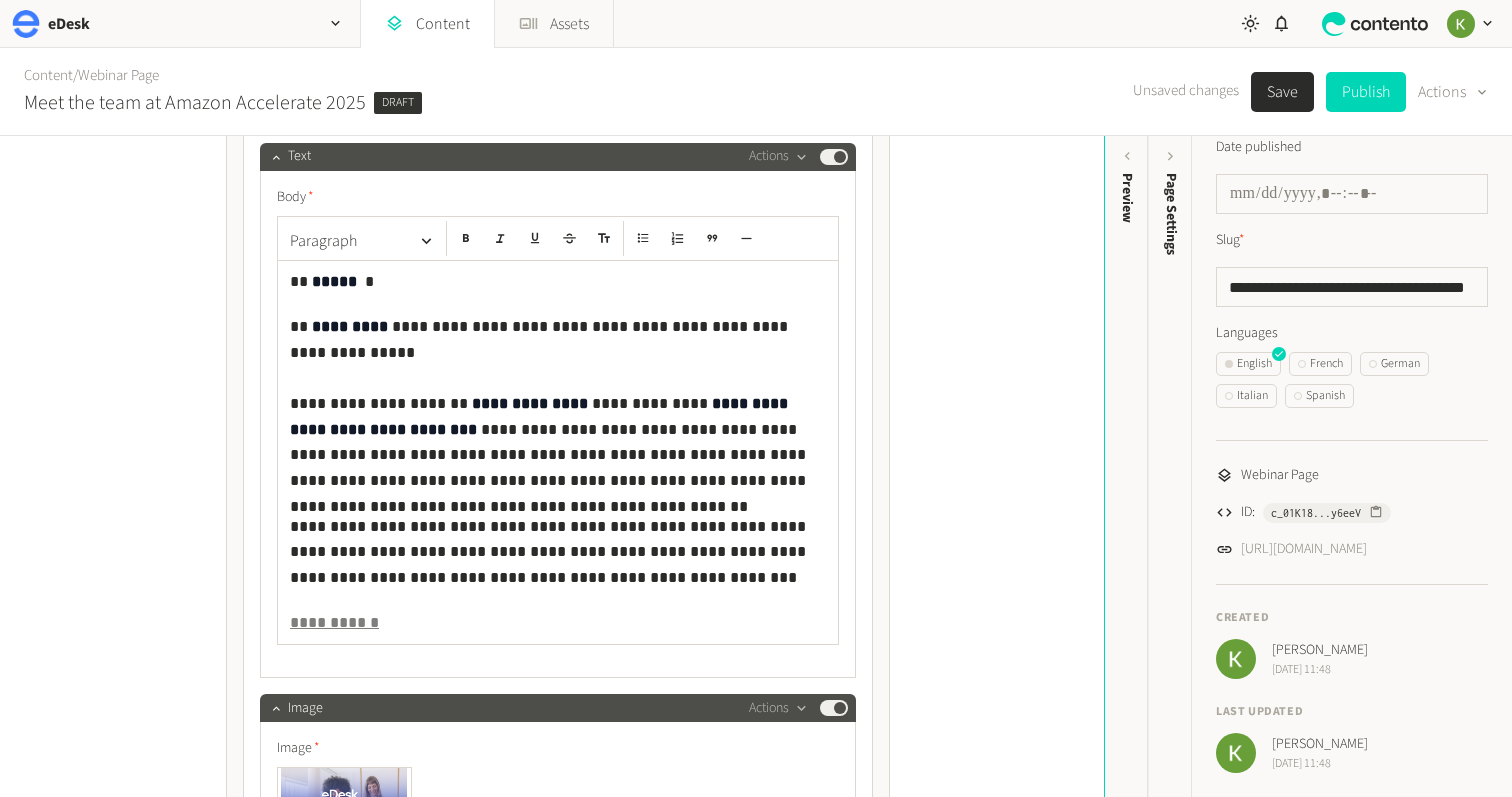 type 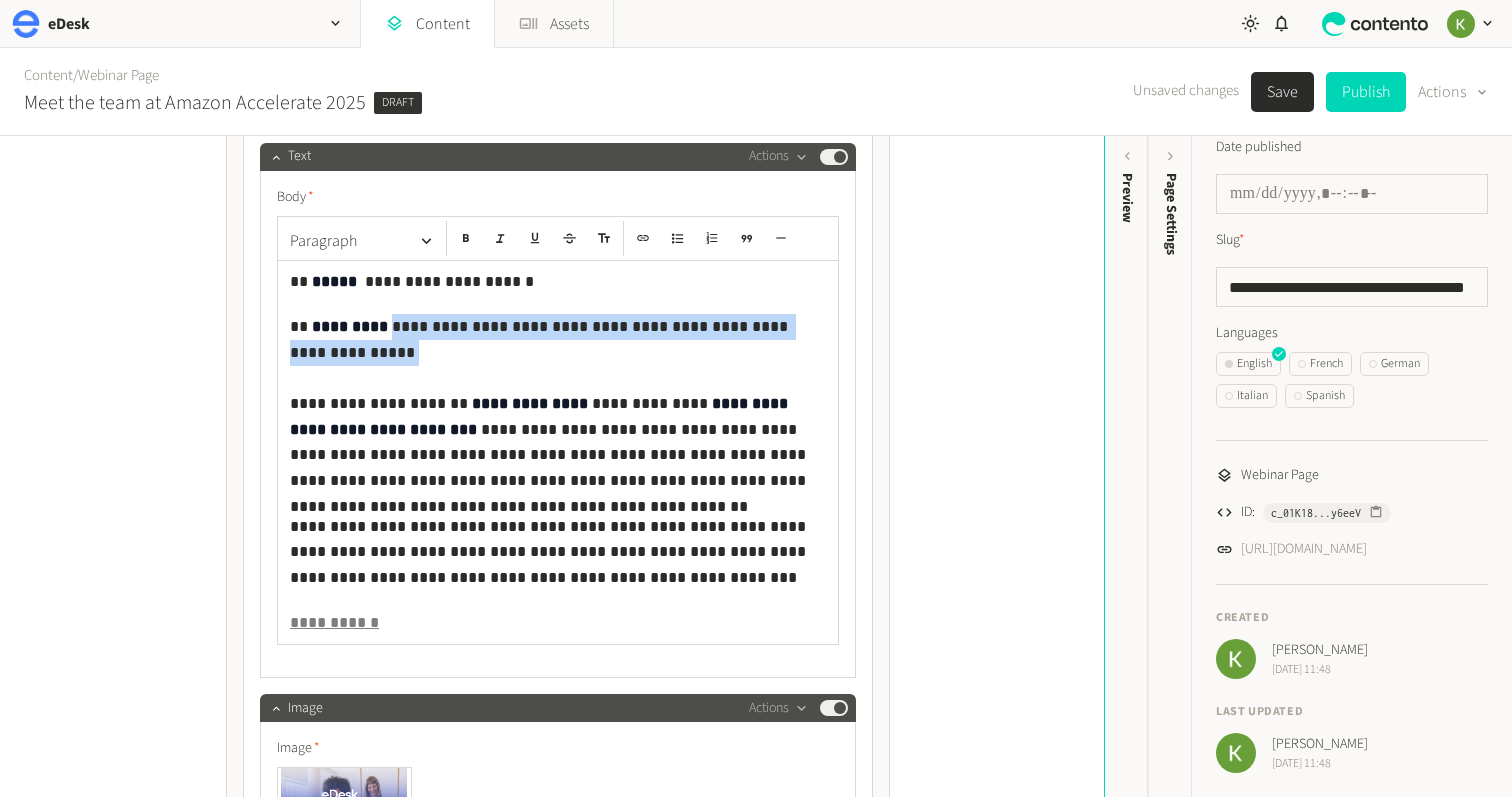 drag, startPoint x: 810, startPoint y: 325, endPoint x: 382, endPoint y: 330, distance: 428.0292 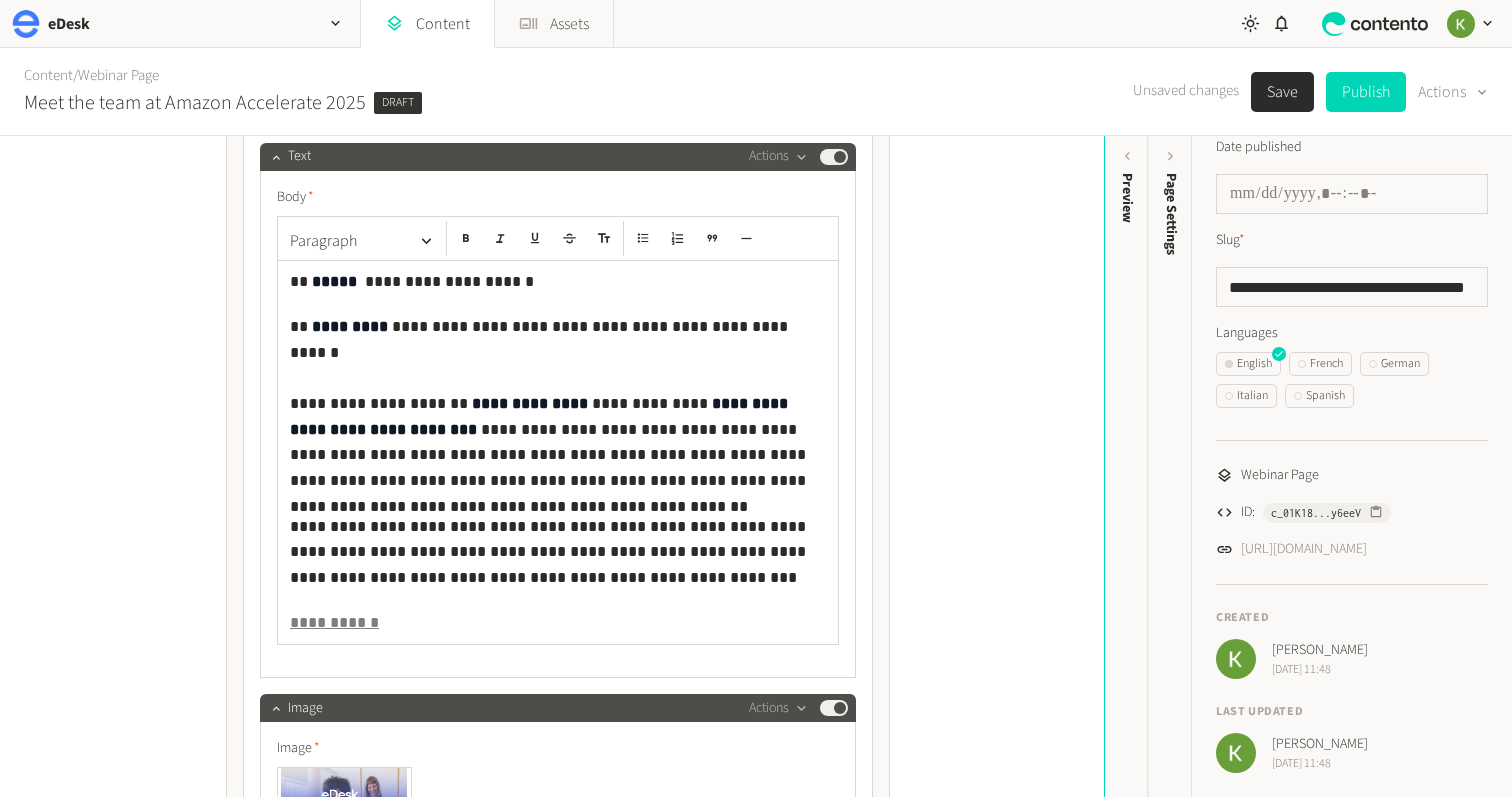 click on "**********" 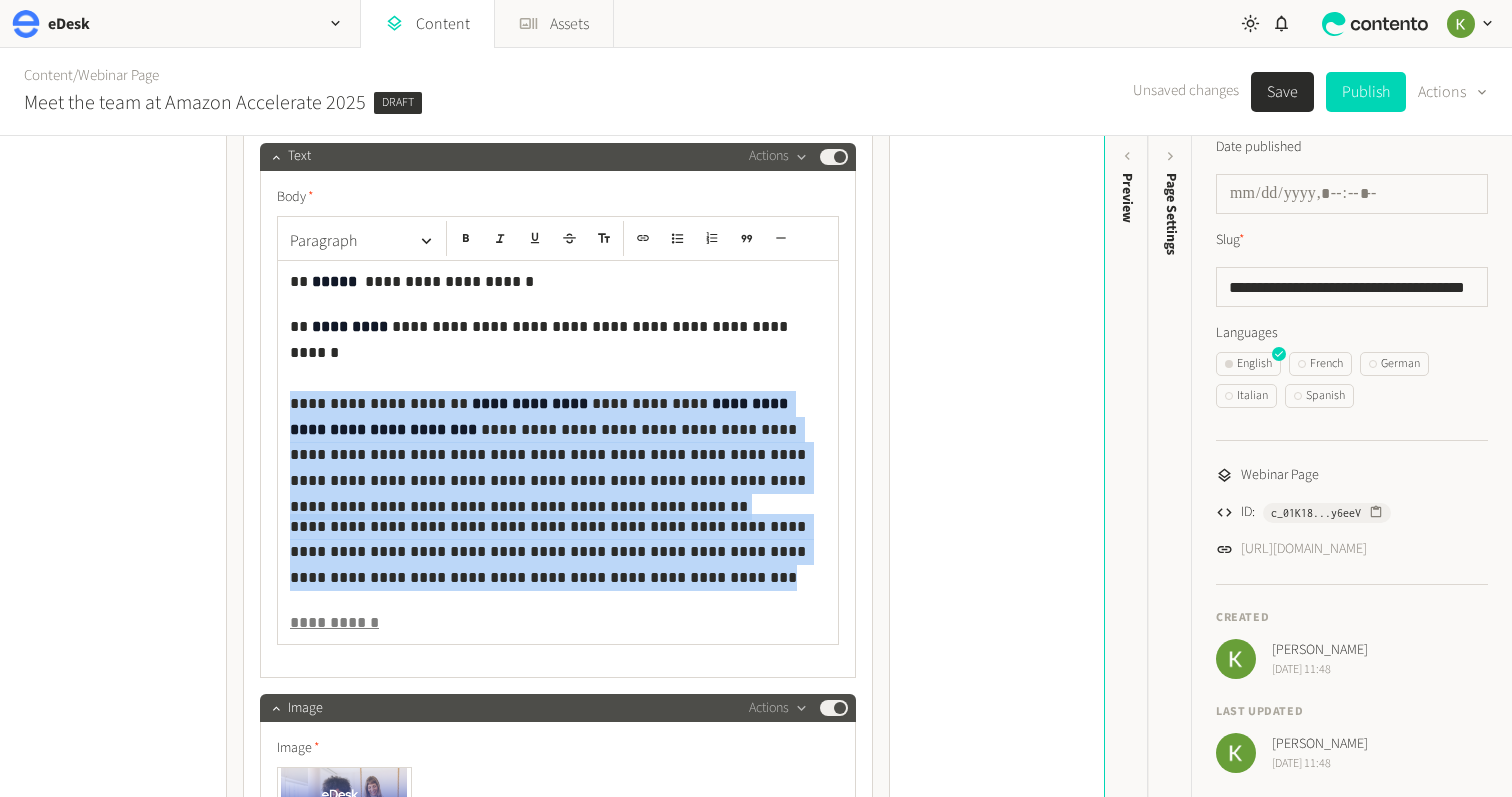 drag, startPoint x: 539, startPoint y: 578, endPoint x: 278, endPoint y: 386, distance: 324.0139 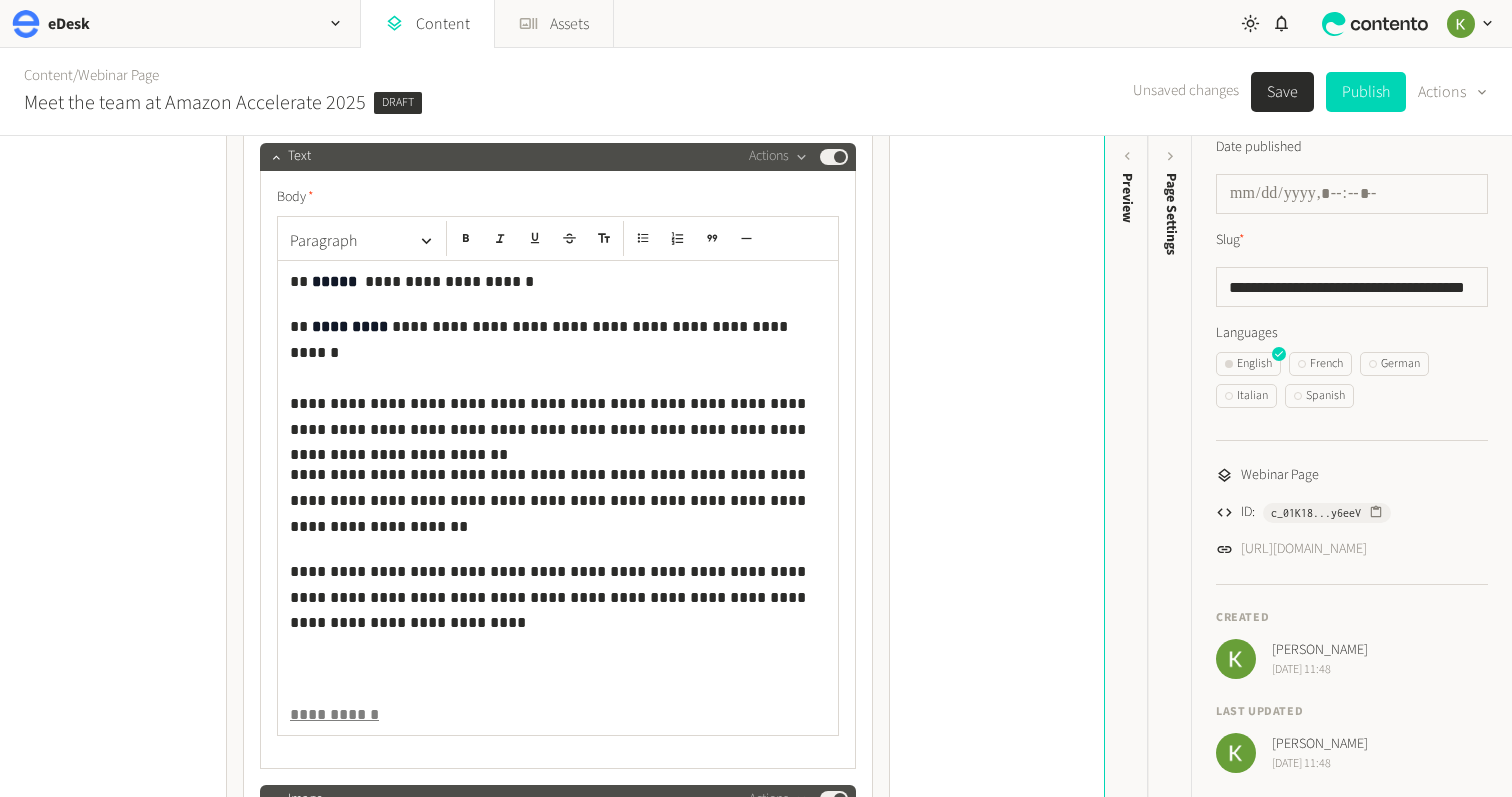 click on "**********" 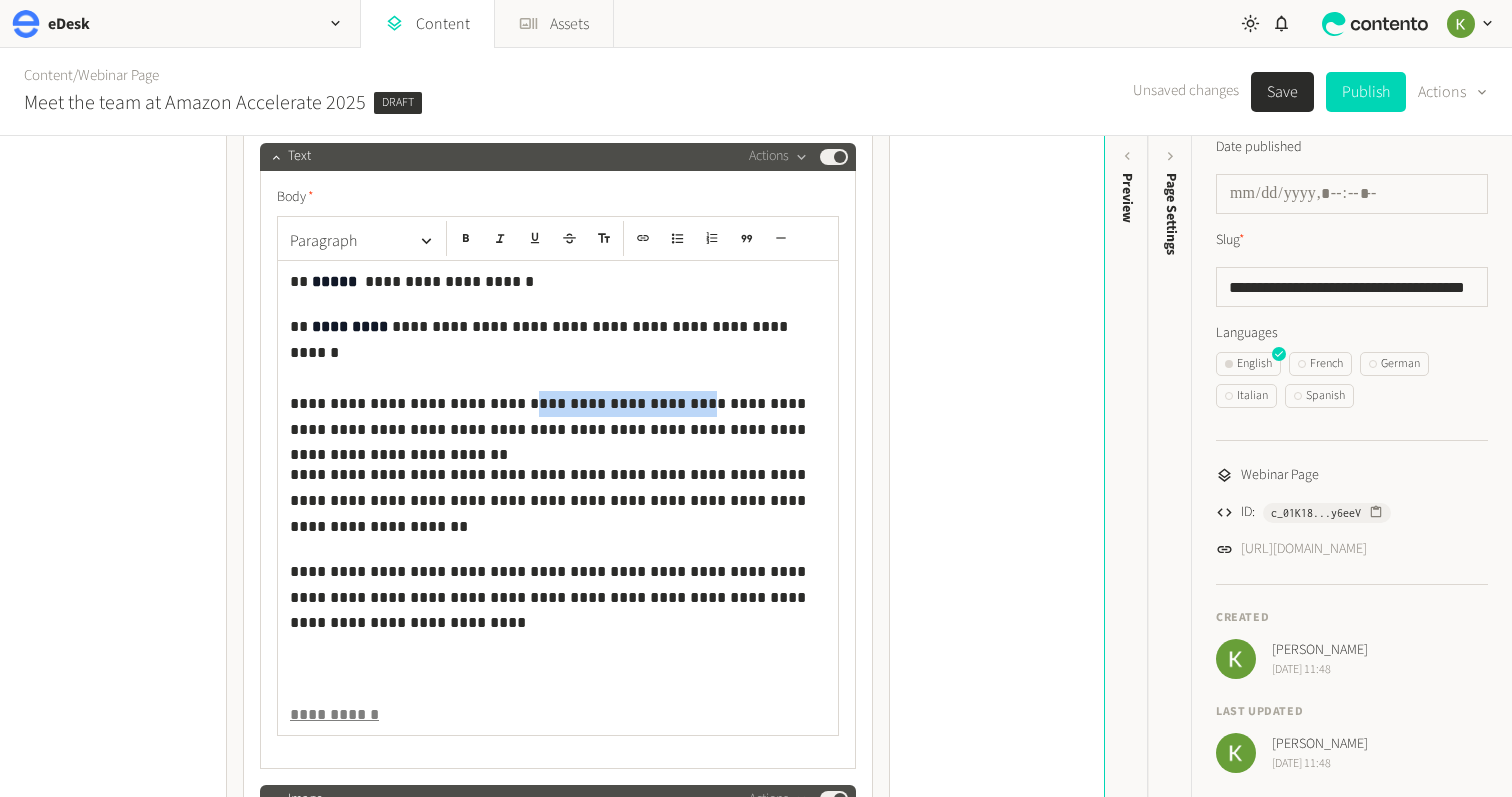 drag, startPoint x: 640, startPoint y: 375, endPoint x: 479, endPoint y: 373, distance: 161.01242 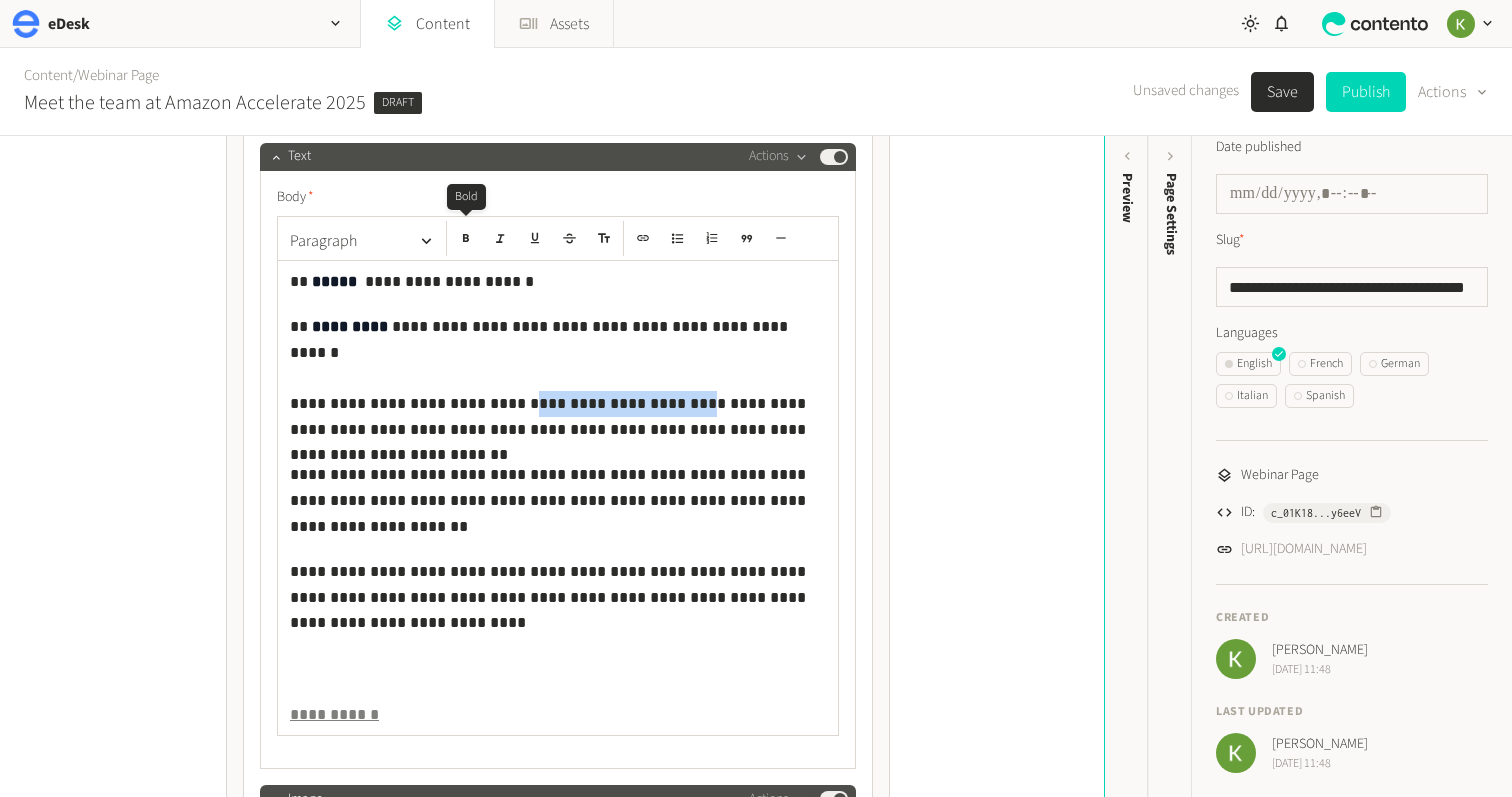 click 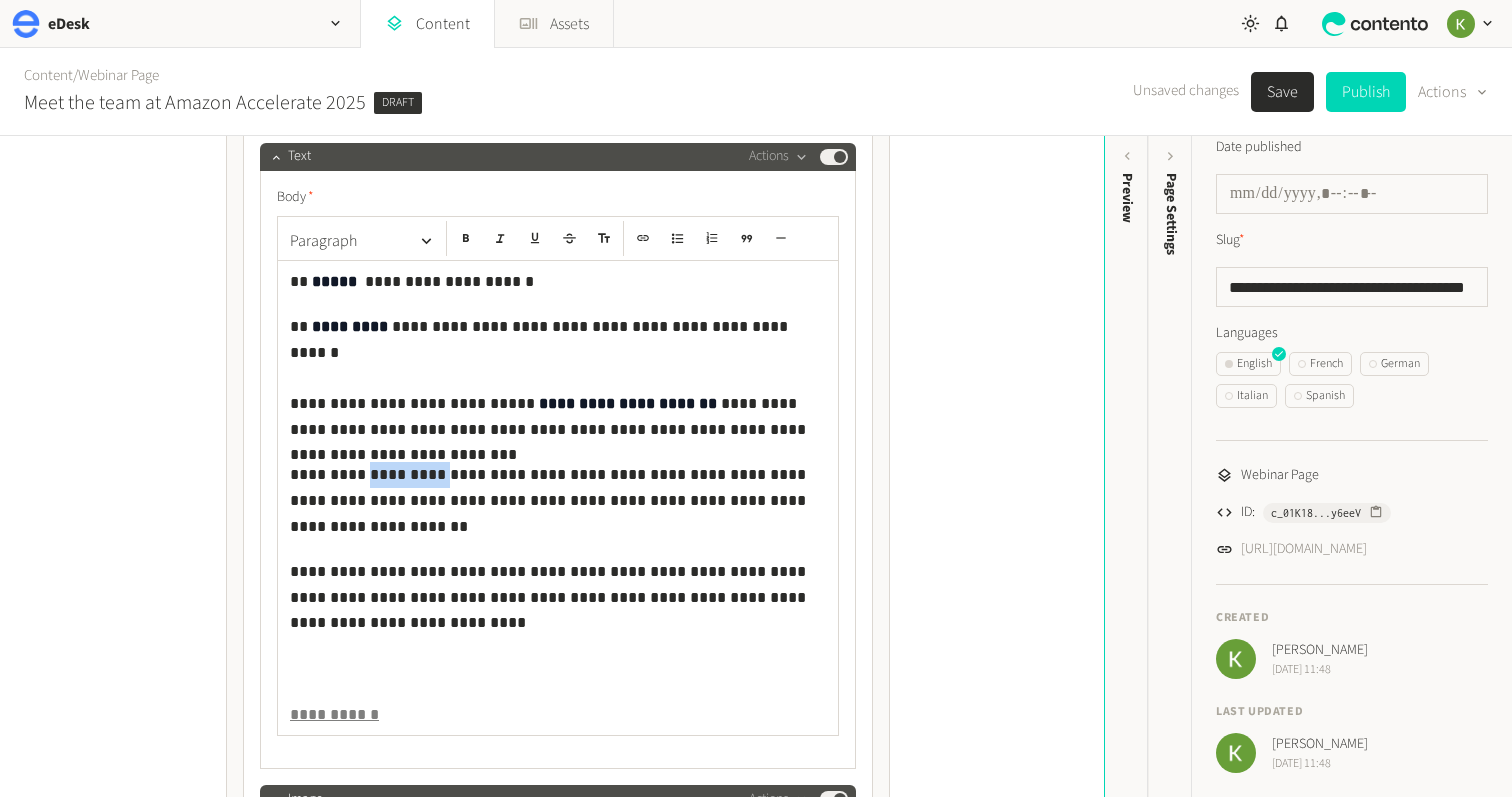 drag, startPoint x: 418, startPoint y: 474, endPoint x: 441, endPoint y: 351, distance: 125.13193 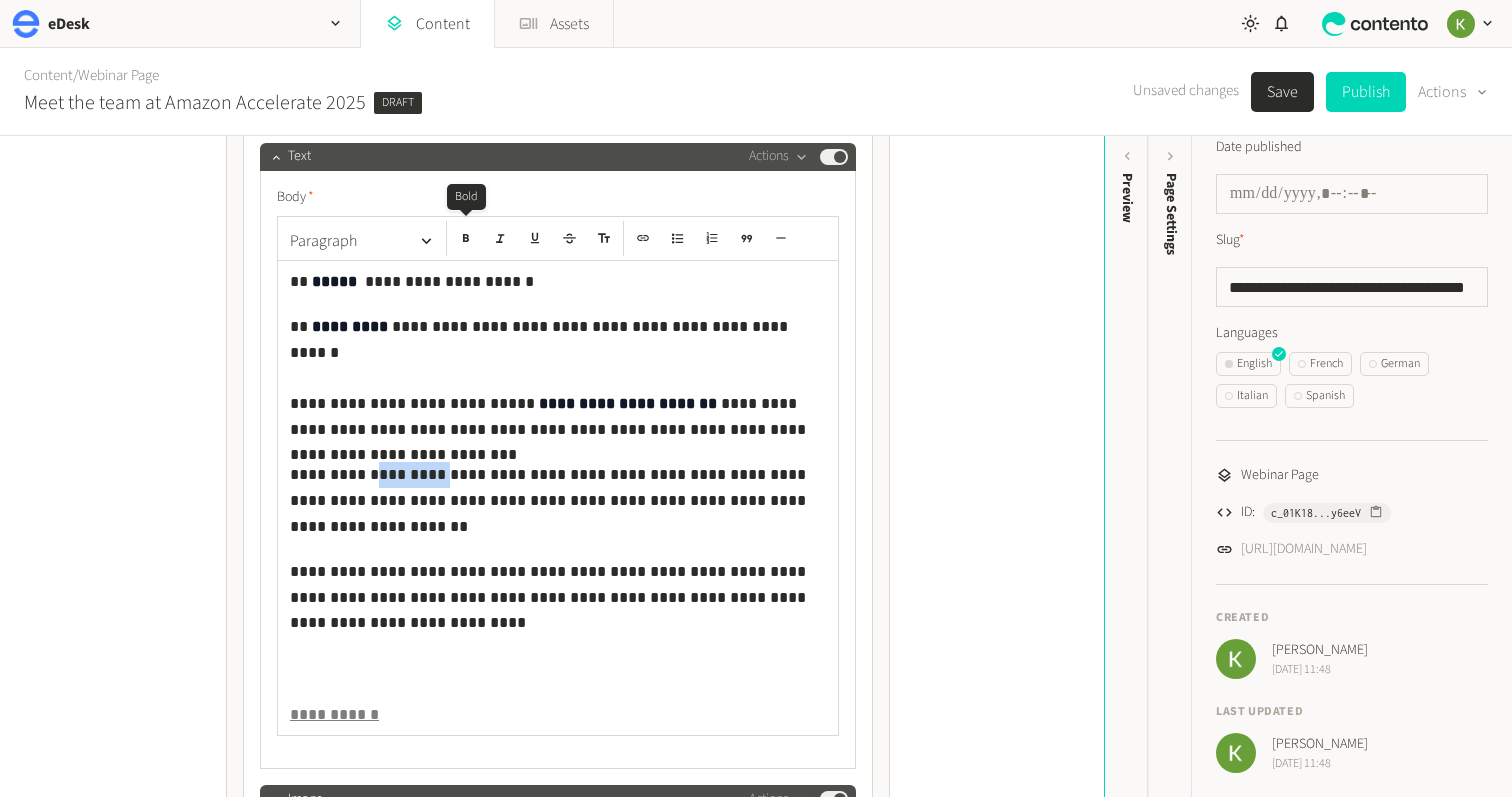 click 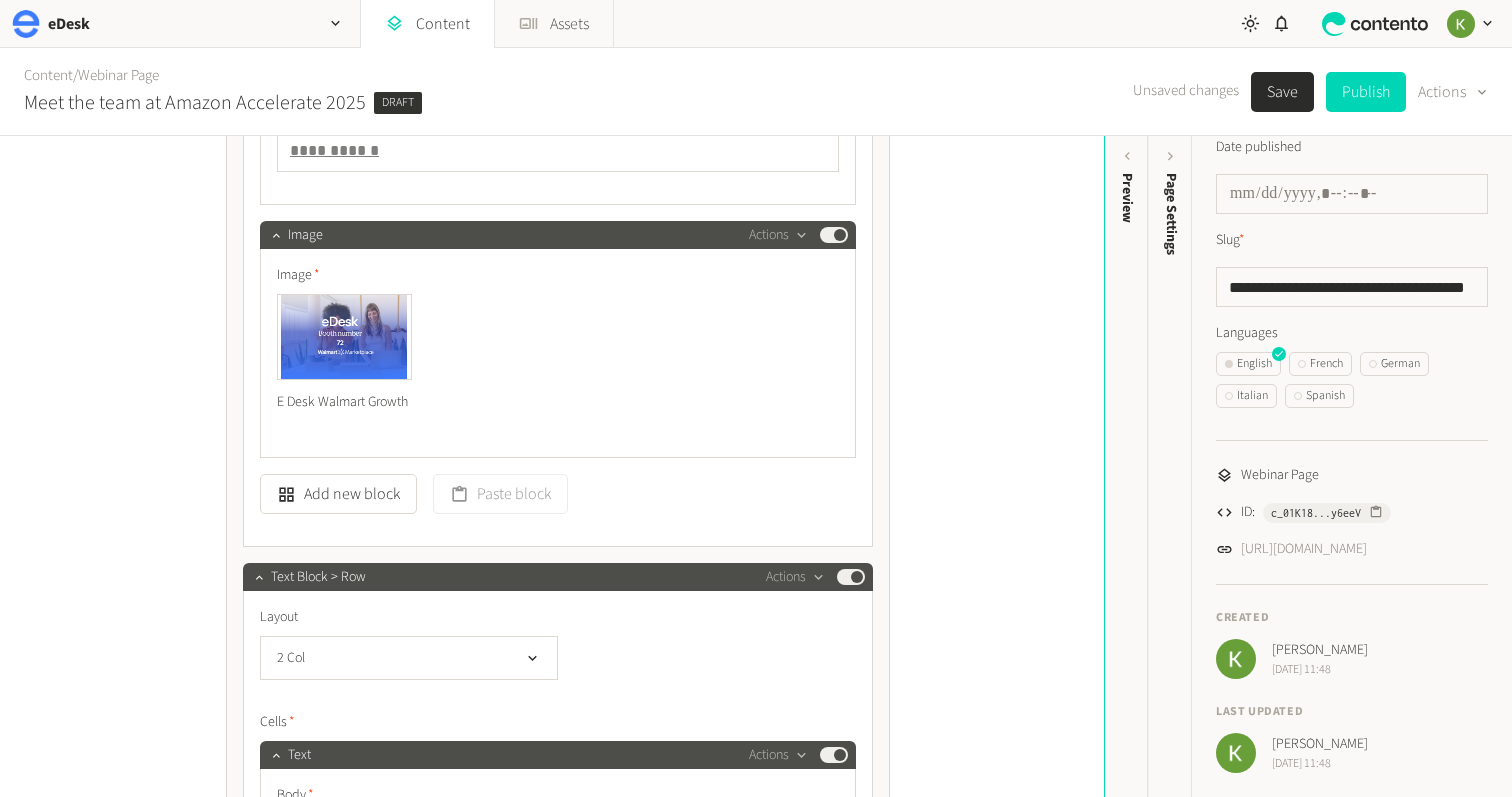 scroll, scrollTop: 2070, scrollLeft: 0, axis: vertical 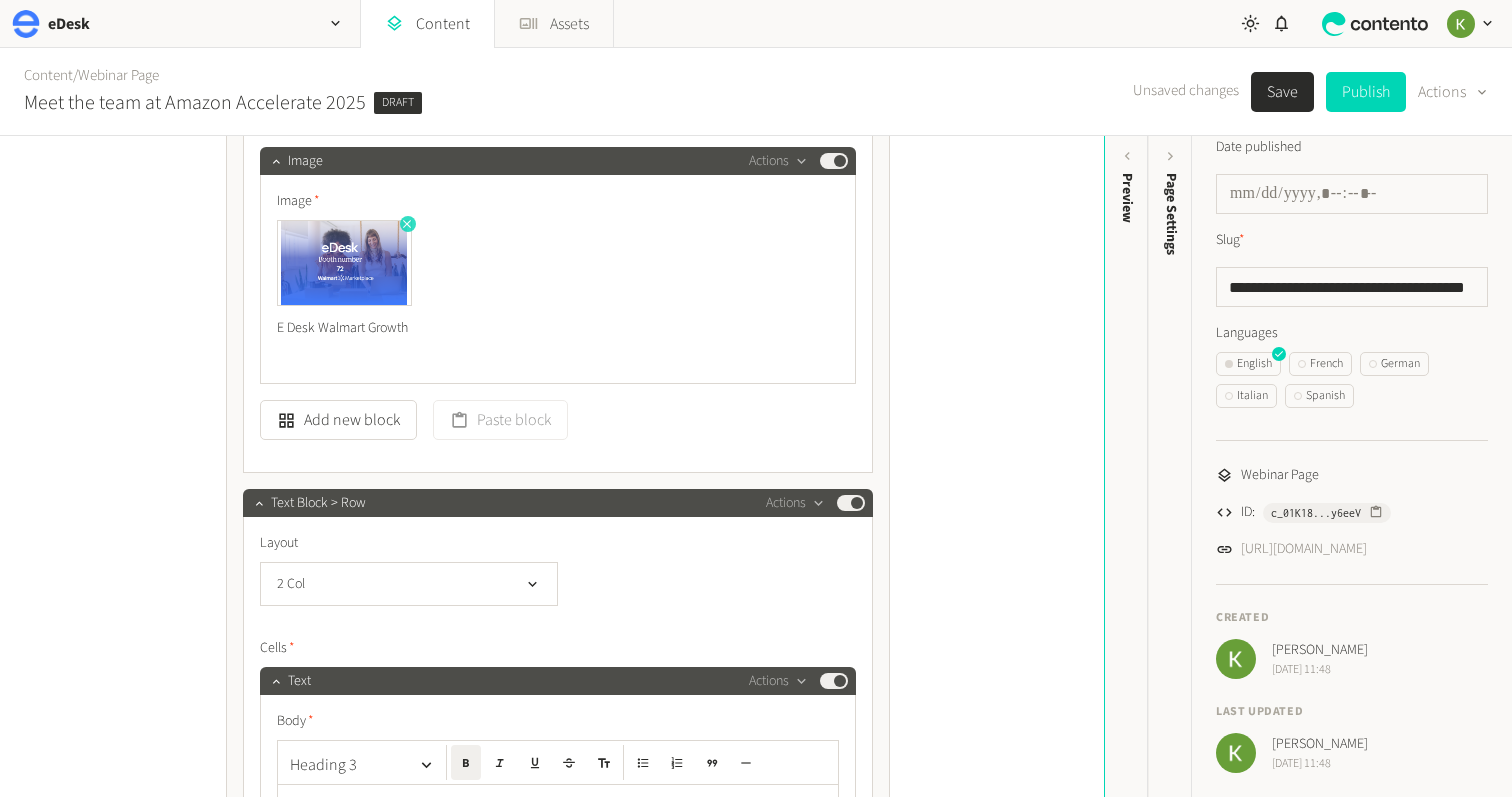 click 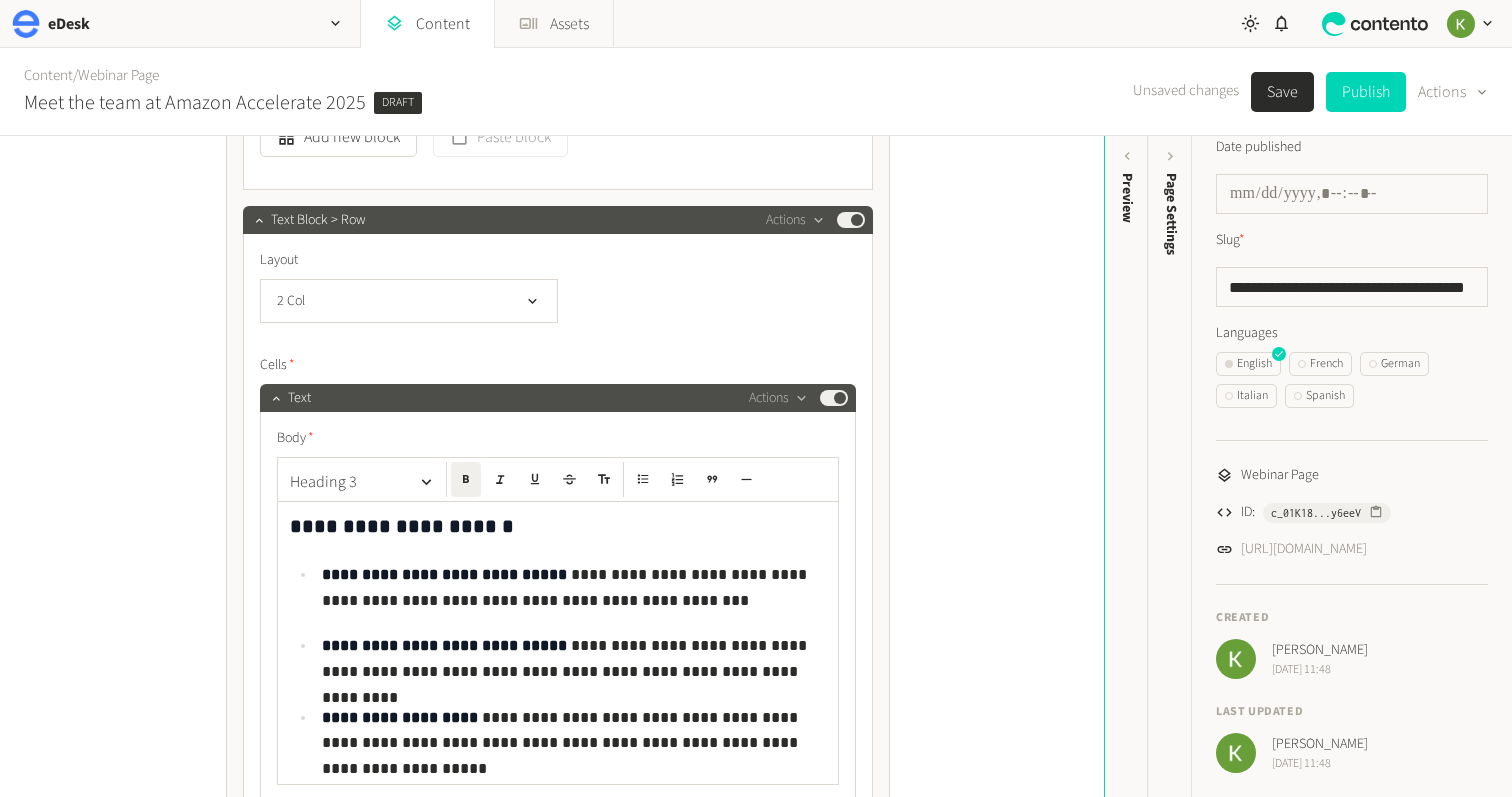 scroll, scrollTop: 2356, scrollLeft: 0, axis: vertical 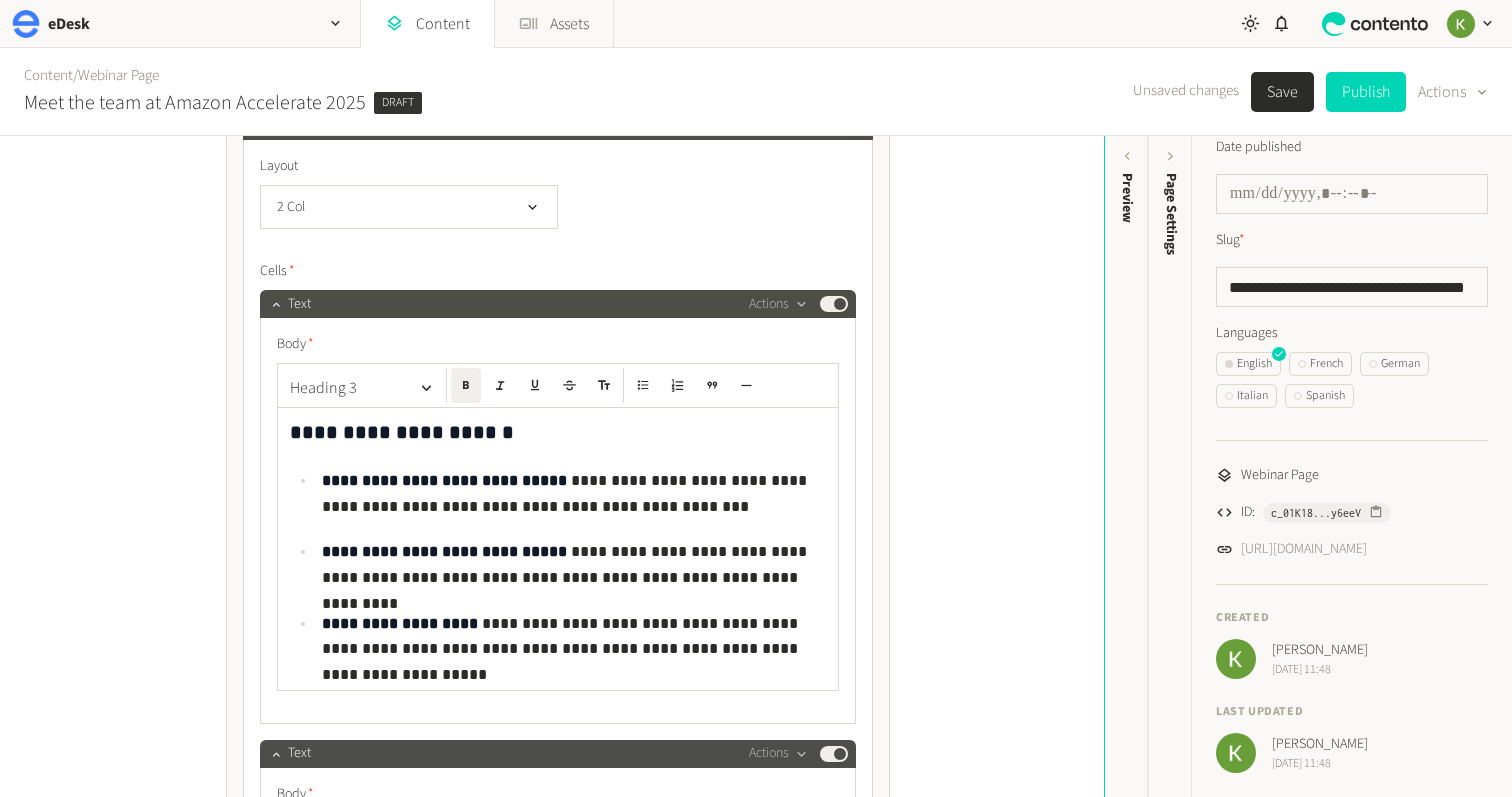 click on "**********" 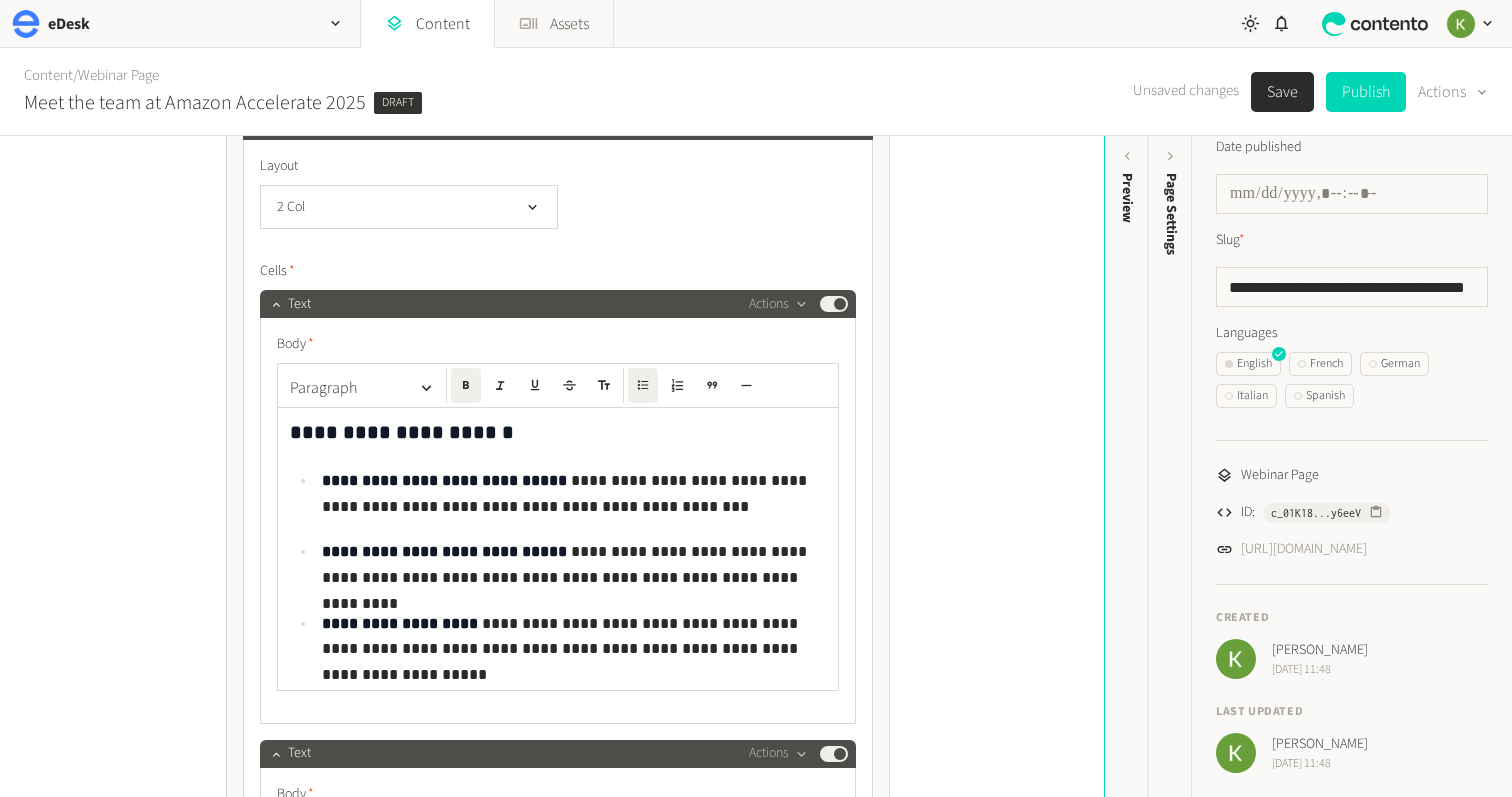 click on "**********" 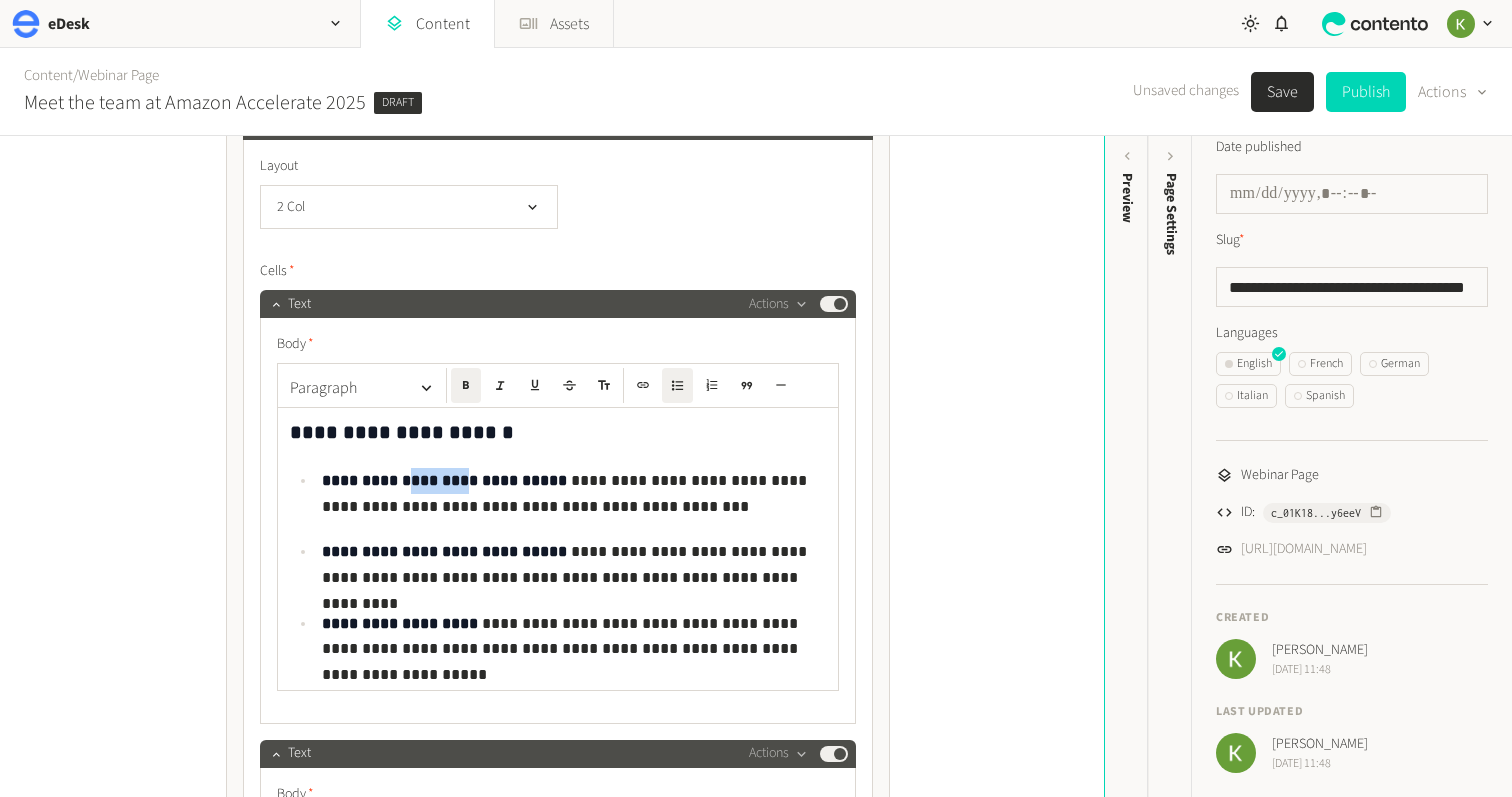 click on "**********" 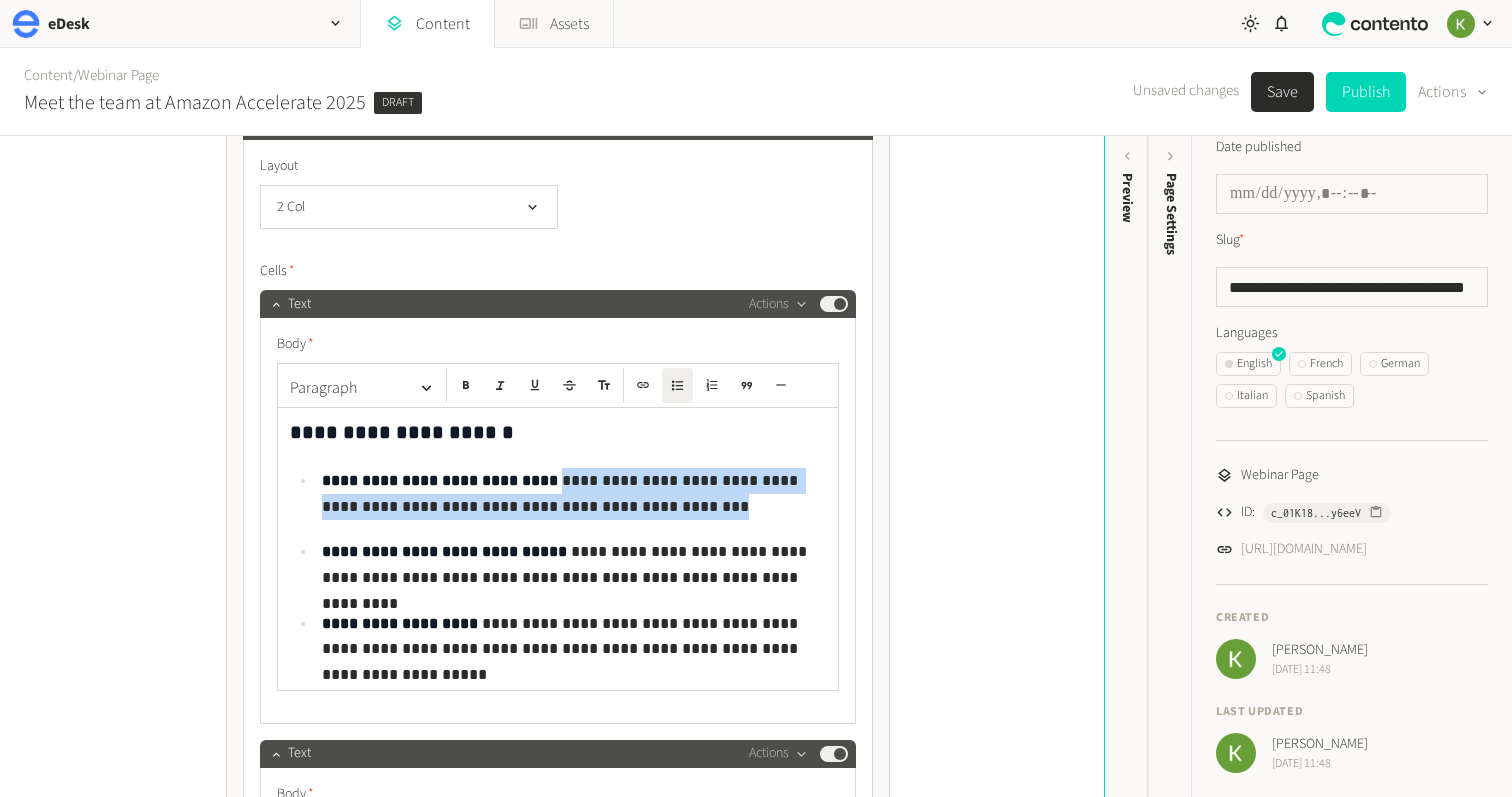 drag, startPoint x: 519, startPoint y: 494, endPoint x: 614, endPoint y: 473, distance: 97.29337 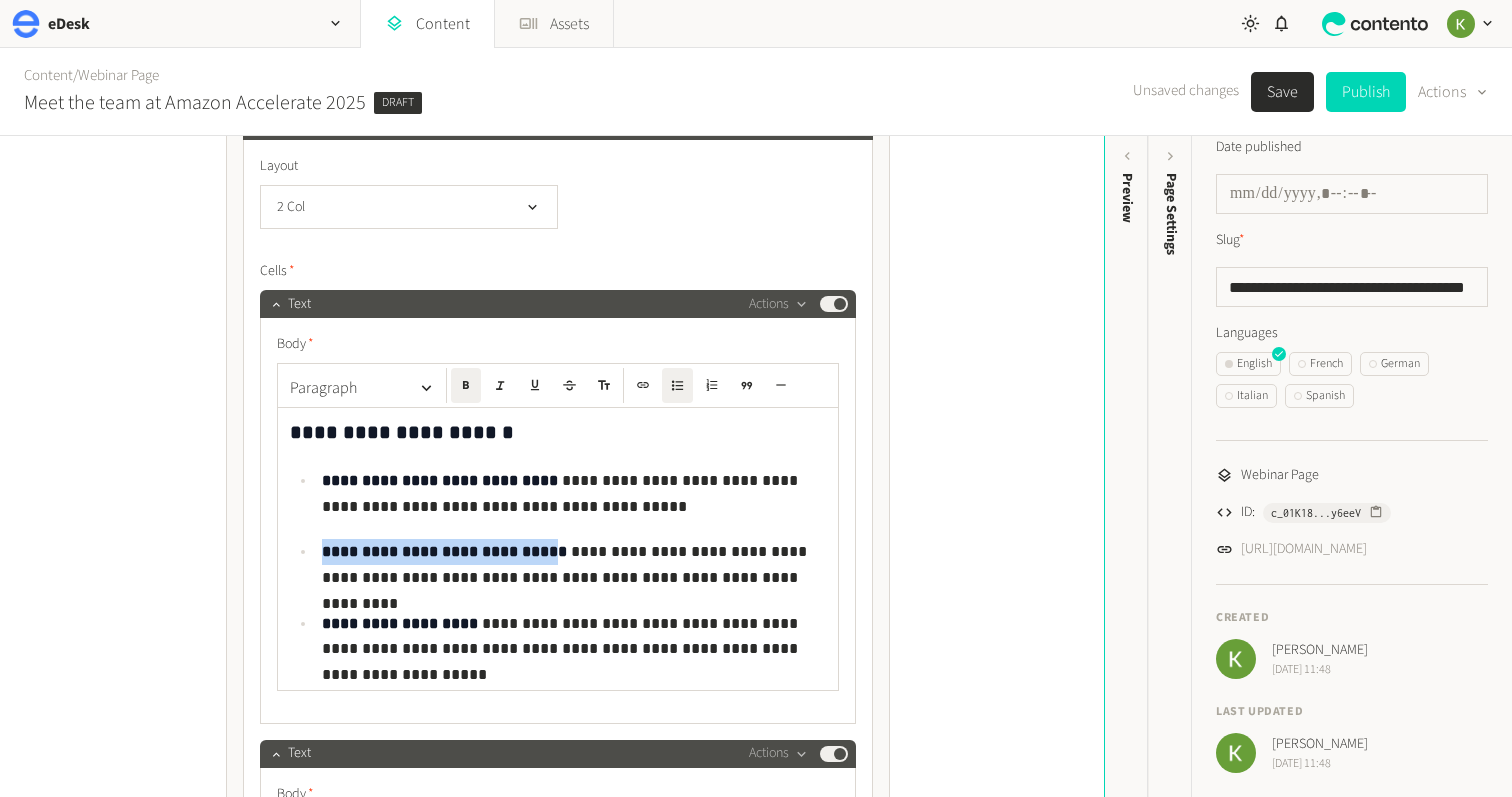 drag, startPoint x: 534, startPoint y: 547, endPoint x: 337, endPoint y: 550, distance: 197.02284 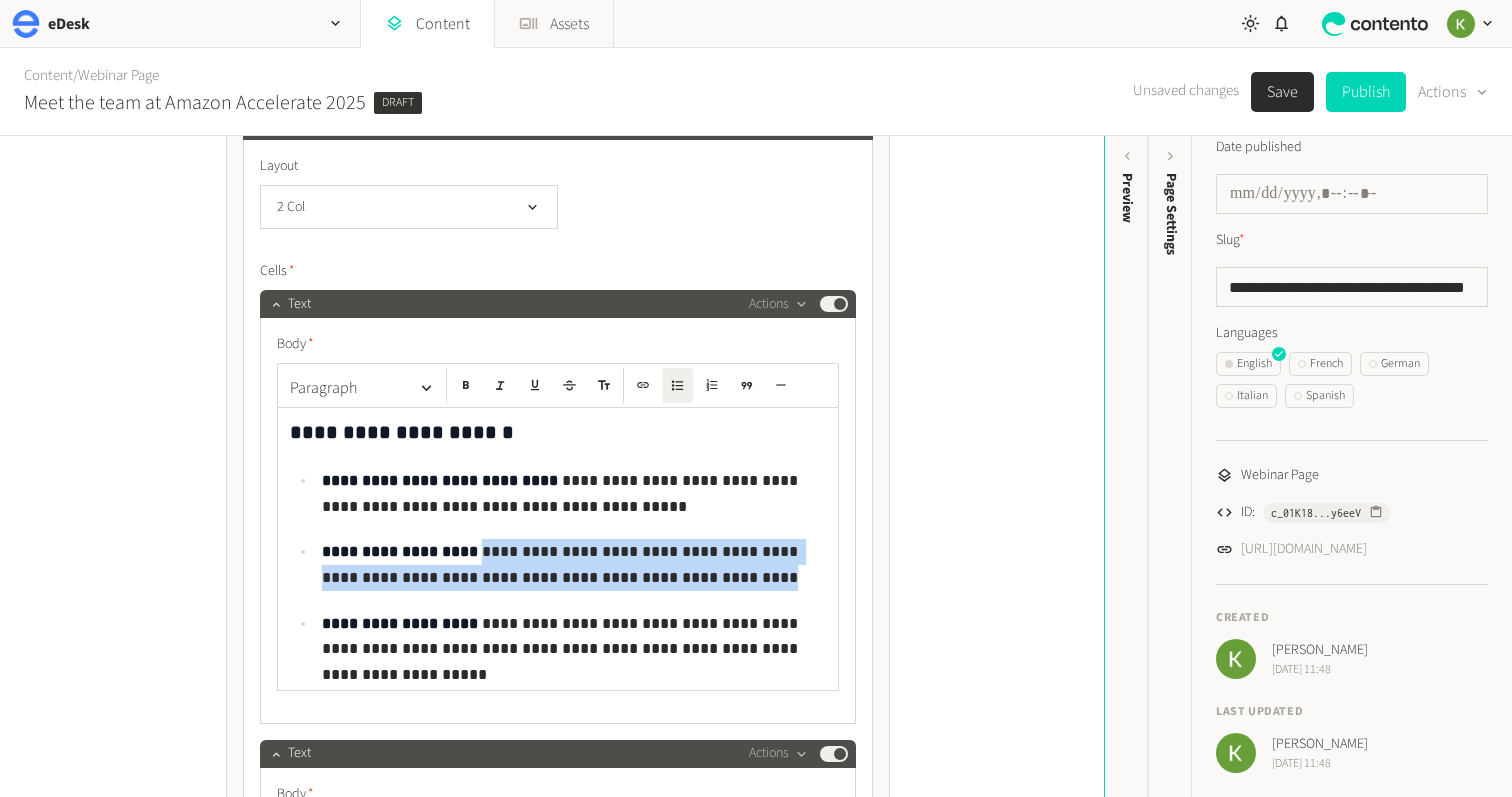 drag, startPoint x: 467, startPoint y: 551, endPoint x: 665, endPoint y: 575, distance: 199.44925 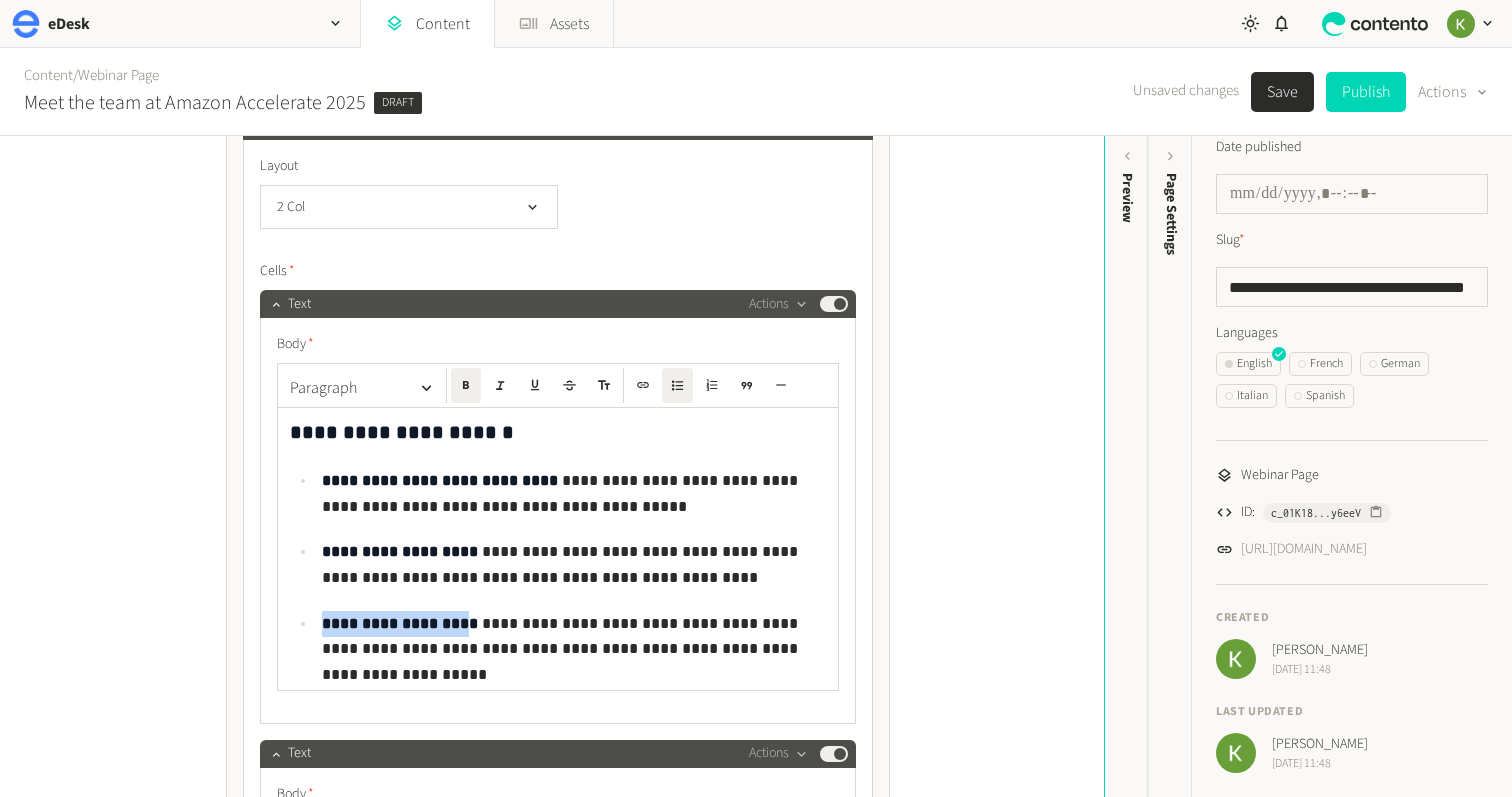 drag, startPoint x: 460, startPoint y: 624, endPoint x: 366, endPoint y: 620, distance: 94.08507 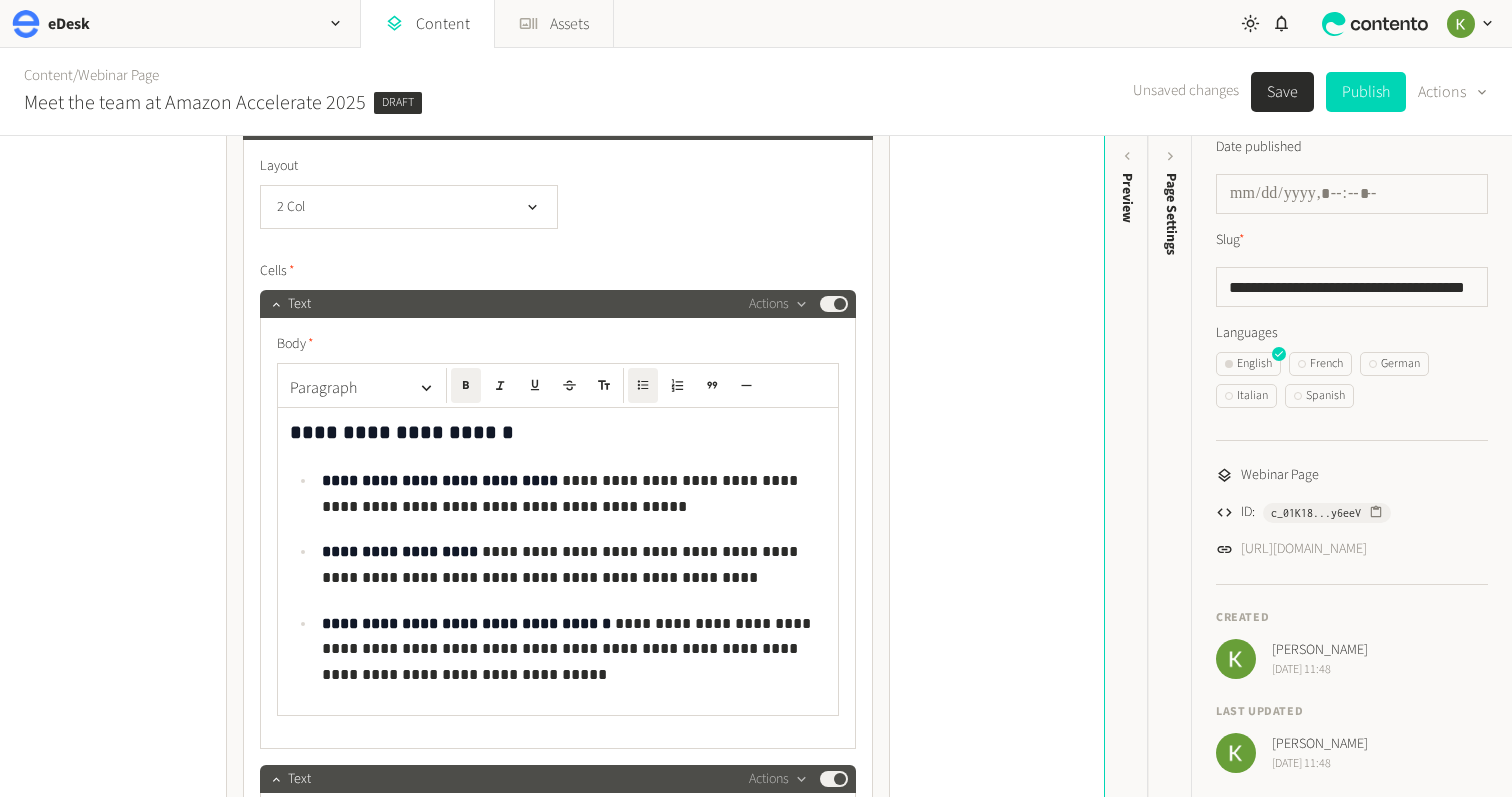 click on "**********" 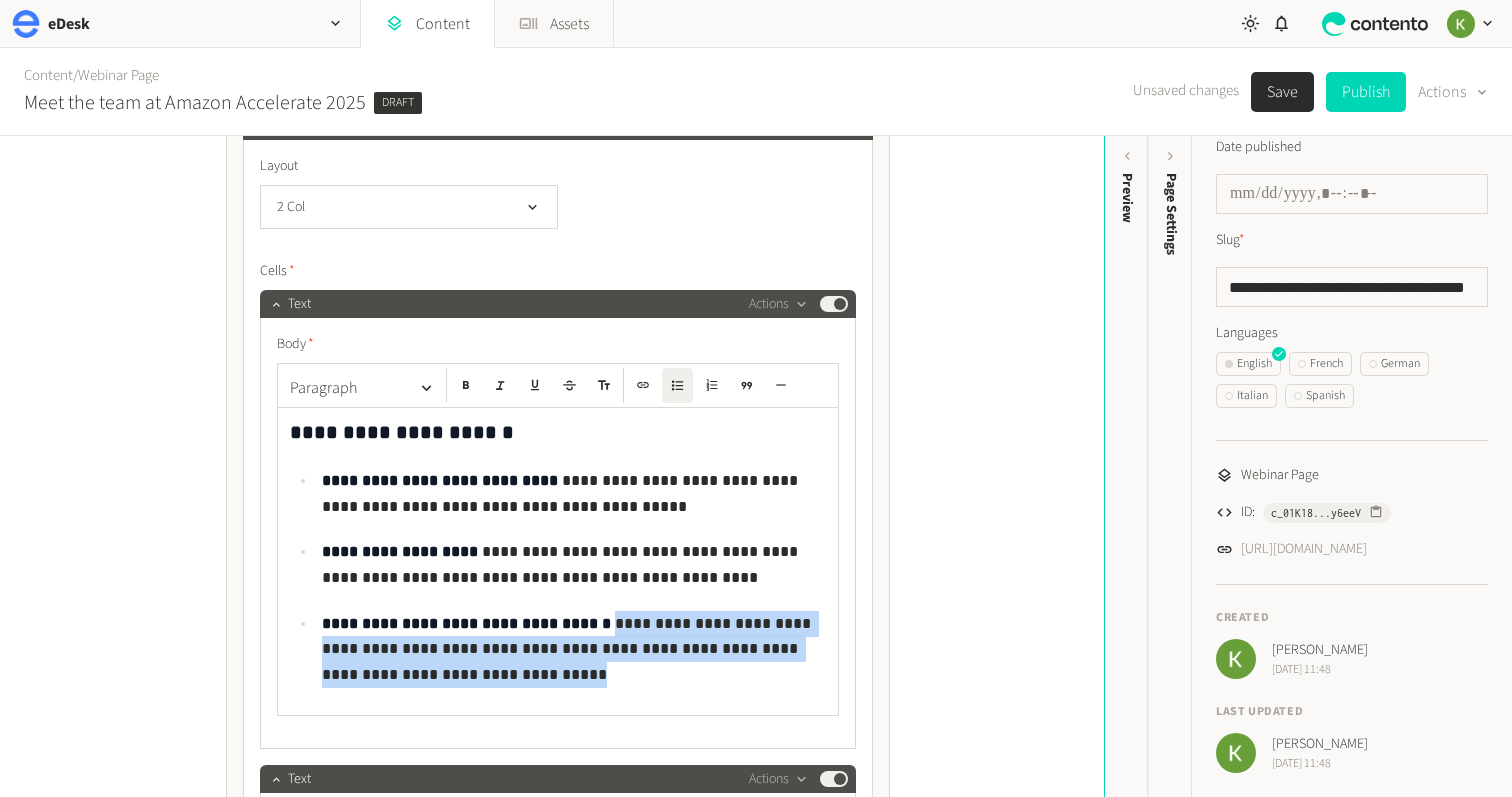 drag, startPoint x: 502, startPoint y: 672, endPoint x: 582, endPoint y: 628, distance: 91.3017 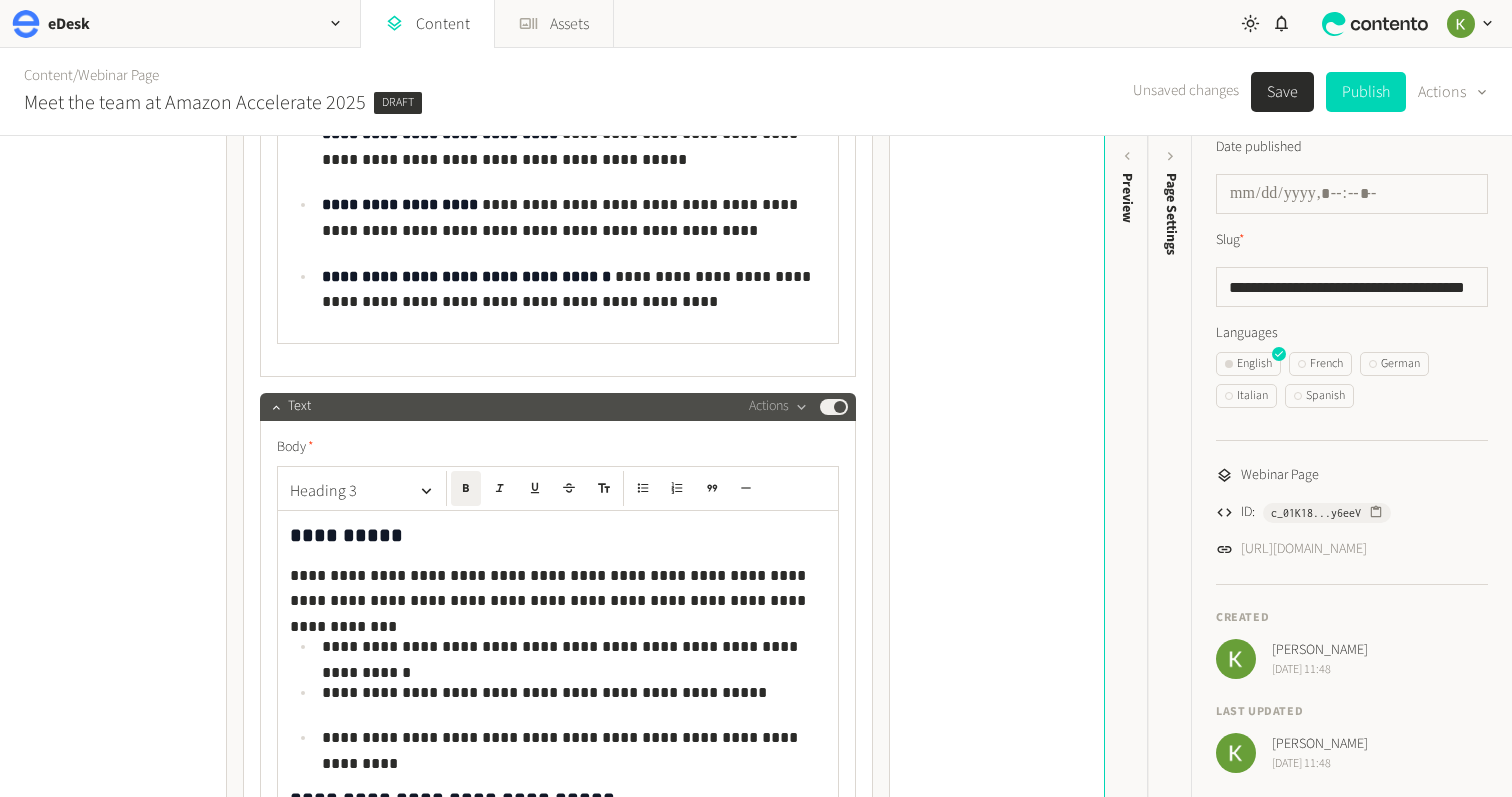 scroll, scrollTop: 2740, scrollLeft: 0, axis: vertical 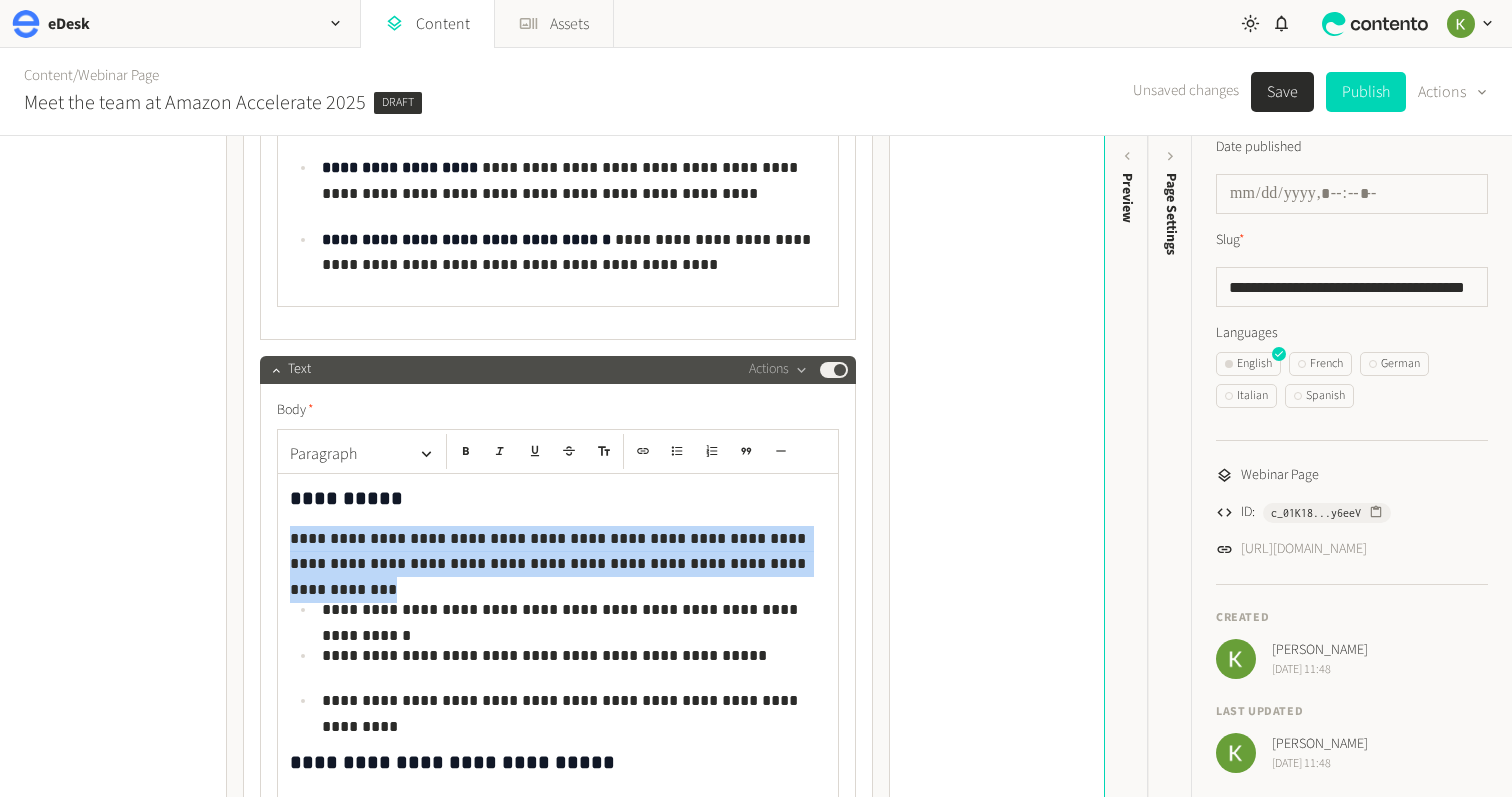 drag, startPoint x: 588, startPoint y: 564, endPoint x: 353, endPoint y: 534, distance: 236.90715 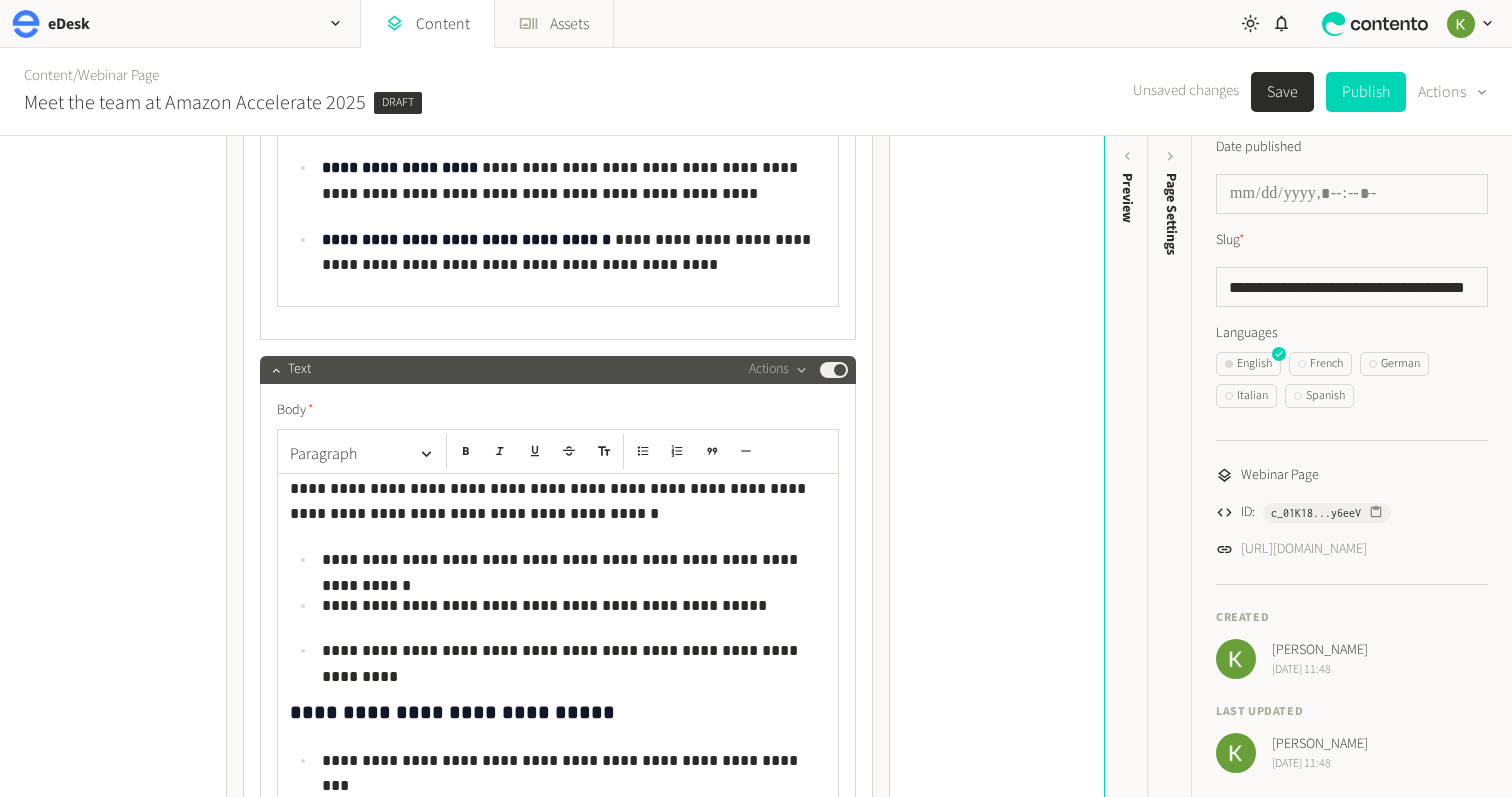 scroll, scrollTop: 0, scrollLeft: 0, axis: both 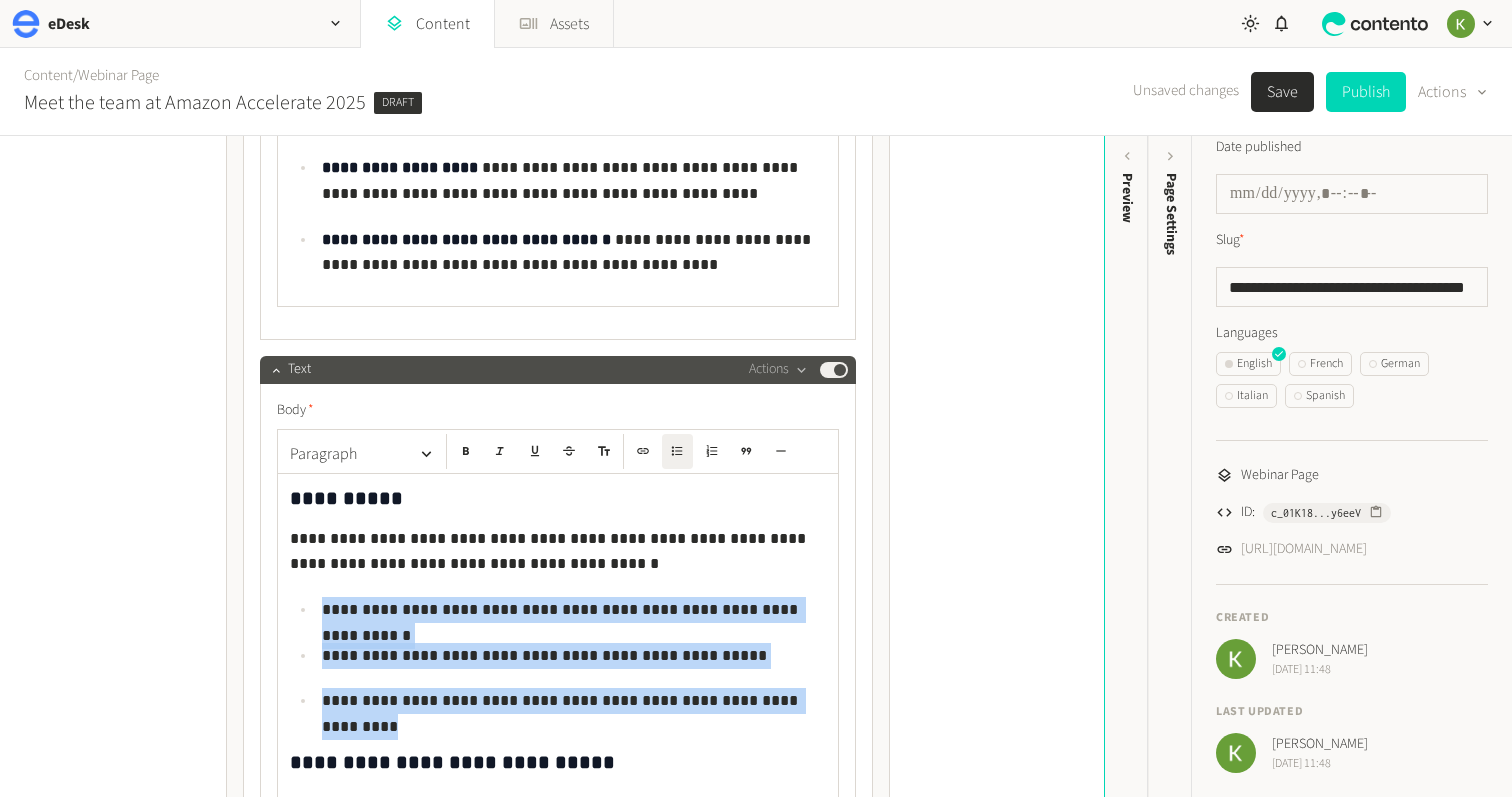drag, startPoint x: 628, startPoint y: 695, endPoint x: 291, endPoint y: 610, distance: 347.55432 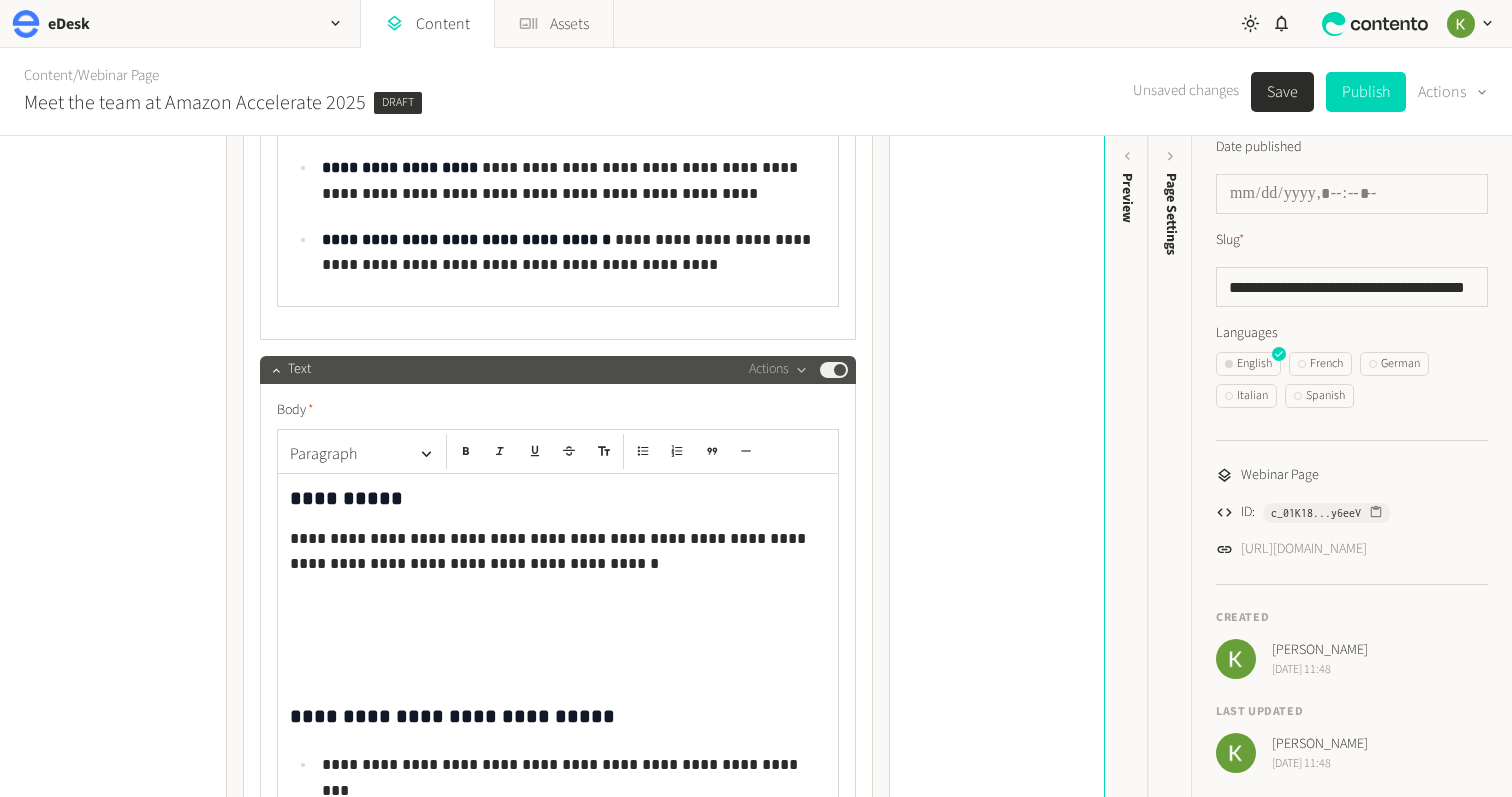 drag, startPoint x: 363, startPoint y: 602, endPoint x: 374, endPoint y: 601, distance: 11.045361 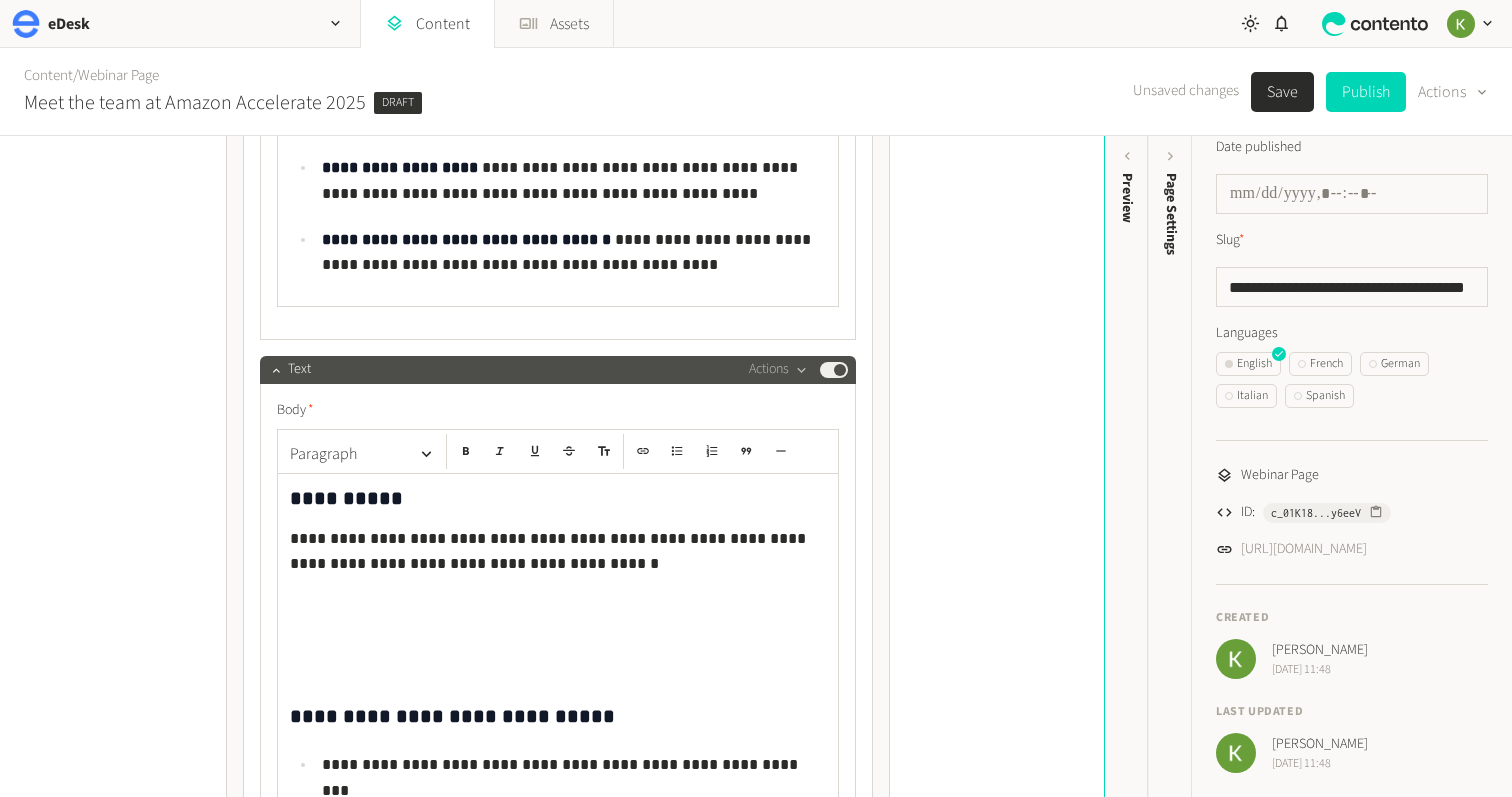 scroll, scrollTop: 2750, scrollLeft: 0, axis: vertical 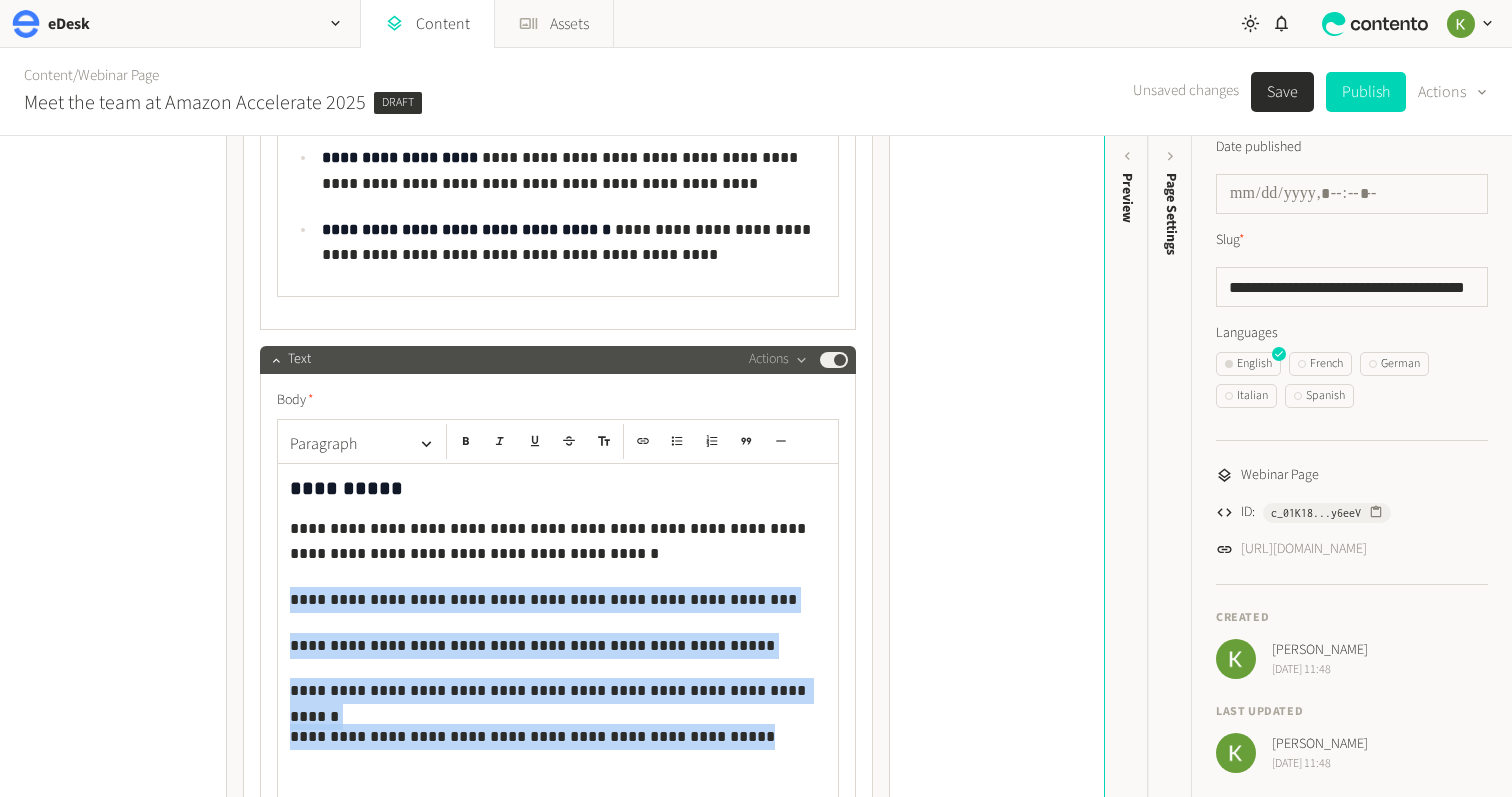 drag, startPoint x: 703, startPoint y: 732, endPoint x: 272, endPoint y: 602, distance: 450.17886 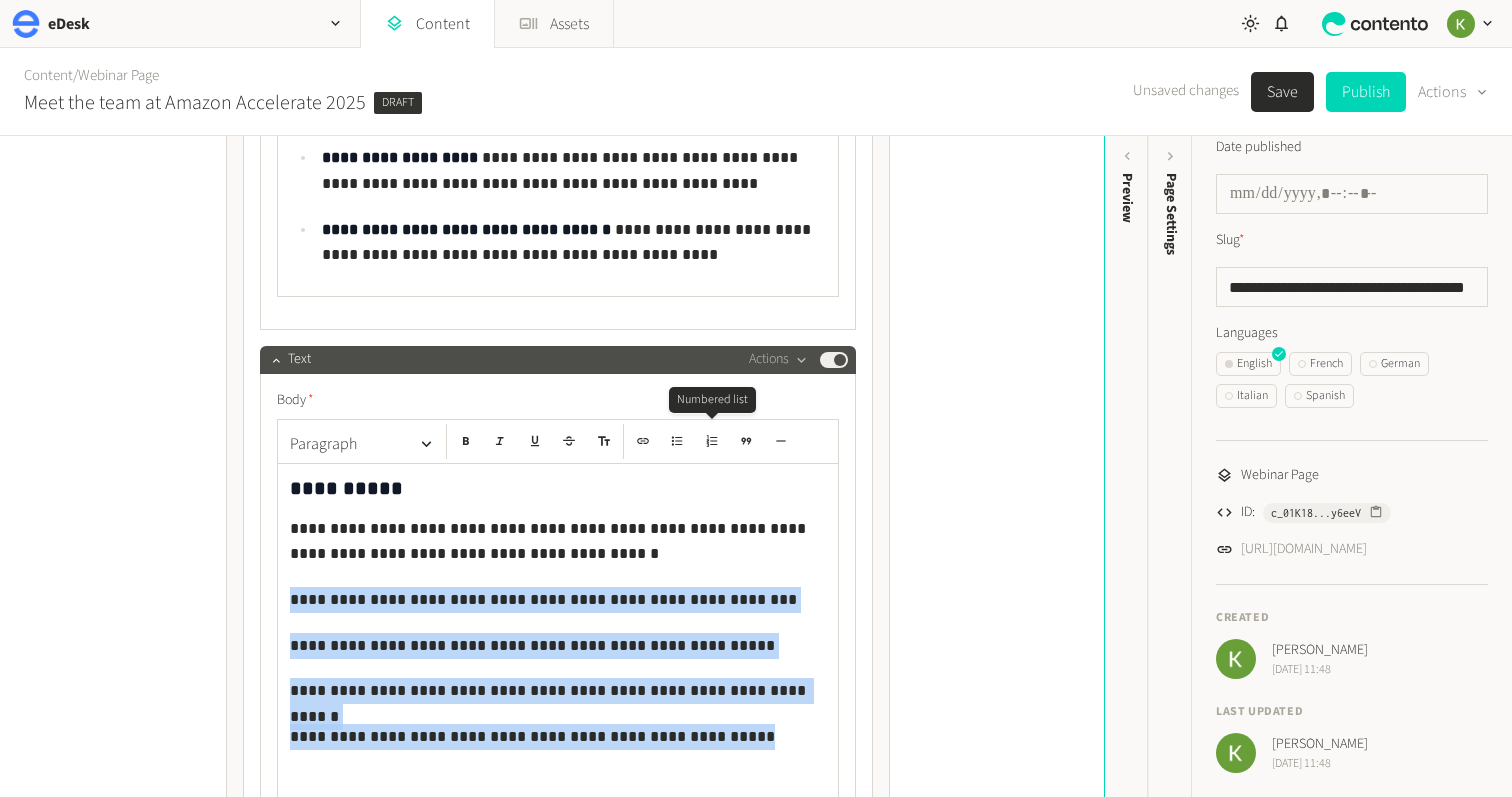 click 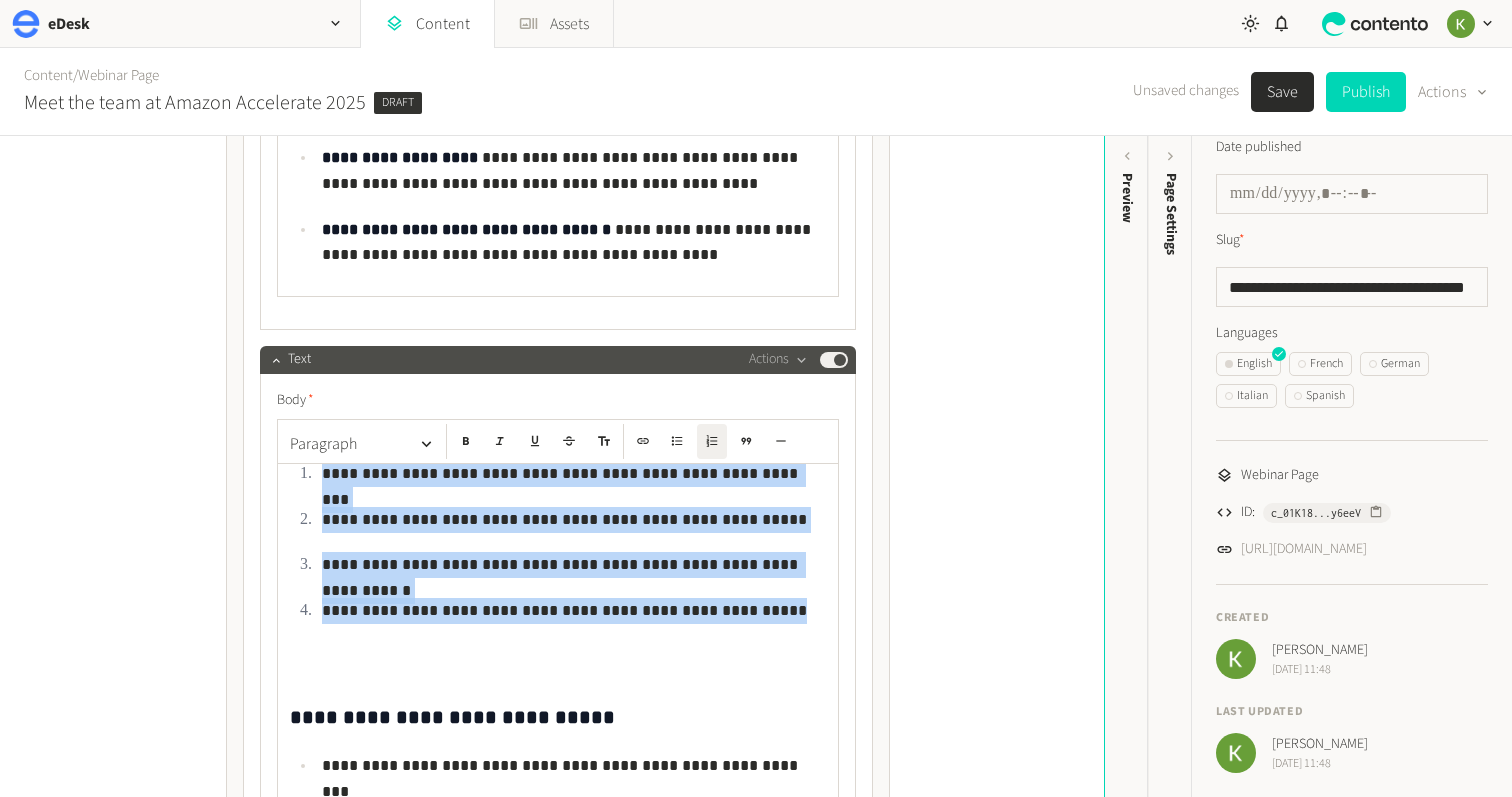 scroll, scrollTop: 215, scrollLeft: 0, axis: vertical 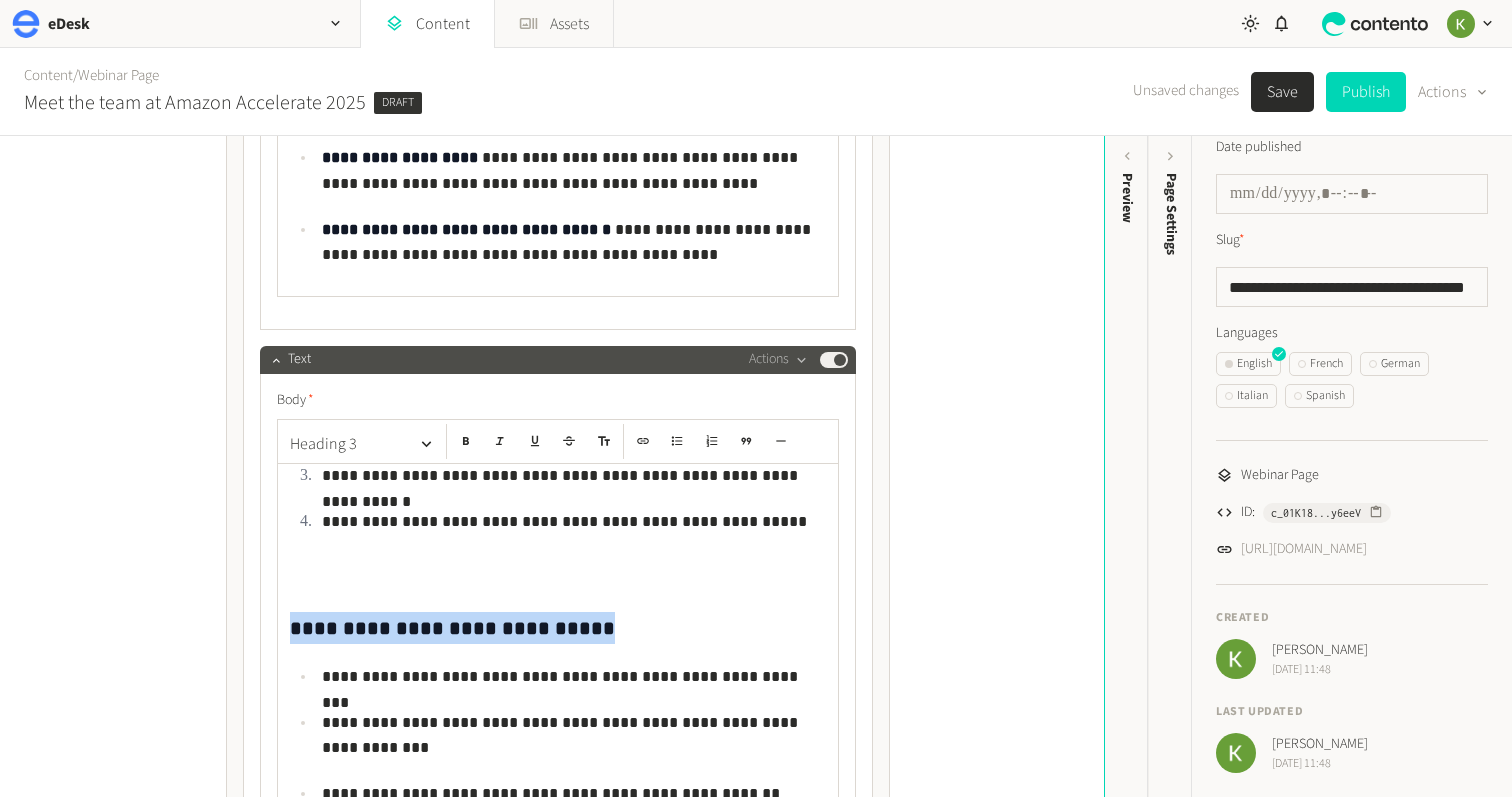 drag, startPoint x: 493, startPoint y: 616, endPoint x: 364, endPoint y: 602, distance: 129.75746 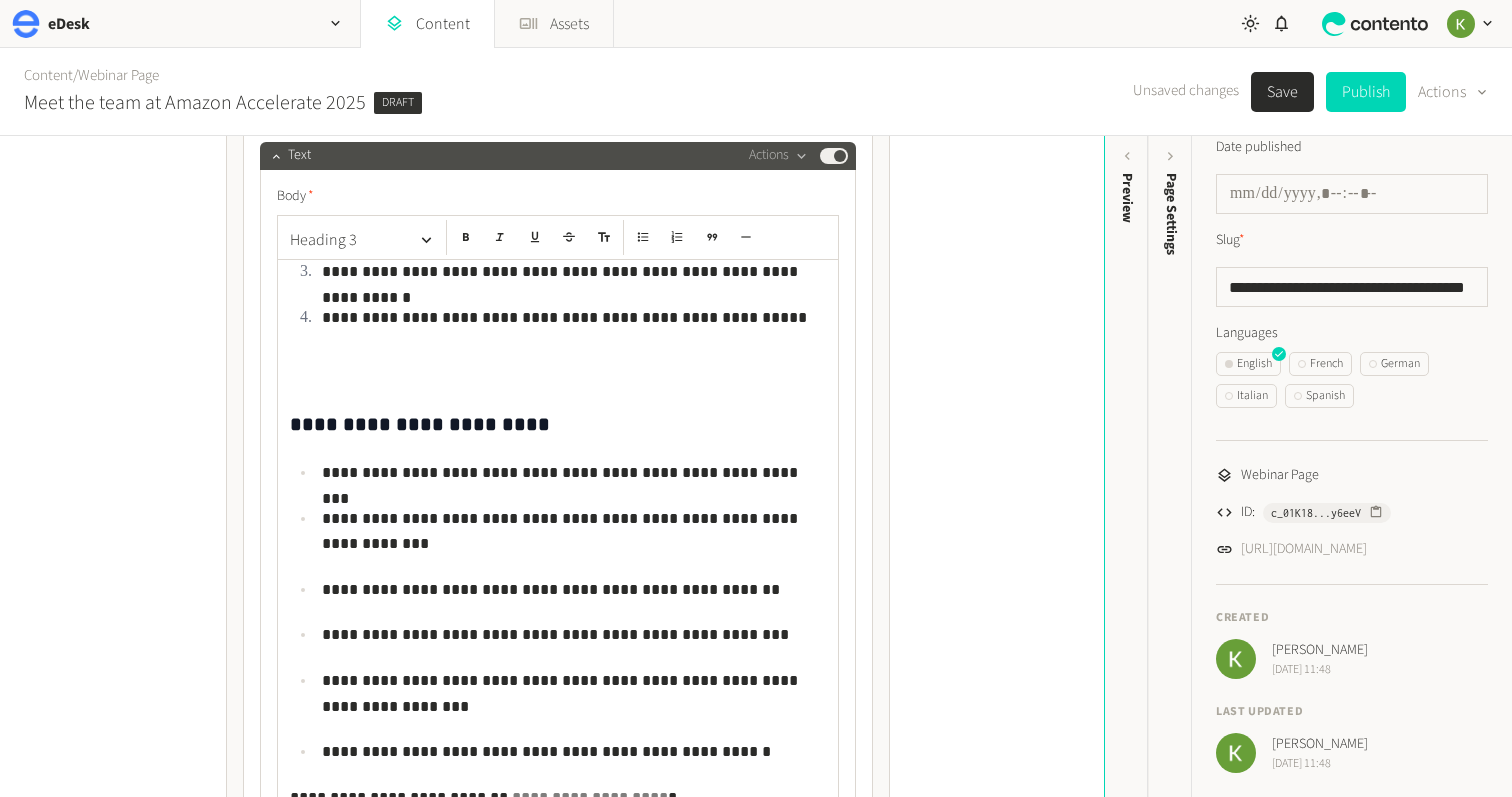scroll, scrollTop: 2985, scrollLeft: 0, axis: vertical 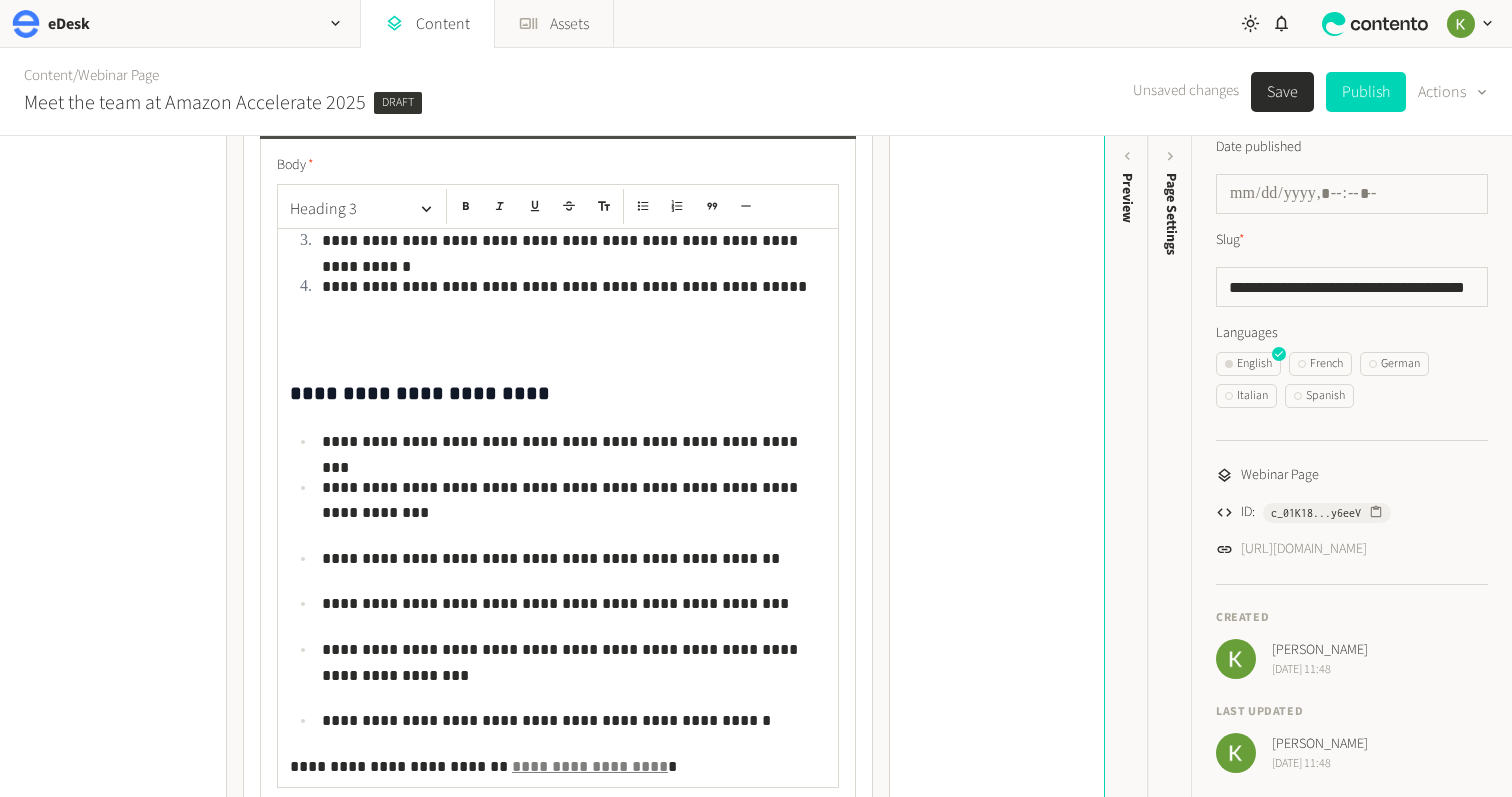 click on "**********" 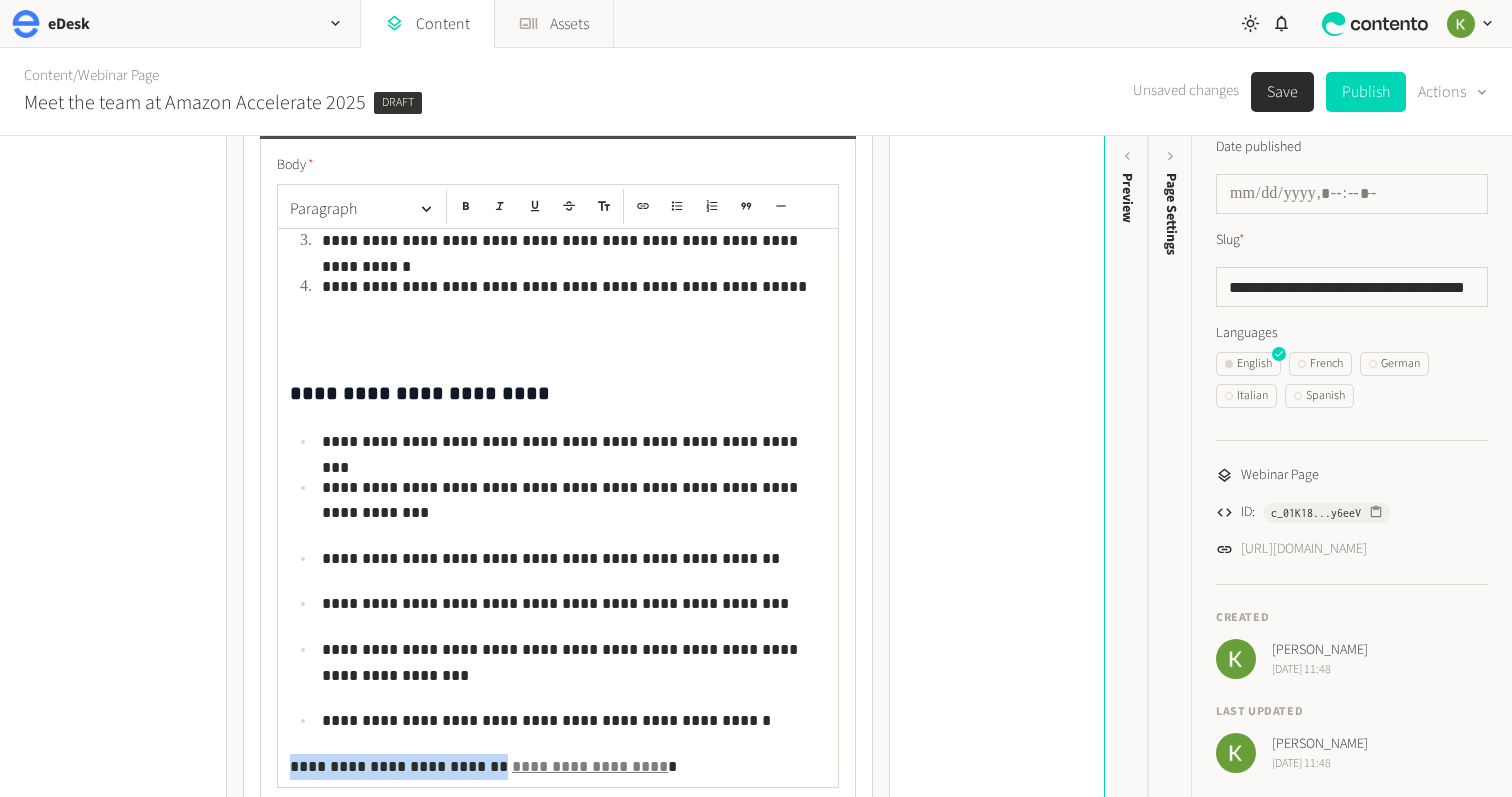 drag, startPoint x: 455, startPoint y: 762, endPoint x: 267, endPoint y: 767, distance: 188.06648 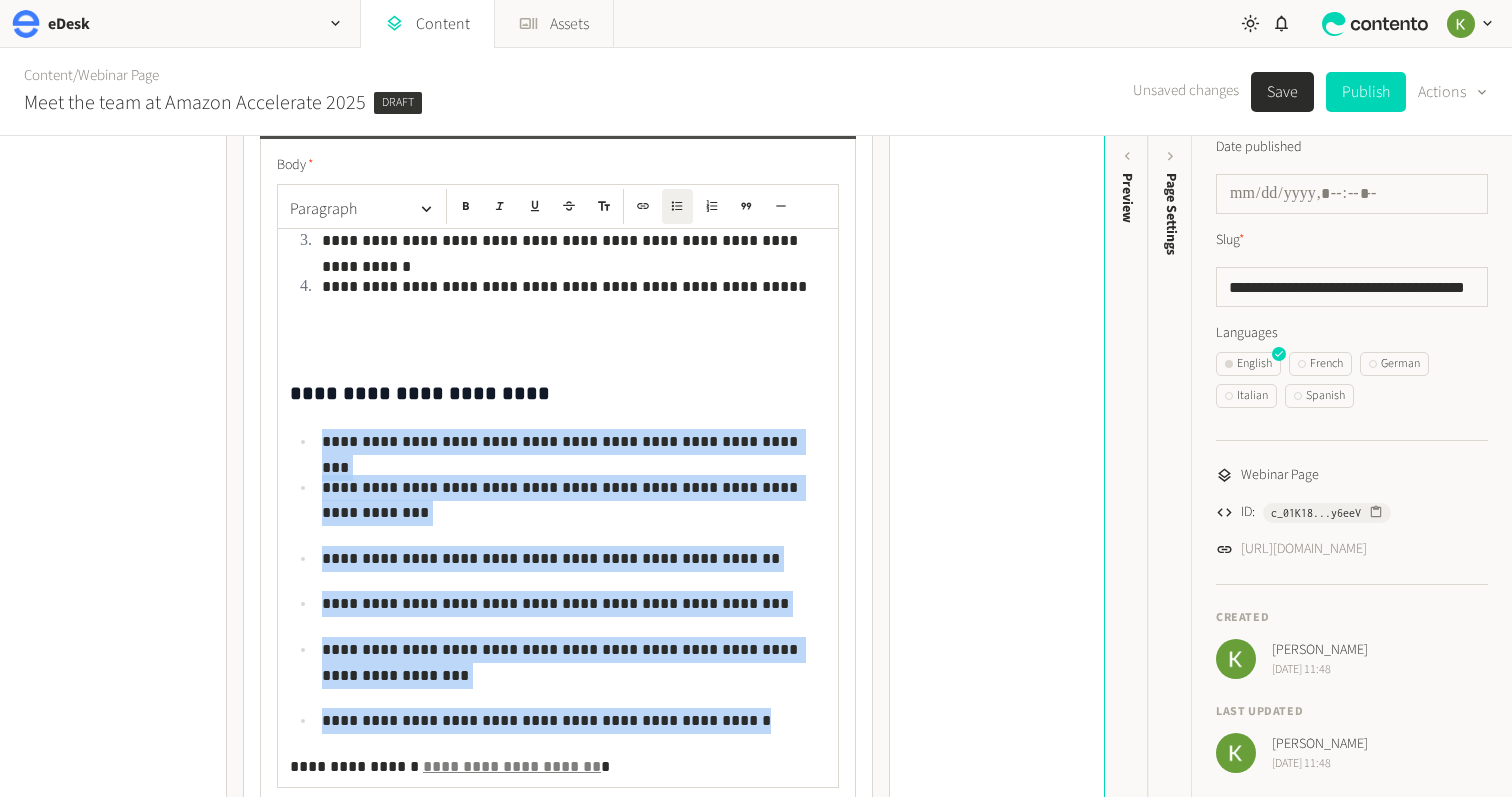 drag, startPoint x: 688, startPoint y: 716, endPoint x: 381, endPoint y: 437, distance: 414.8373 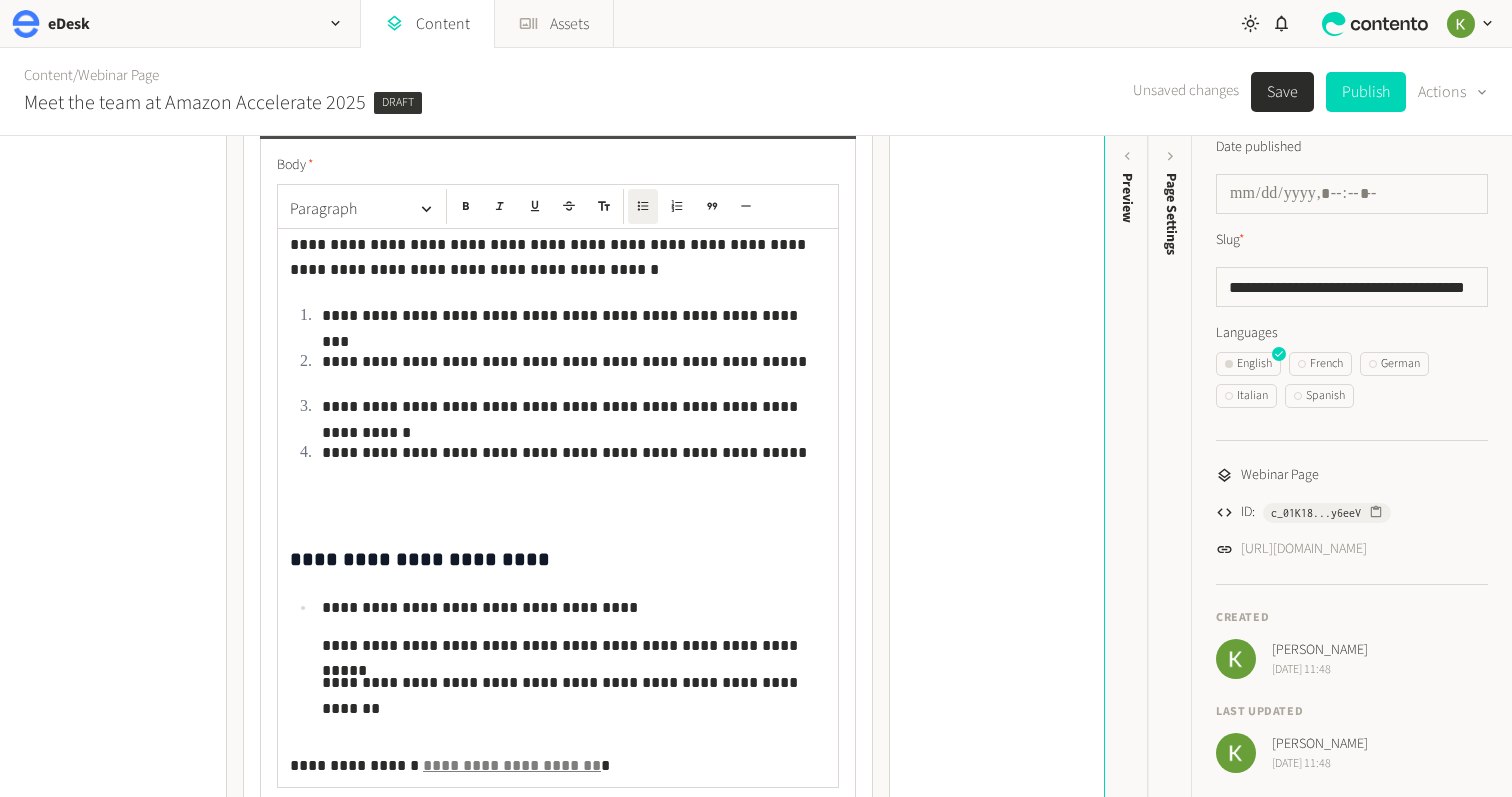 scroll, scrollTop: 49, scrollLeft: 0, axis: vertical 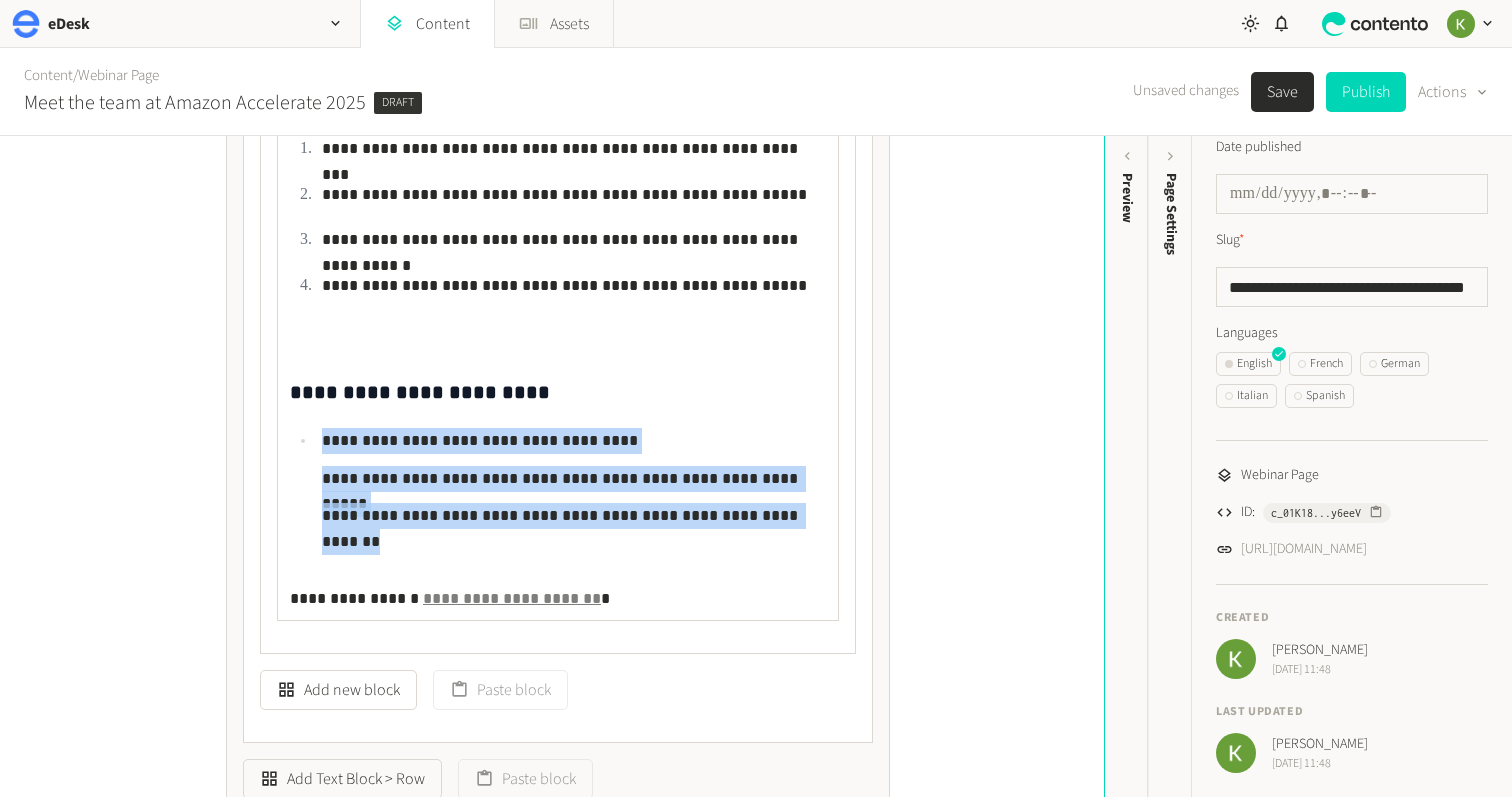 drag, startPoint x: 795, startPoint y: 515, endPoint x: 217, endPoint y: 453, distance: 581.31573 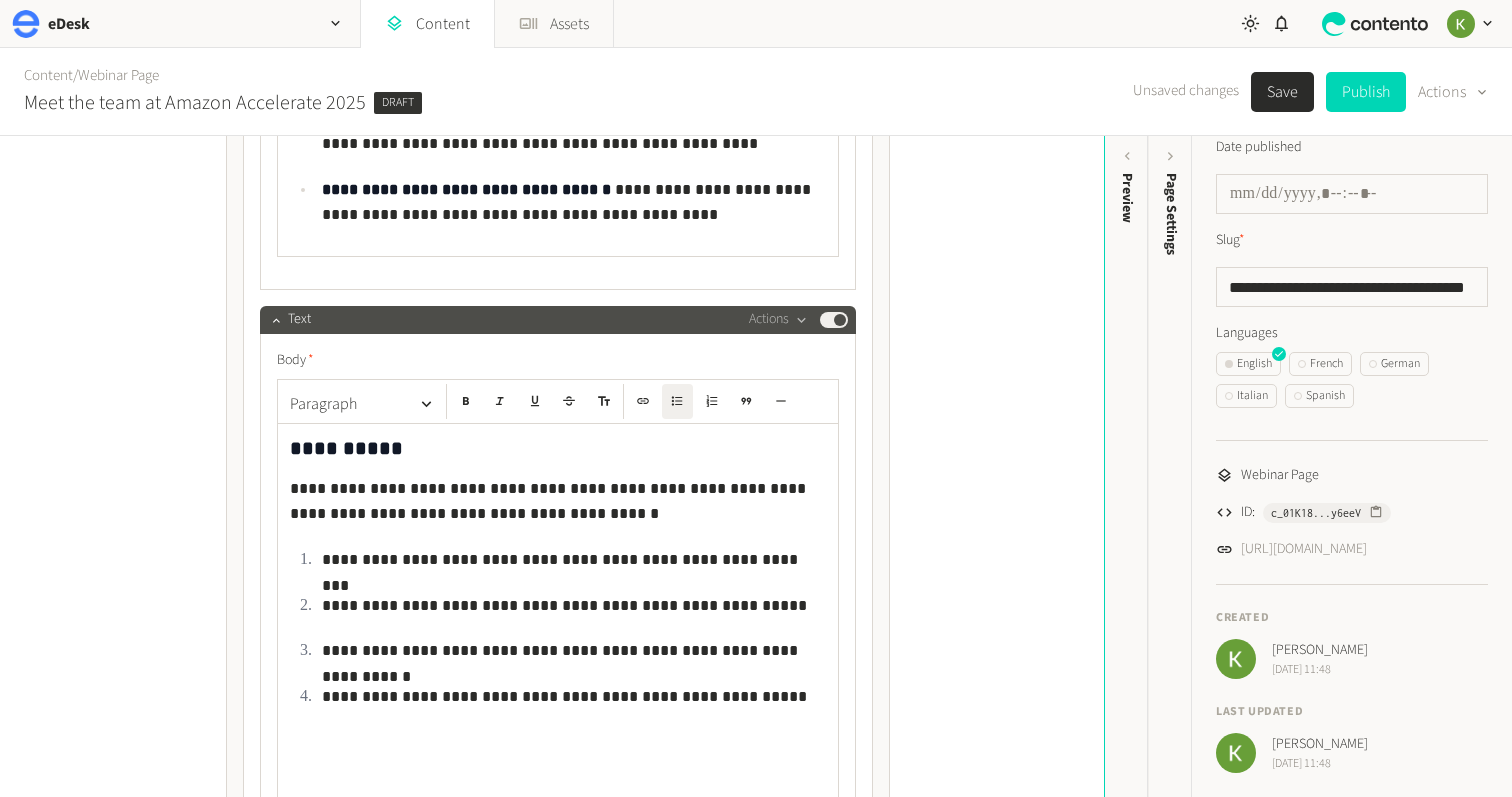 scroll, scrollTop: 2565, scrollLeft: 0, axis: vertical 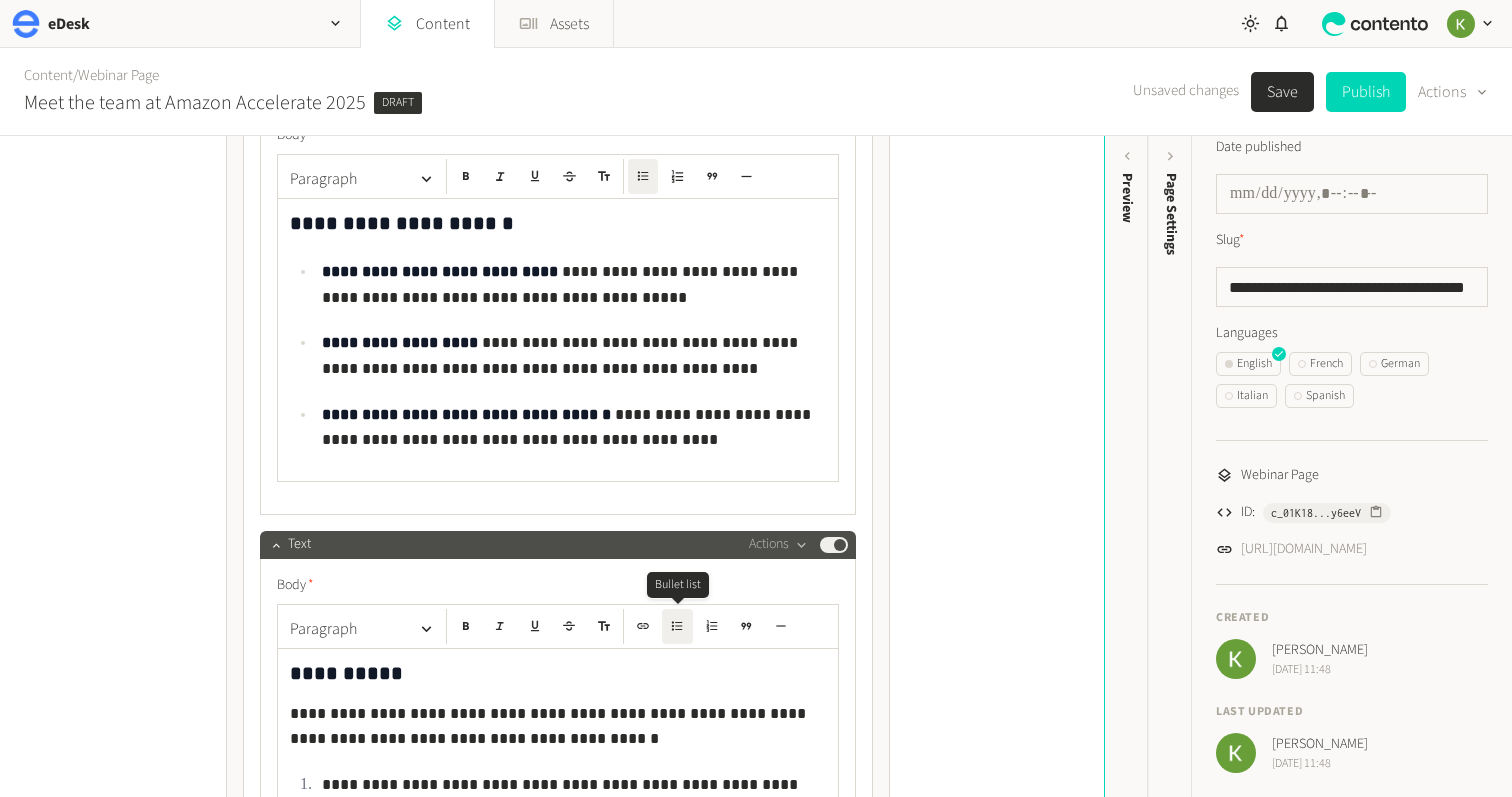 click 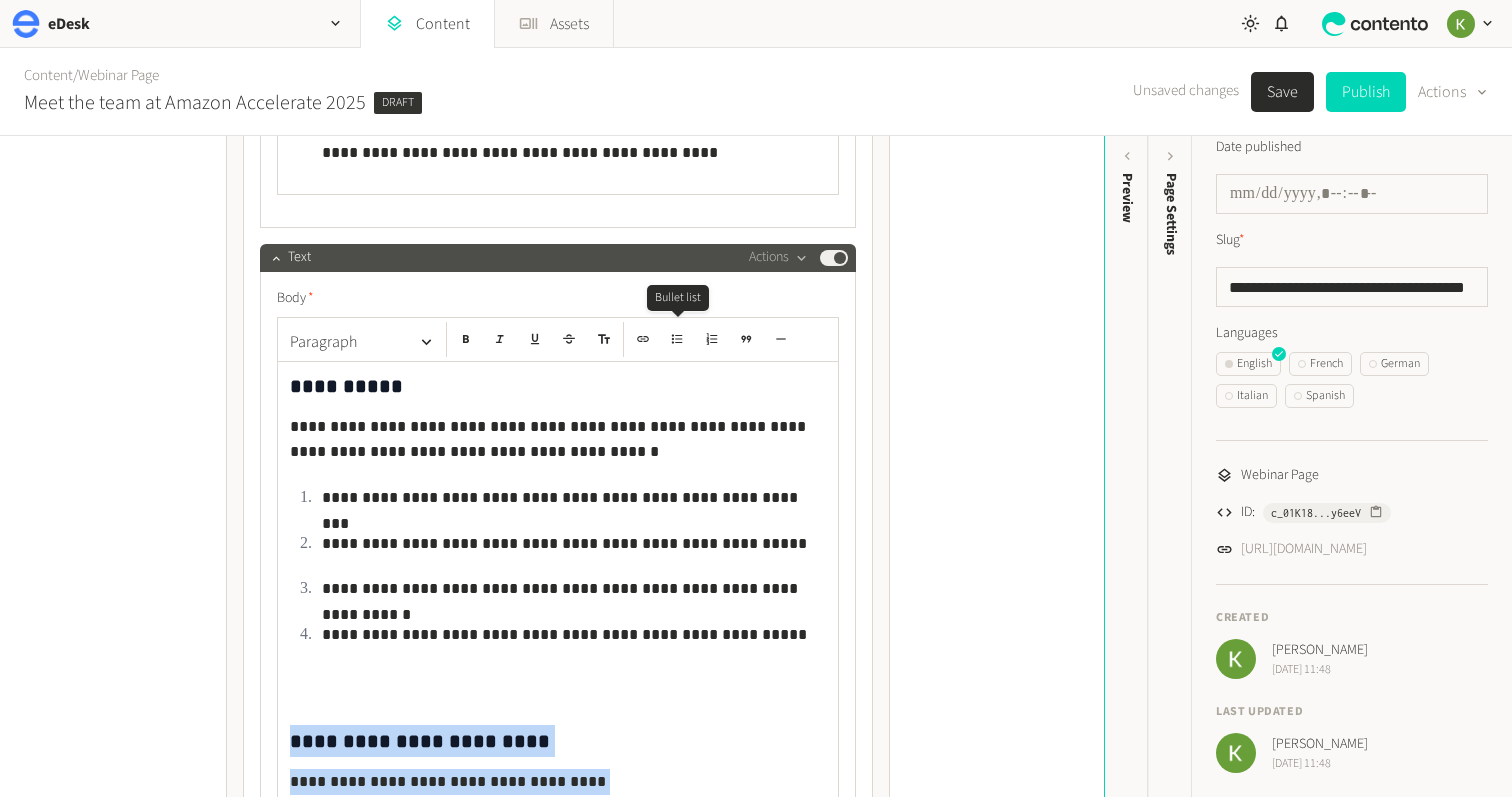click 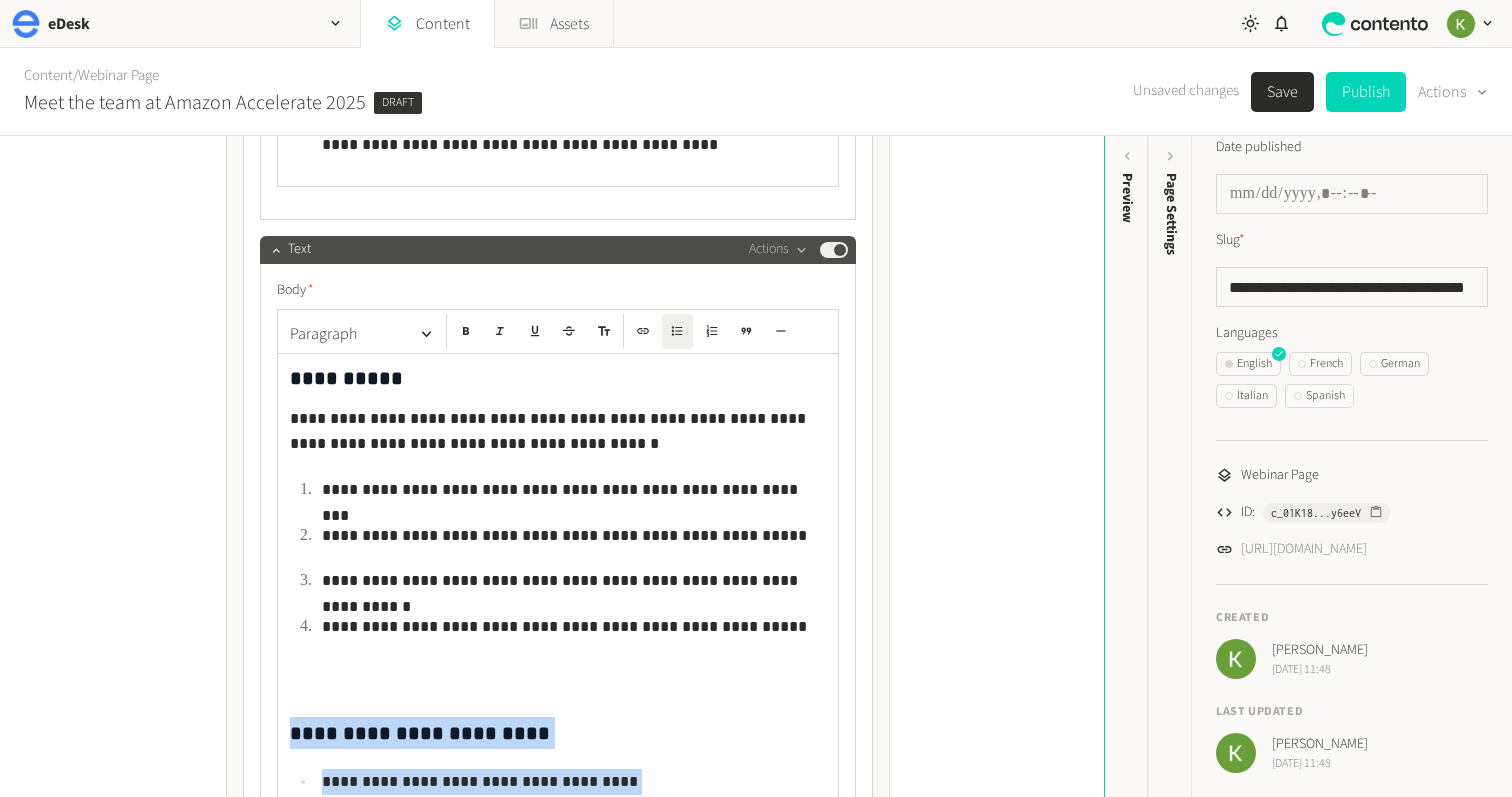 scroll, scrollTop: 73, scrollLeft: 0, axis: vertical 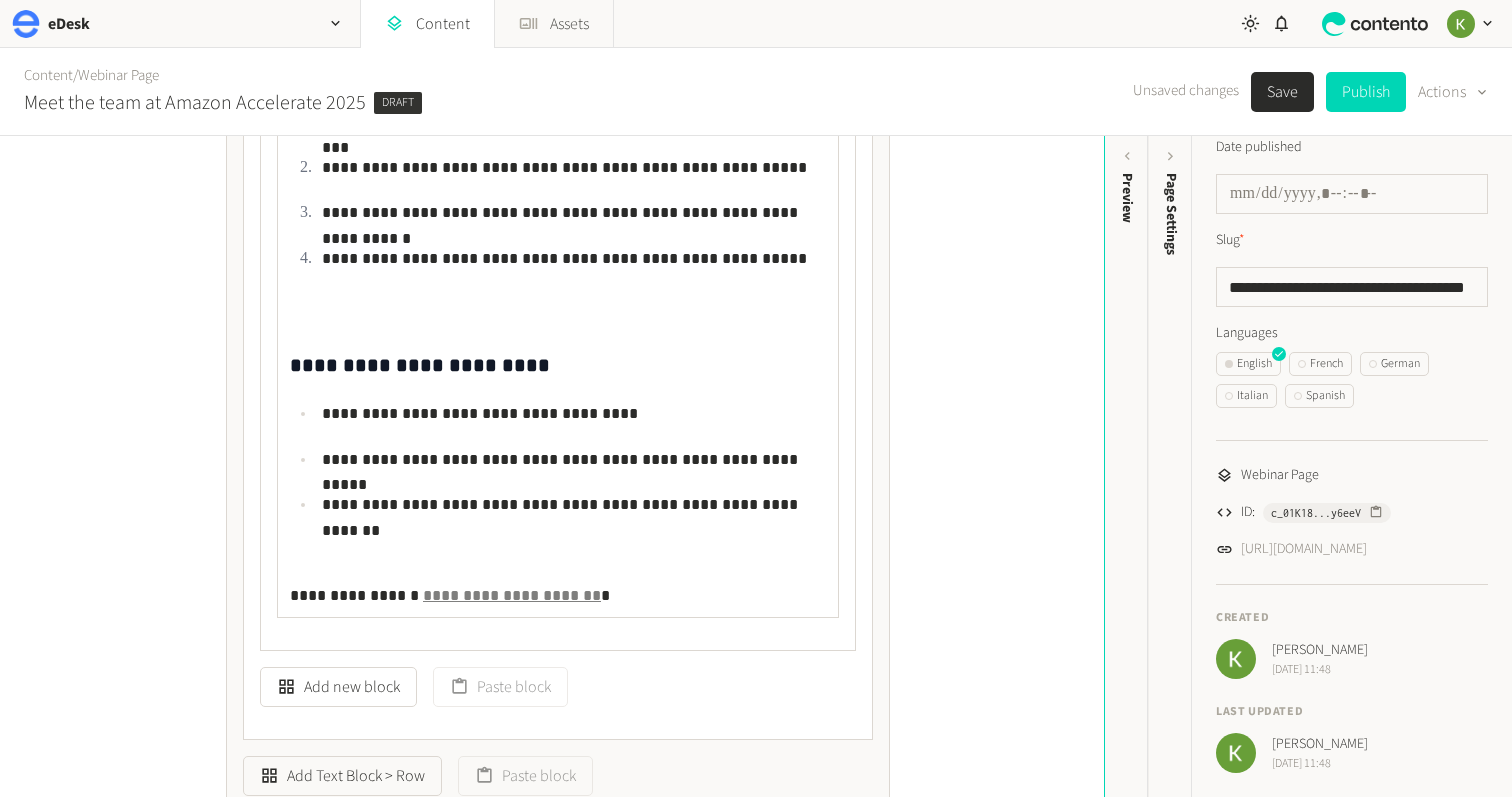 click on "**********" 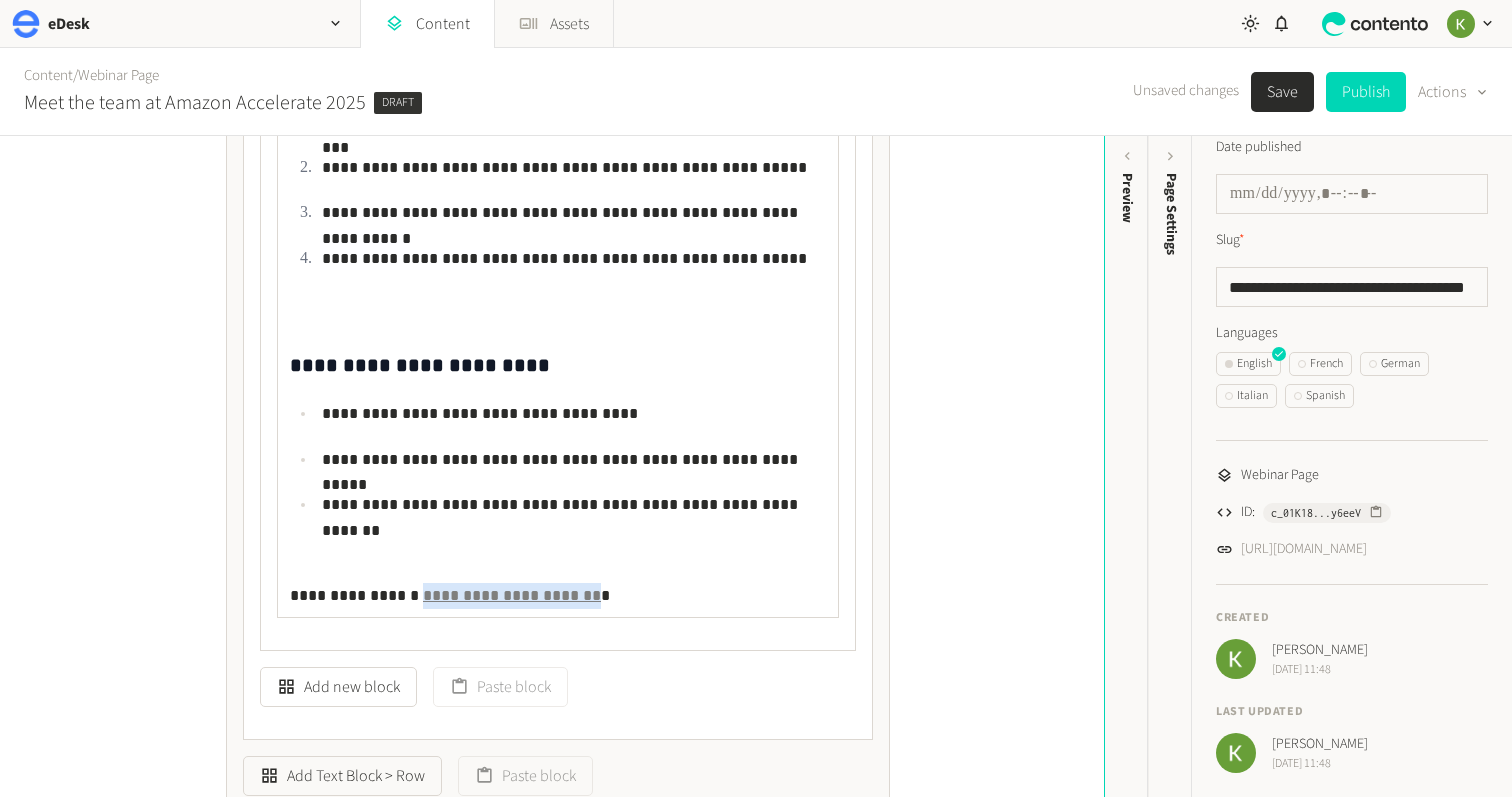 drag, startPoint x: 537, startPoint y: 596, endPoint x: 405, endPoint y: 598, distance: 132.01515 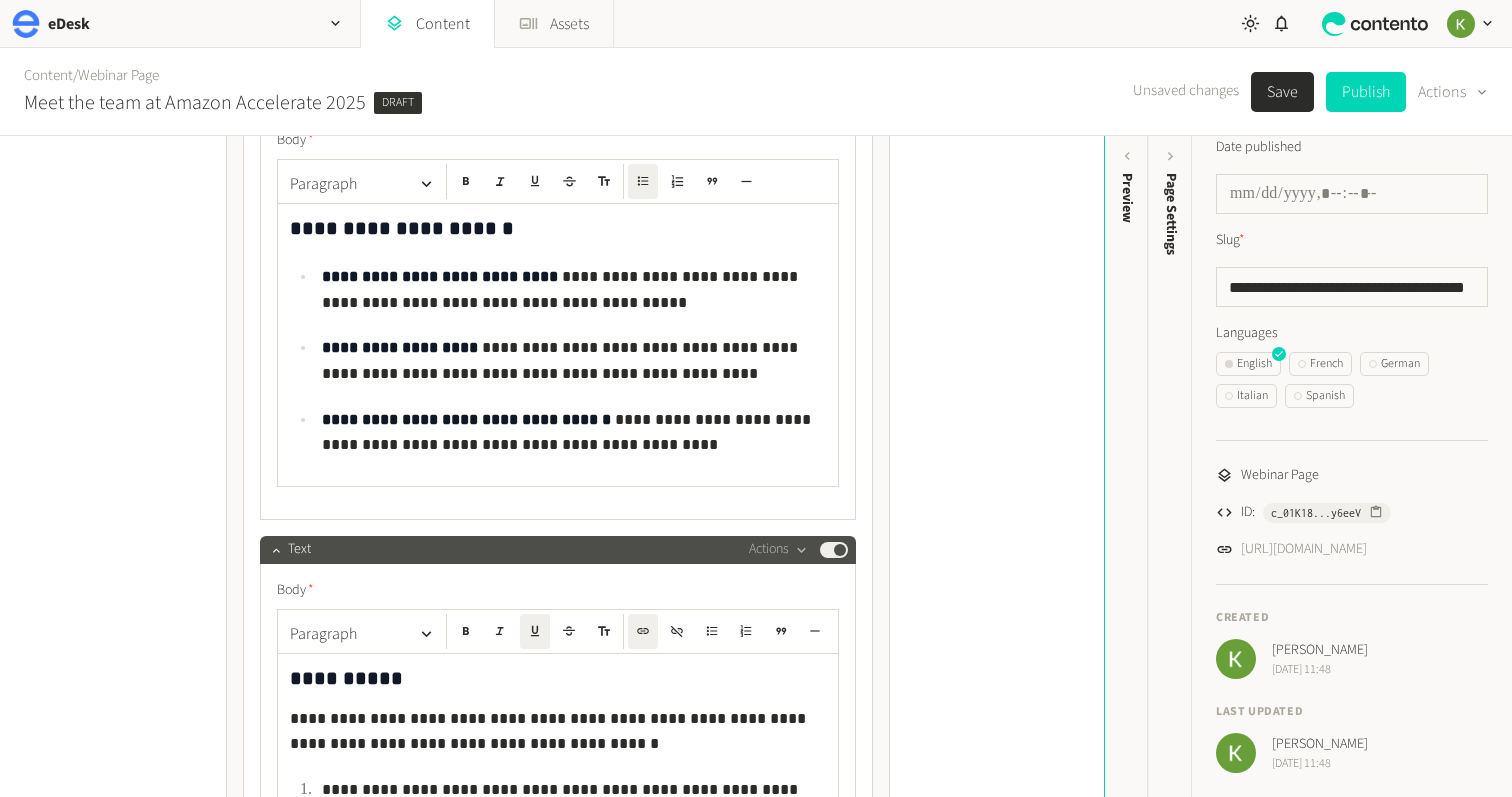 scroll, scrollTop: 2619, scrollLeft: 0, axis: vertical 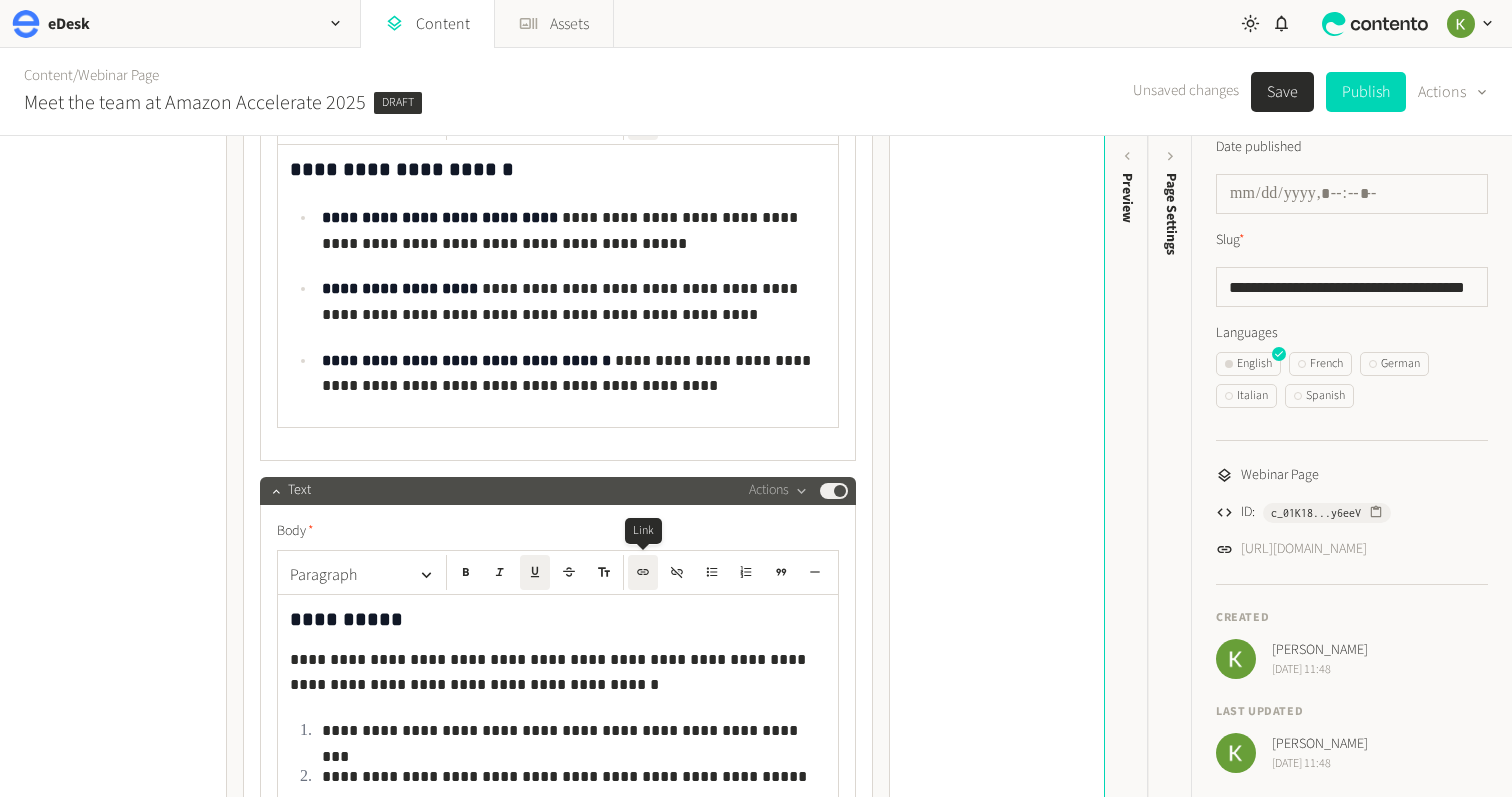 click 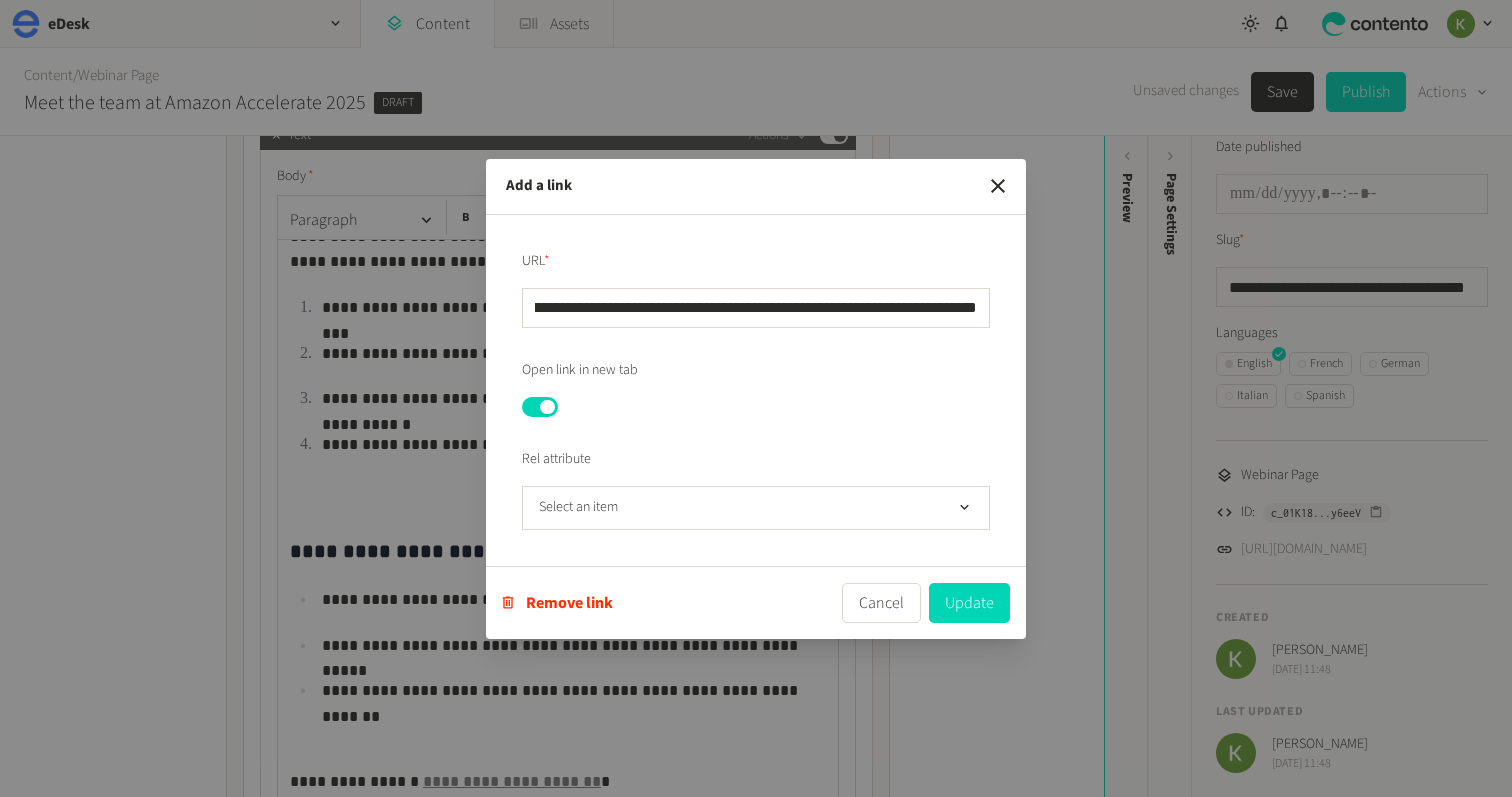 scroll, scrollTop: 0, scrollLeft: 0, axis: both 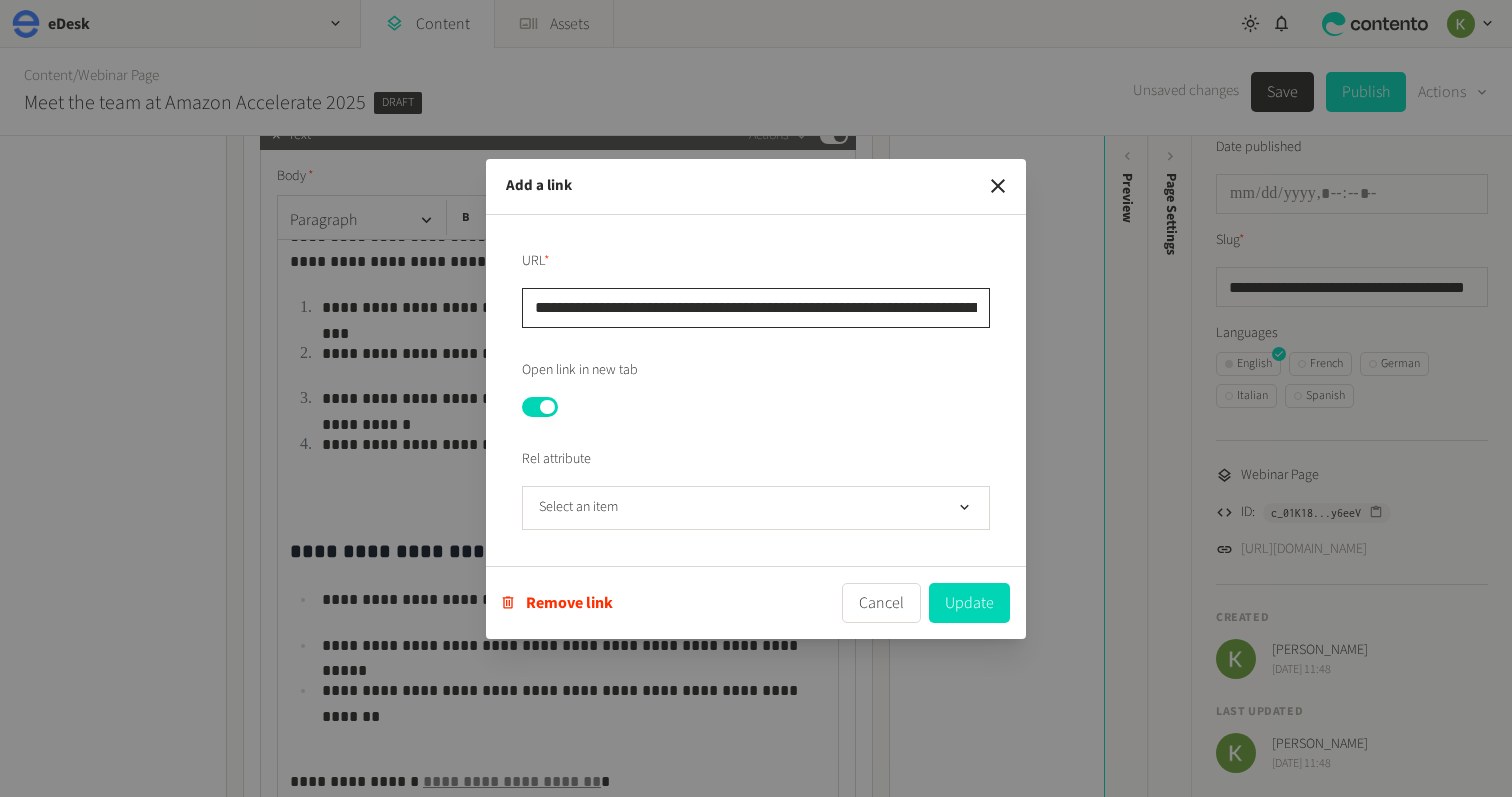 click on "**********" at bounding box center [756, 308] 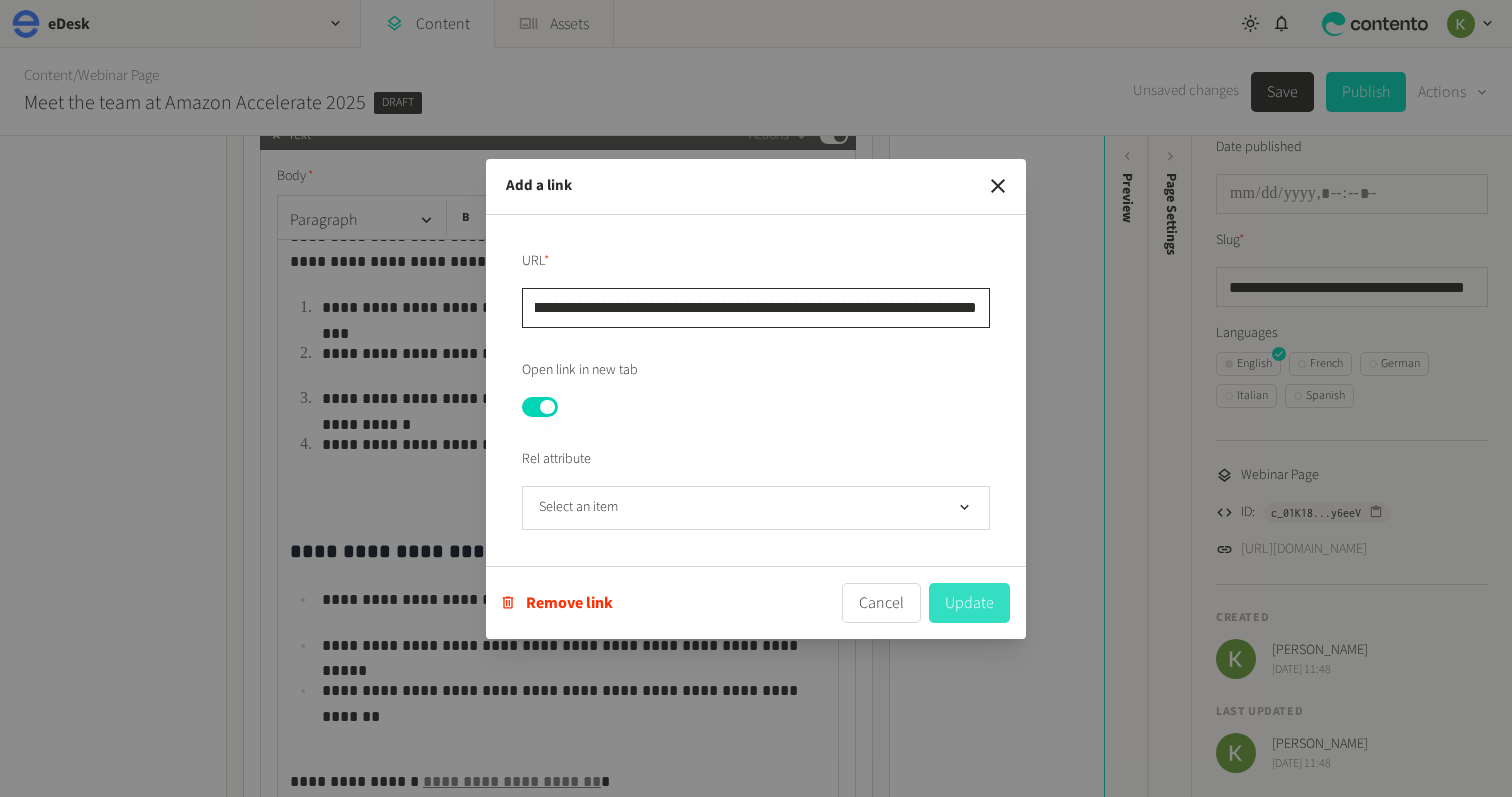 type on "**********" 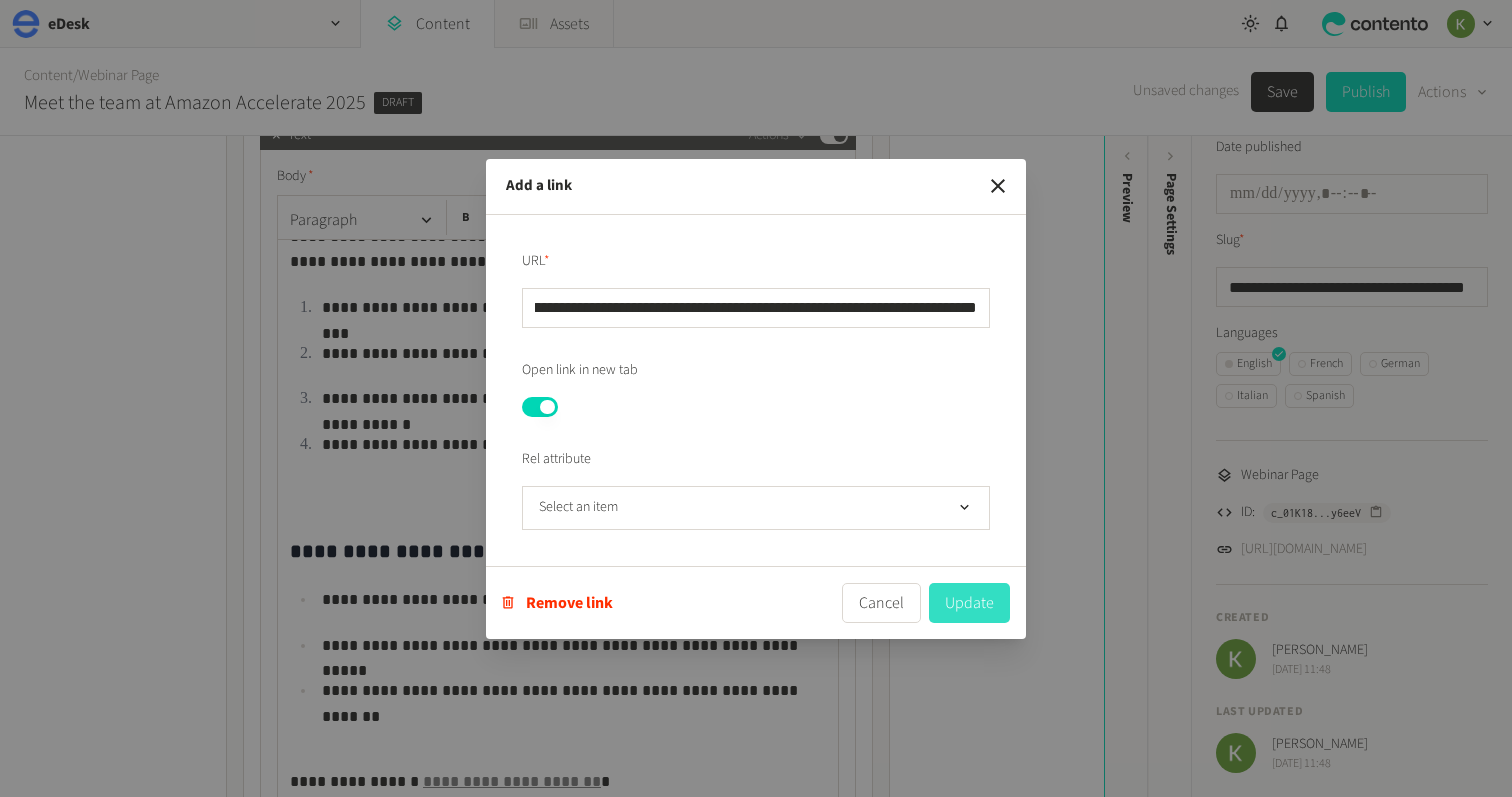 scroll, scrollTop: 0, scrollLeft: 0, axis: both 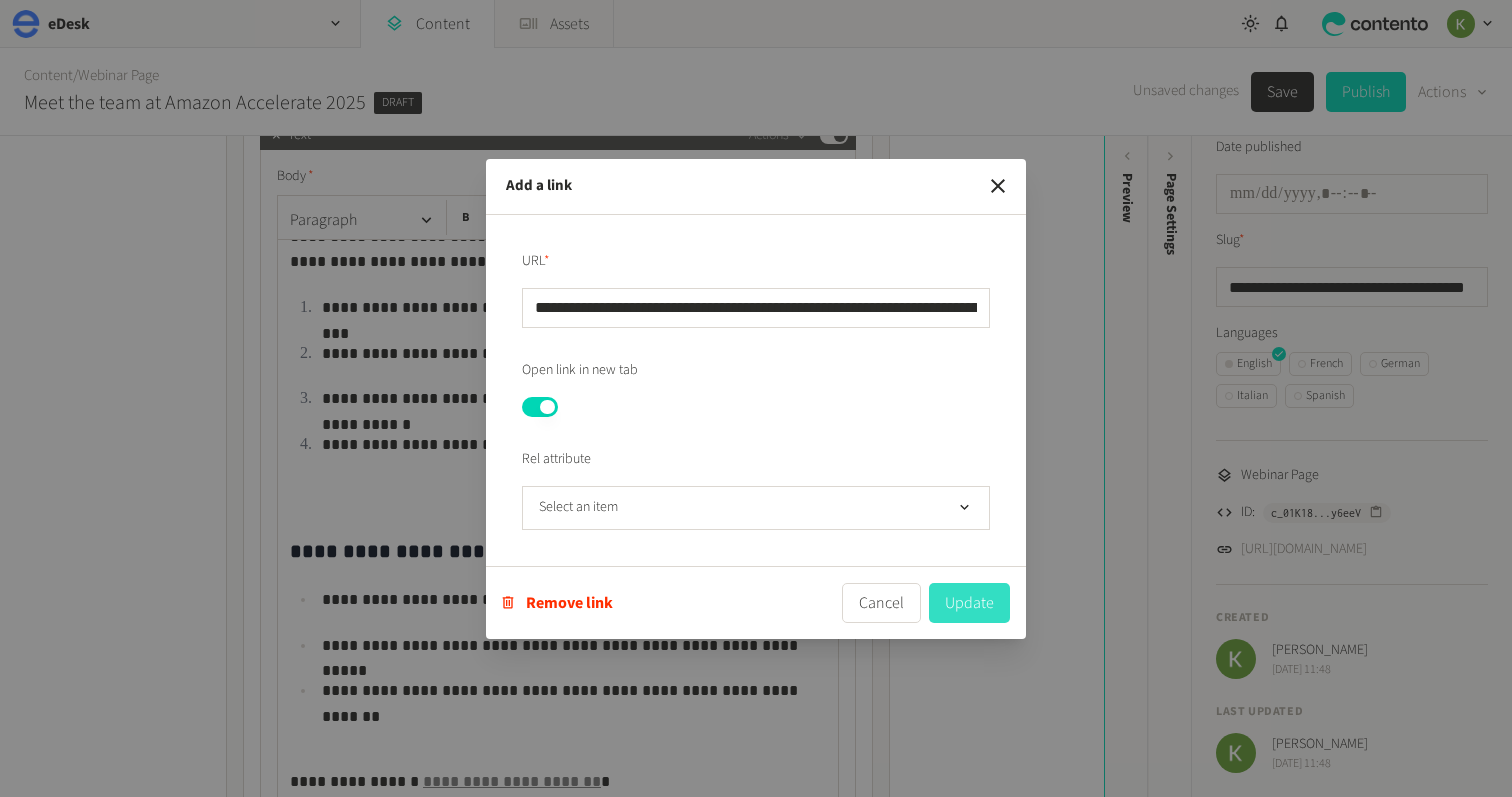 click on "Update" at bounding box center [969, 603] 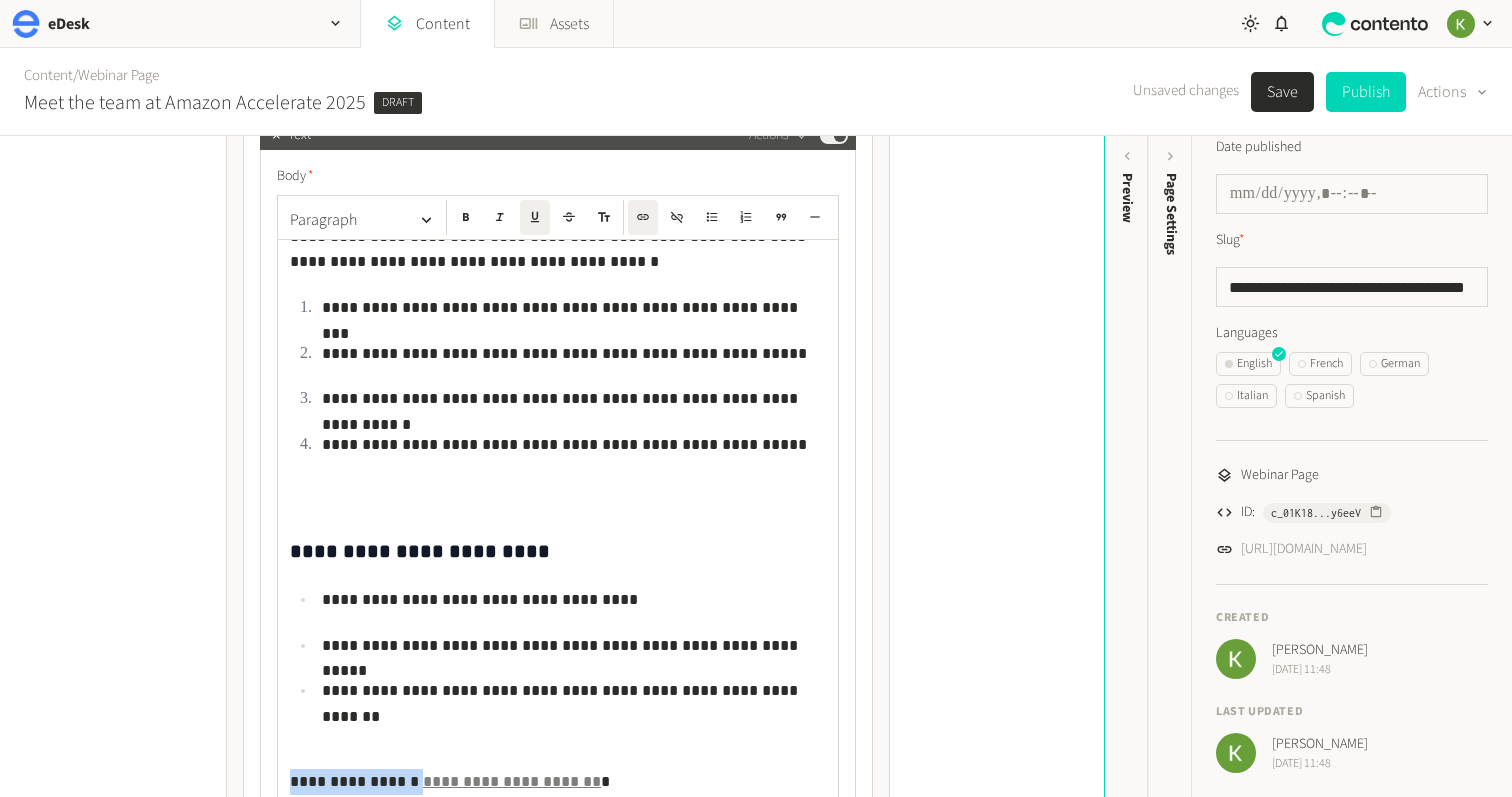 scroll, scrollTop: 73, scrollLeft: 0, axis: vertical 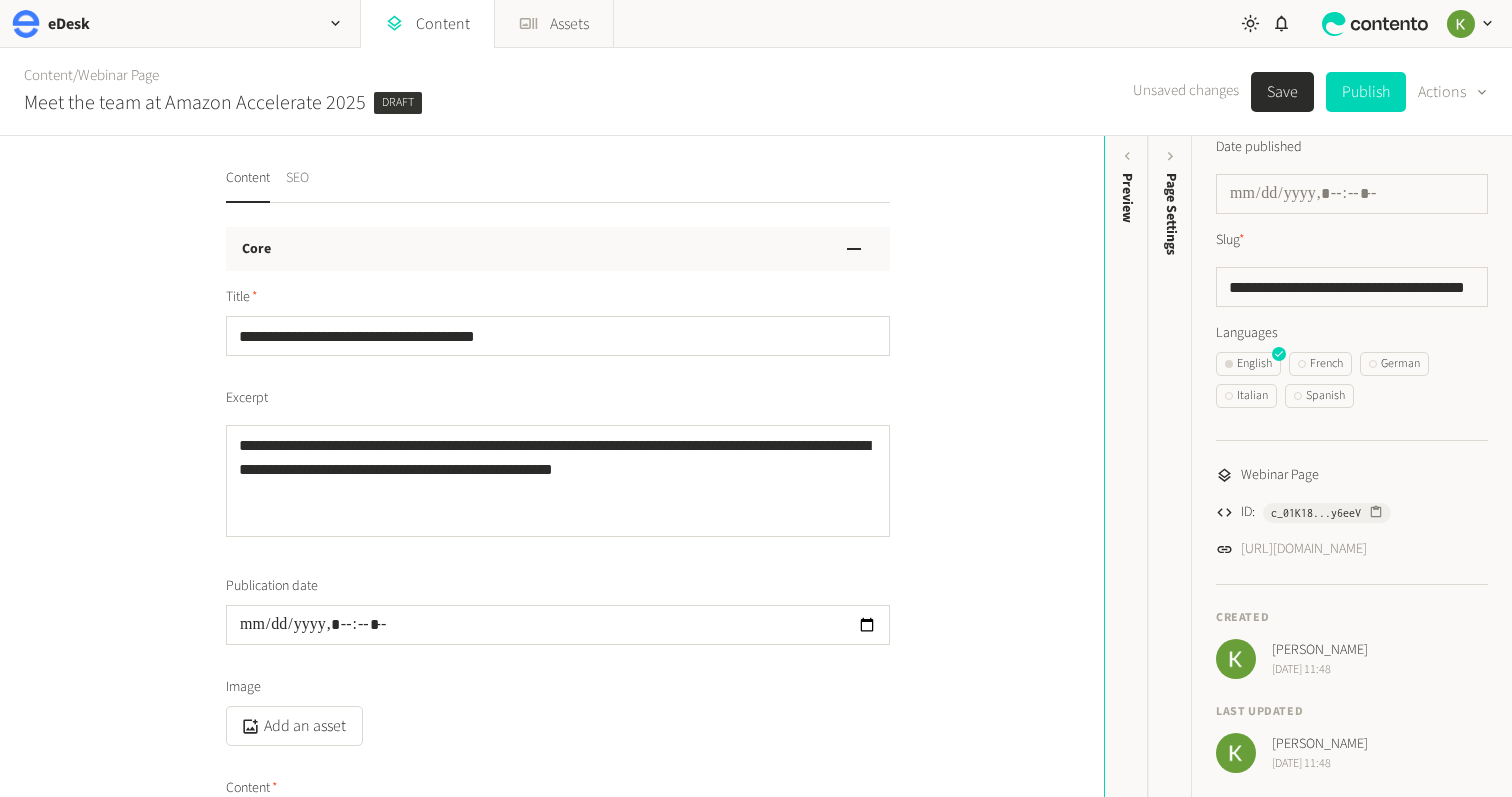 click on "SEO" 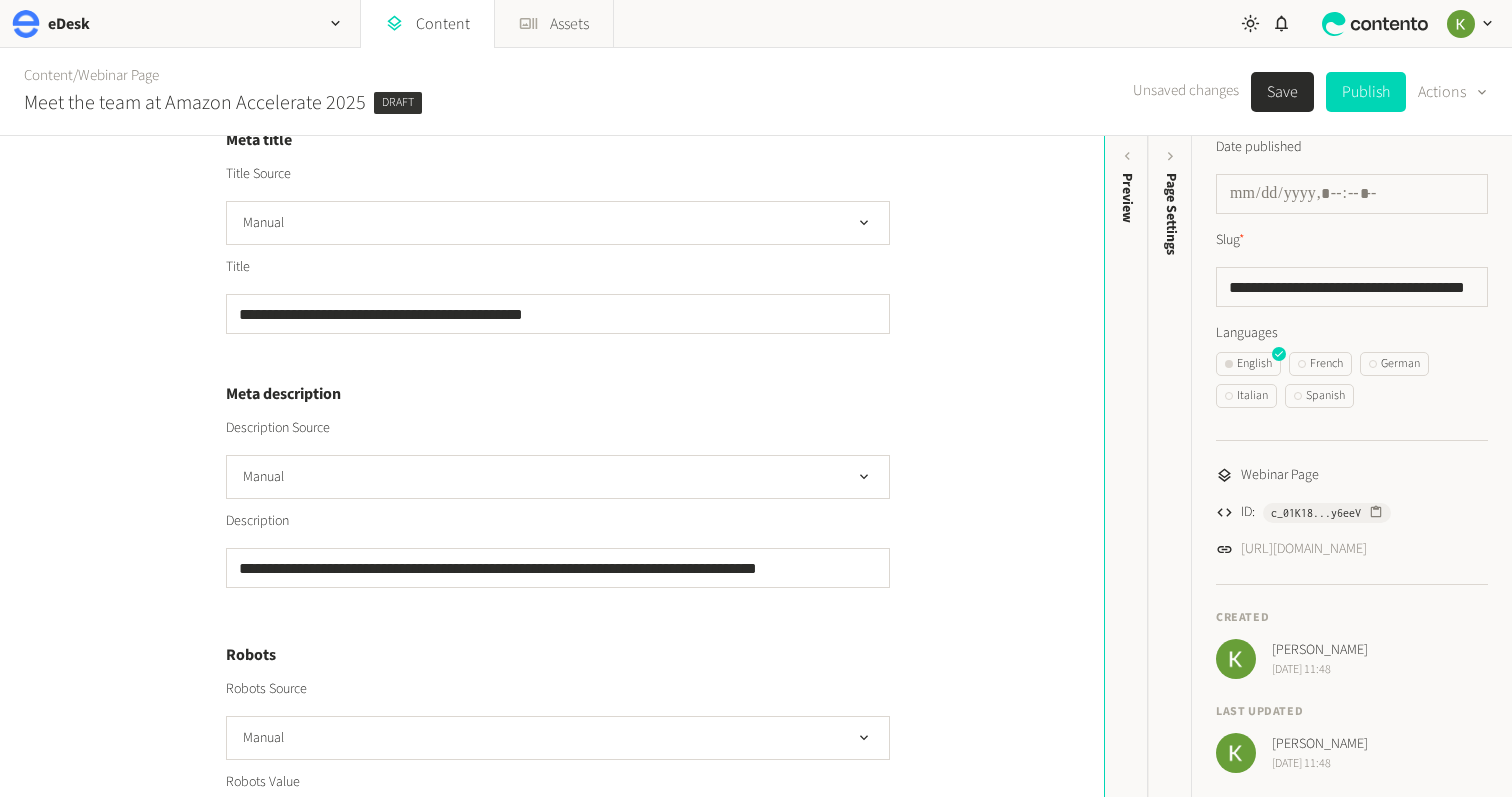scroll, scrollTop: 305, scrollLeft: 0, axis: vertical 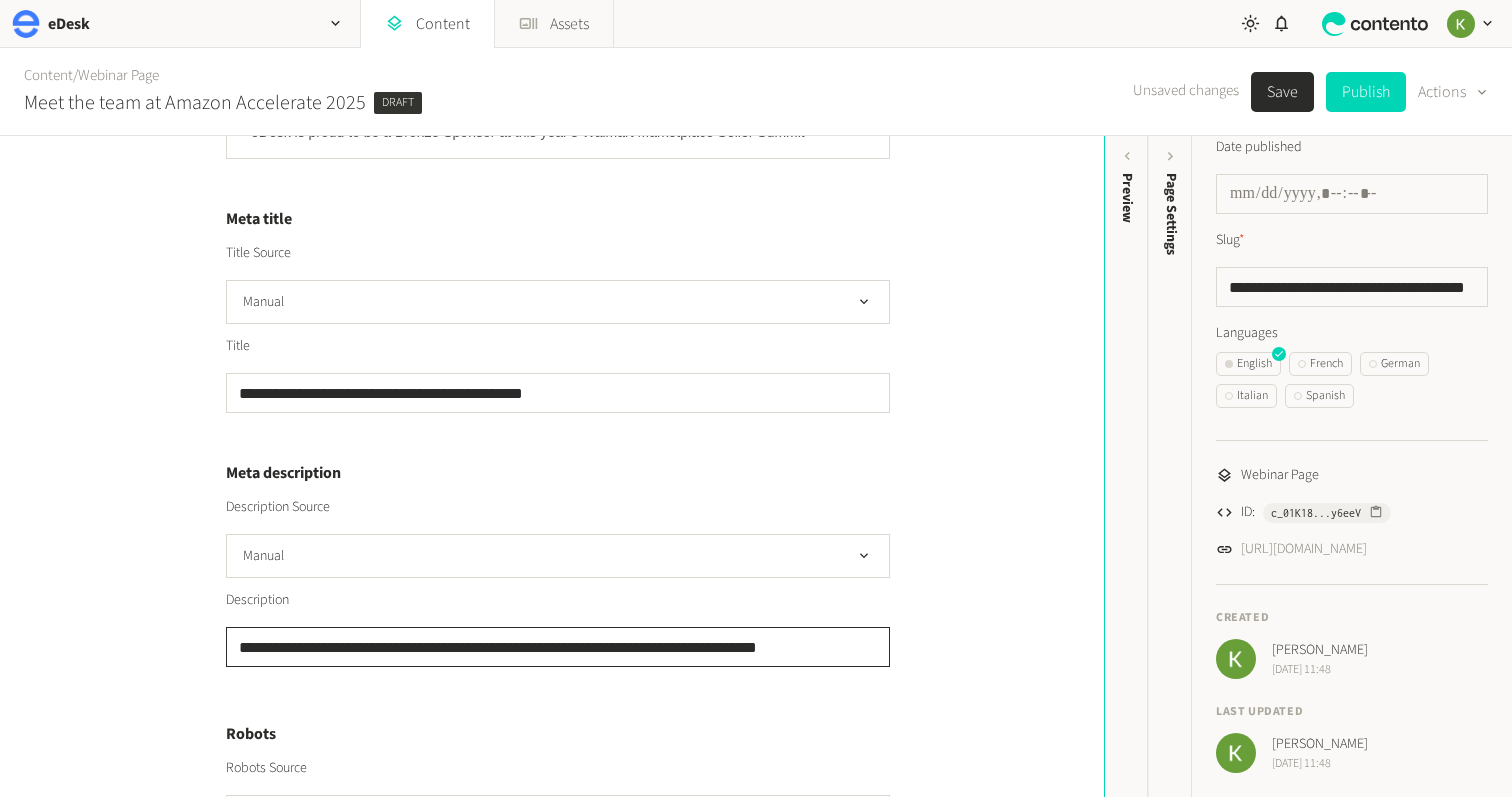 click on "**********" 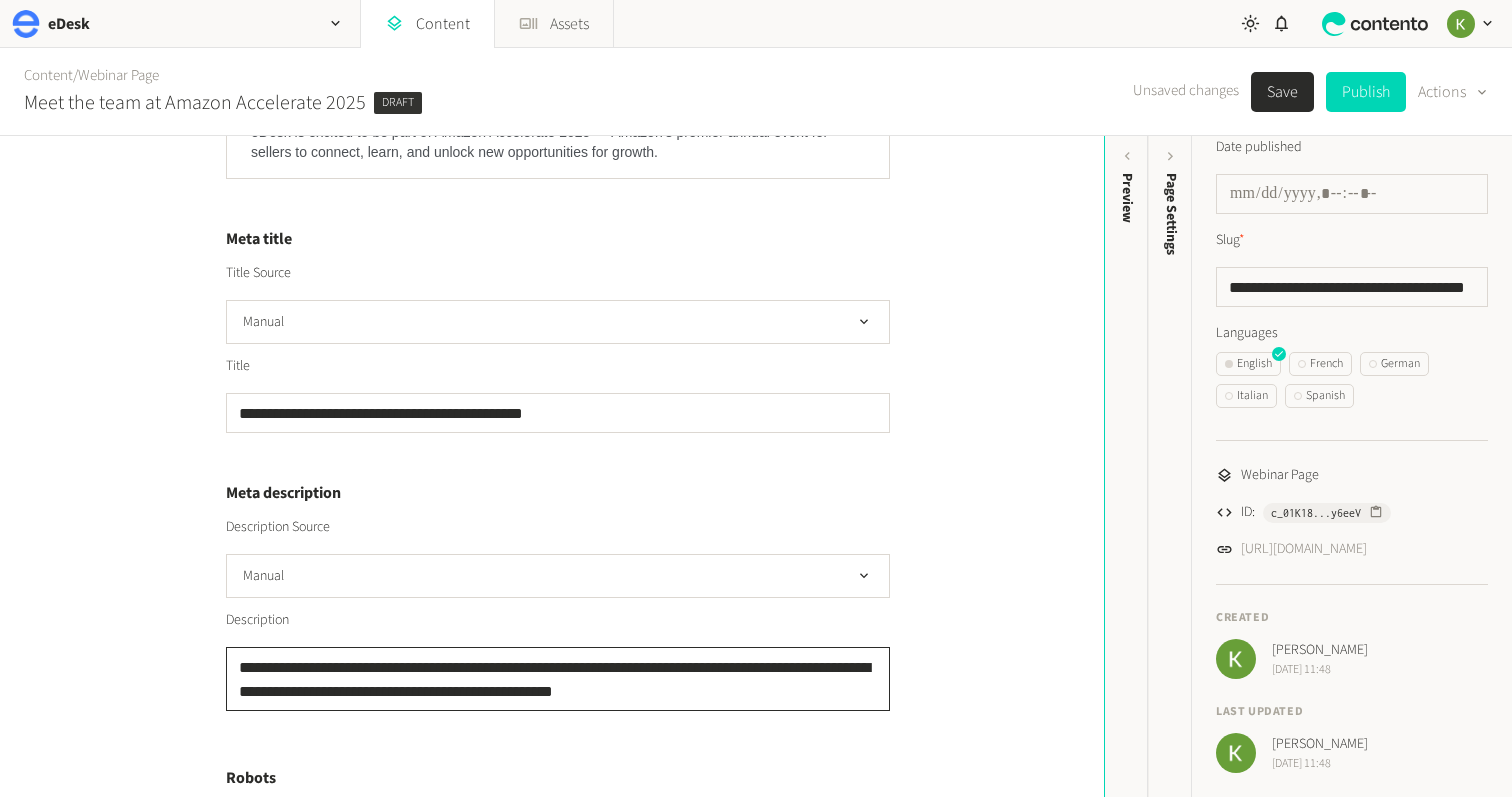 type on "**********" 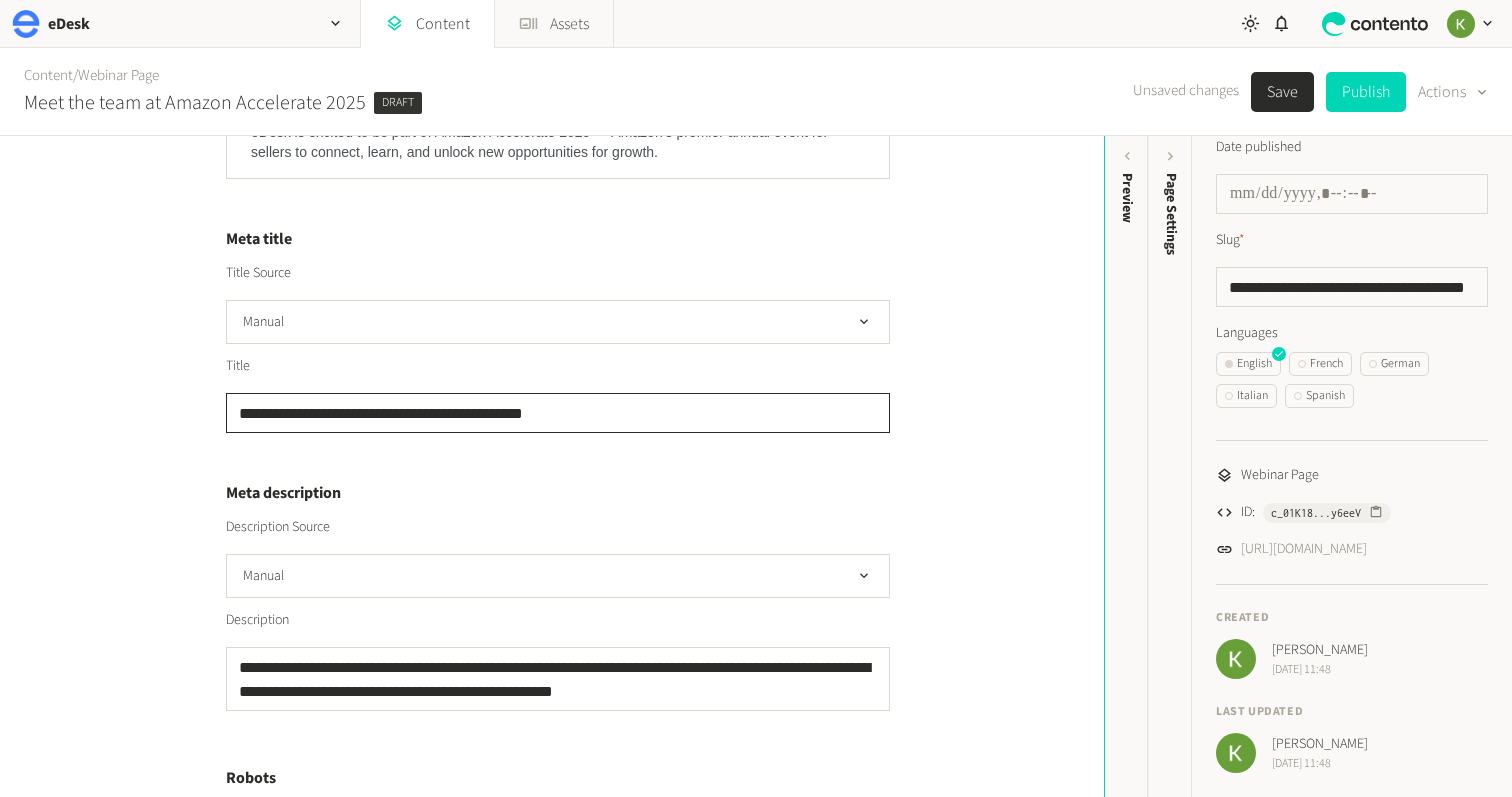 drag, startPoint x: 607, startPoint y: 410, endPoint x: 151, endPoint y: 388, distance: 456.5304 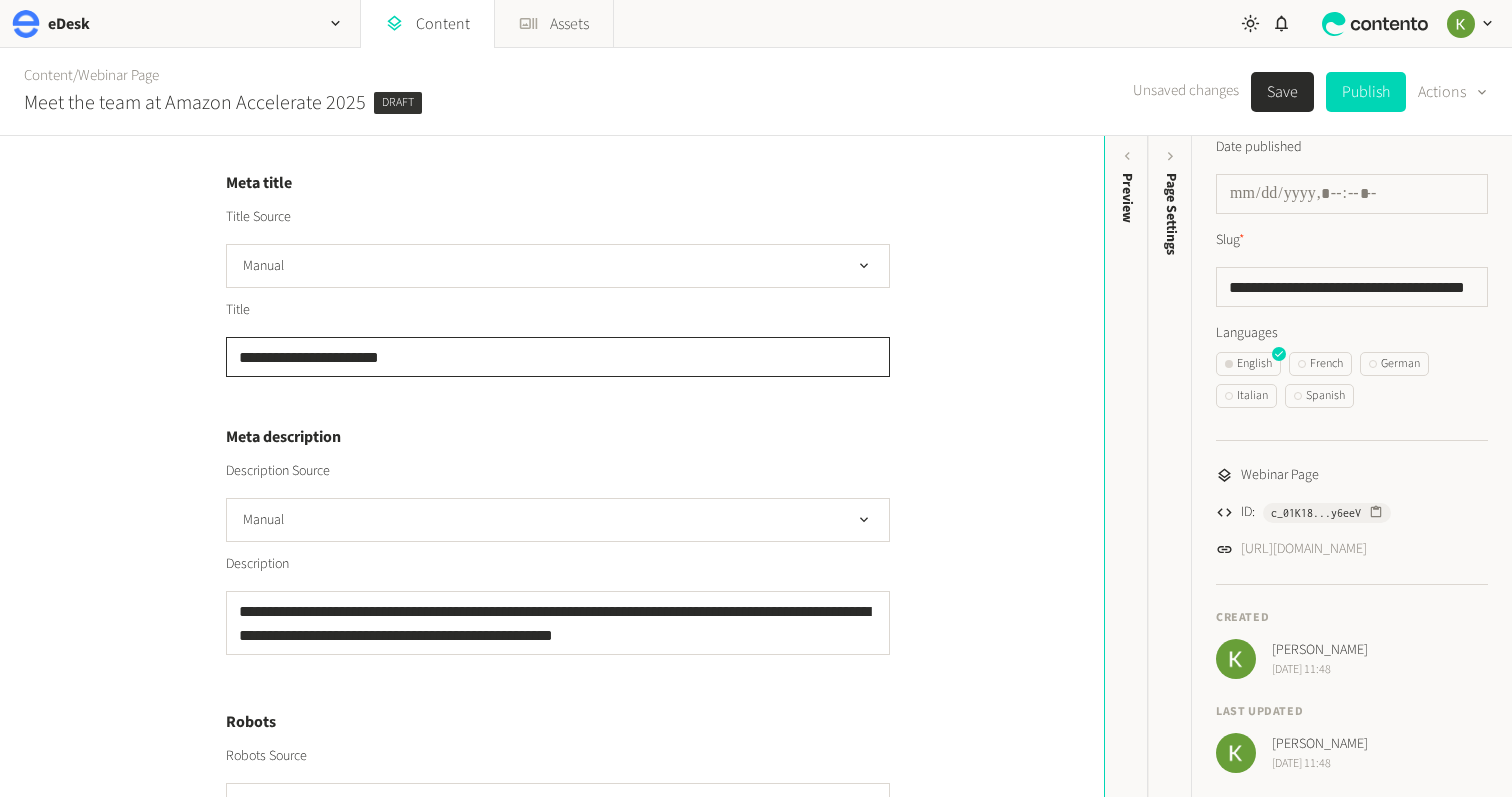 scroll, scrollTop: 572, scrollLeft: 0, axis: vertical 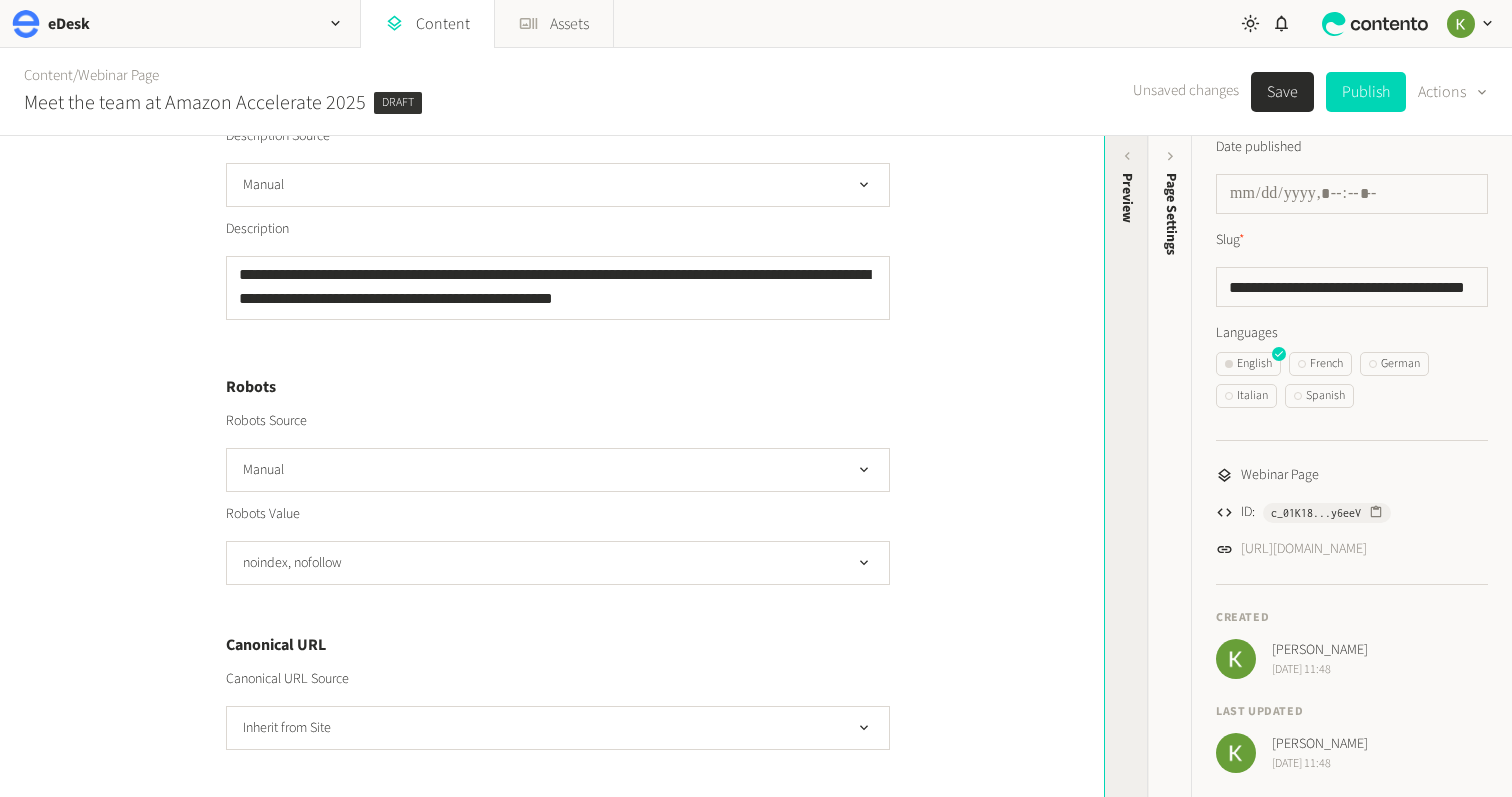 type on "**********" 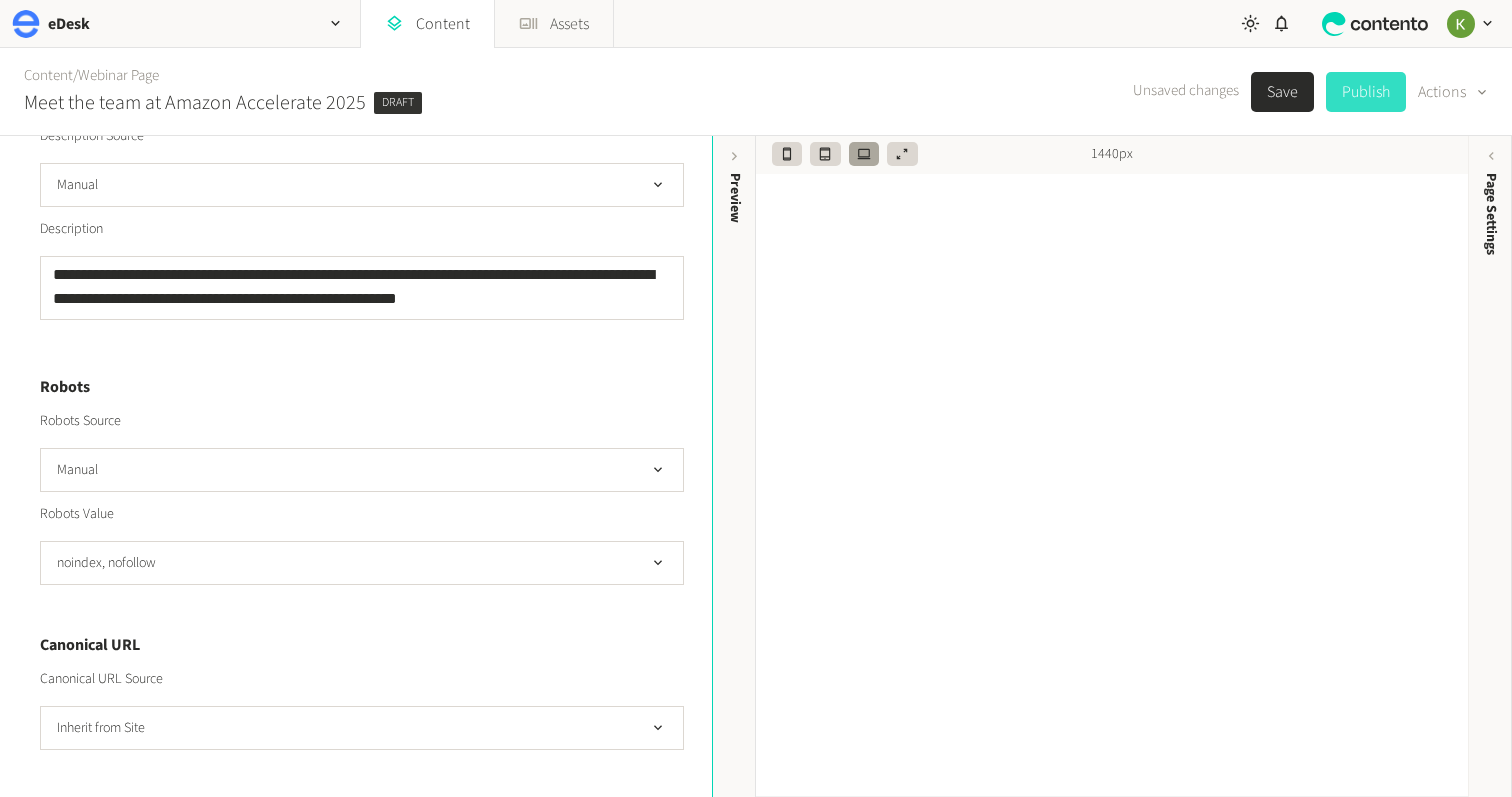 click on "Publish" 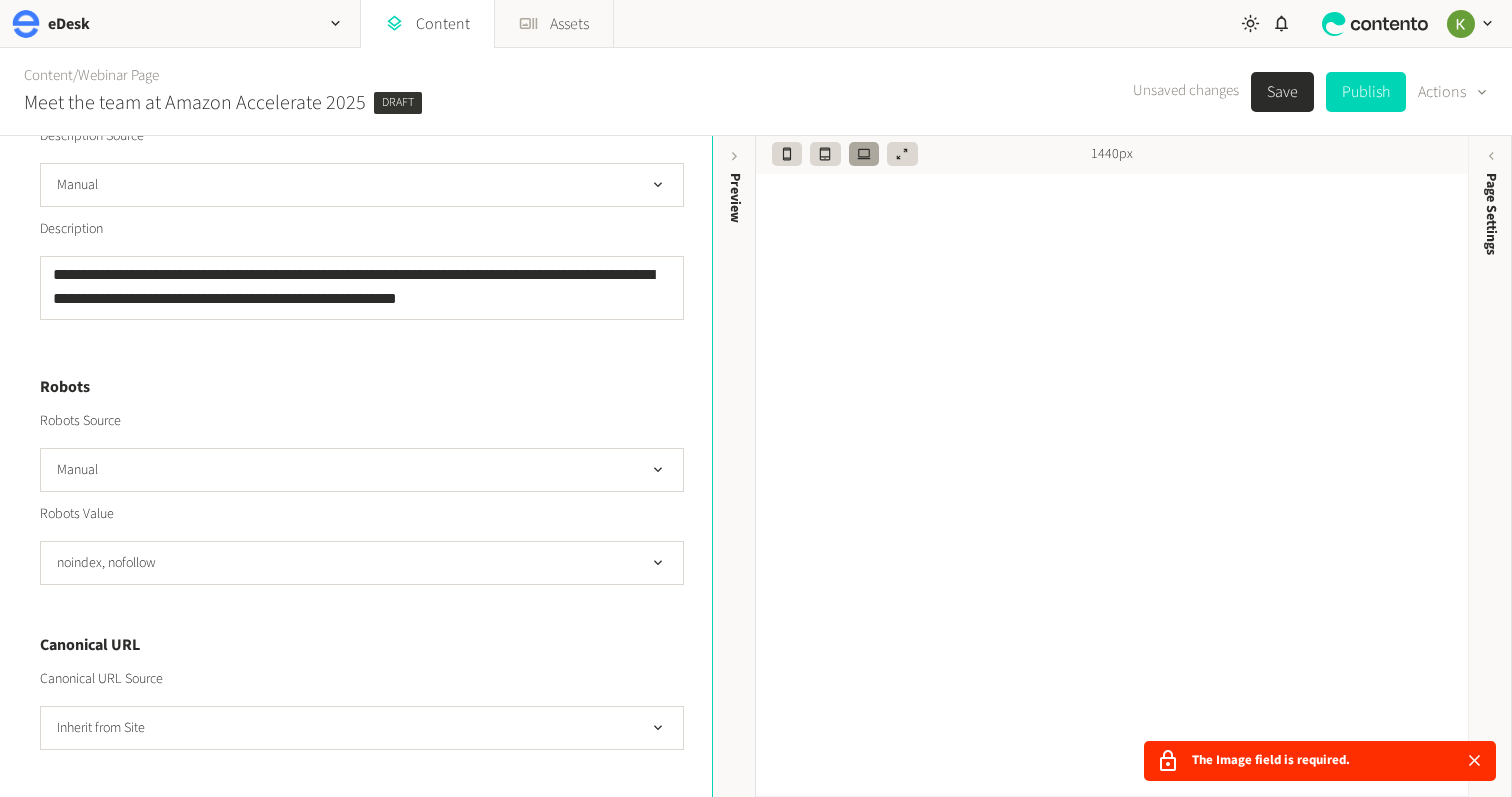 scroll, scrollTop: 0, scrollLeft: 0, axis: both 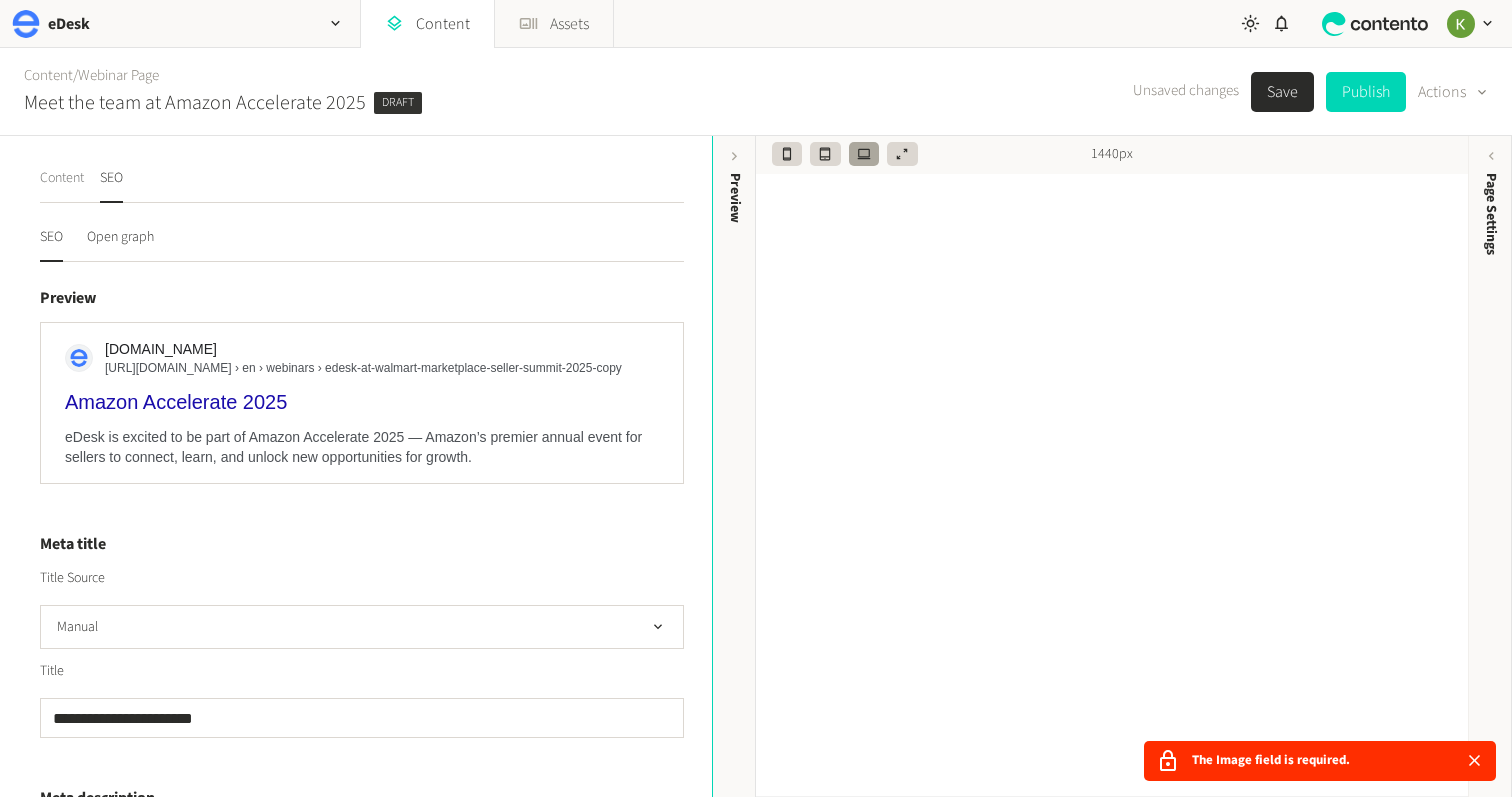 click on "Content" 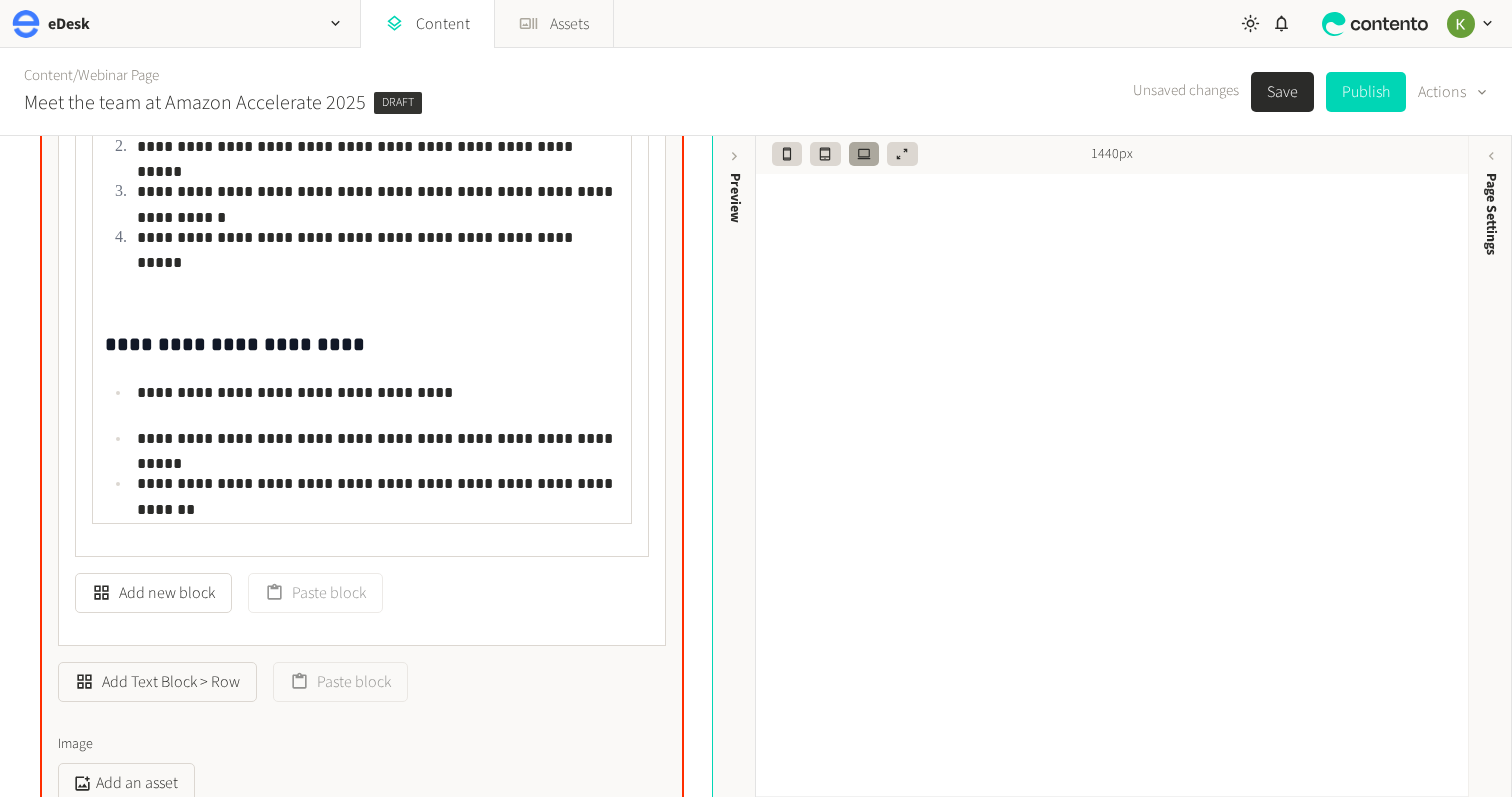 scroll, scrollTop: 3328, scrollLeft: 0, axis: vertical 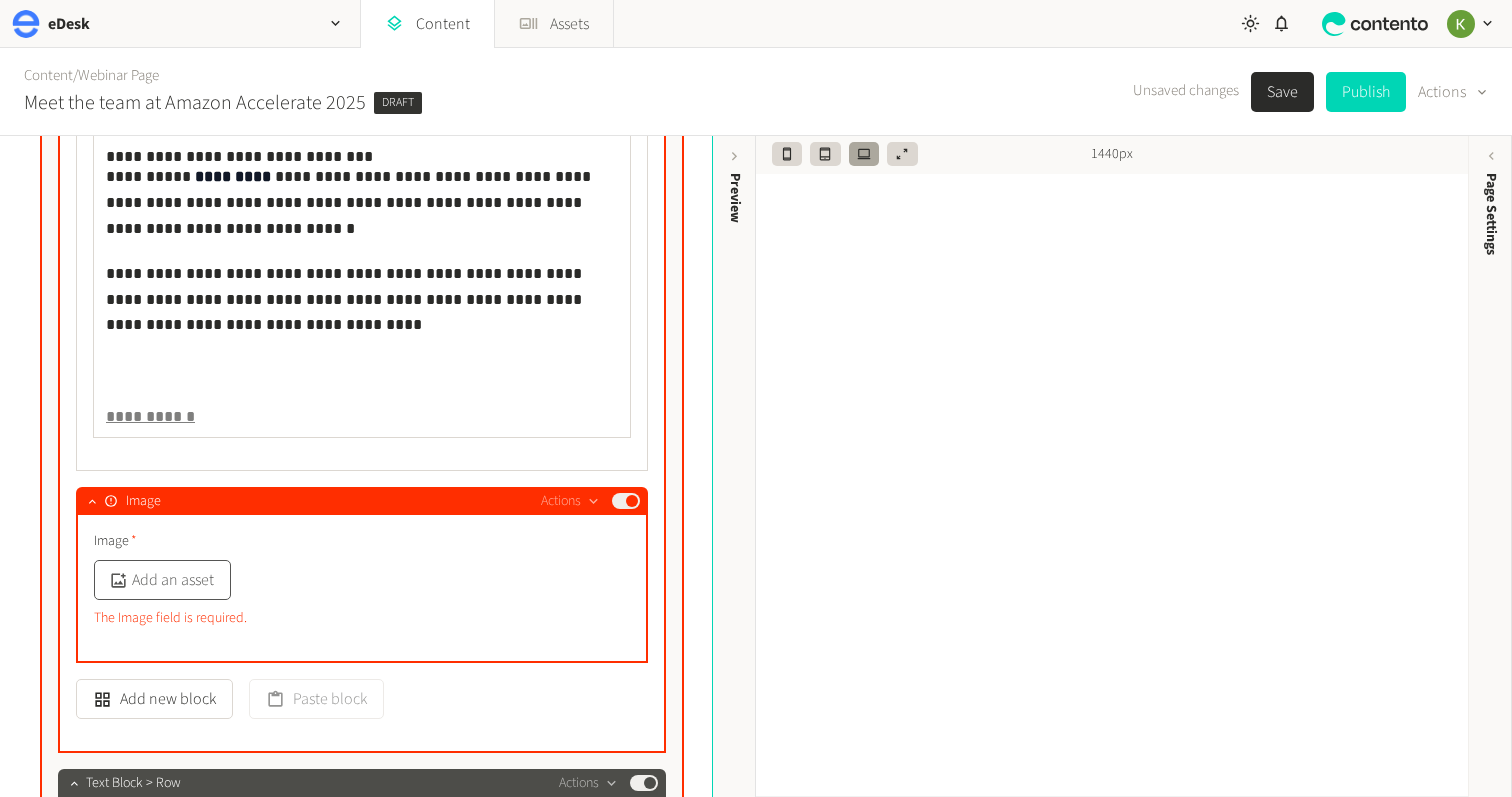 click on "Add an asset" 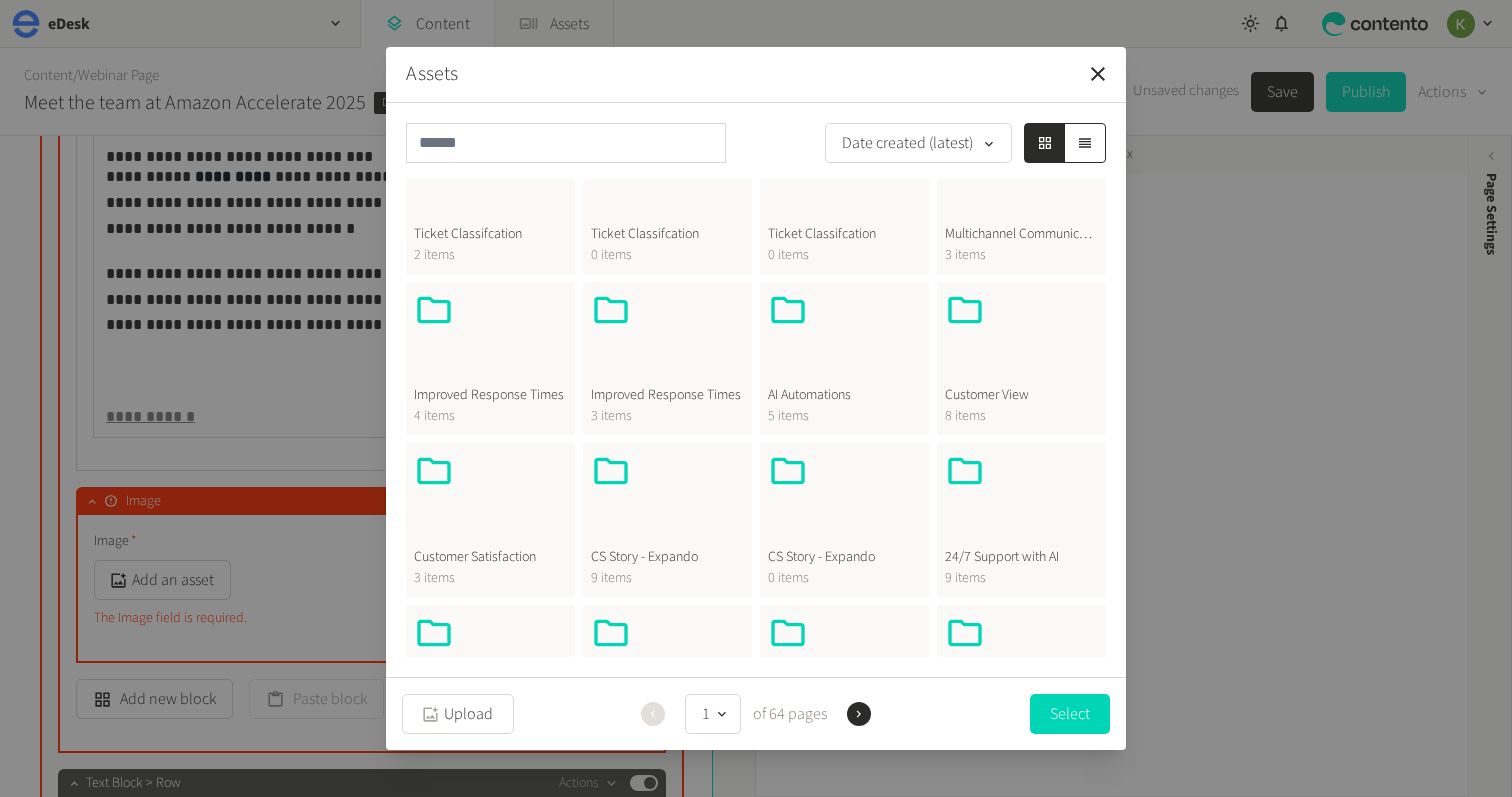scroll, scrollTop: 0, scrollLeft: 0, axis: both 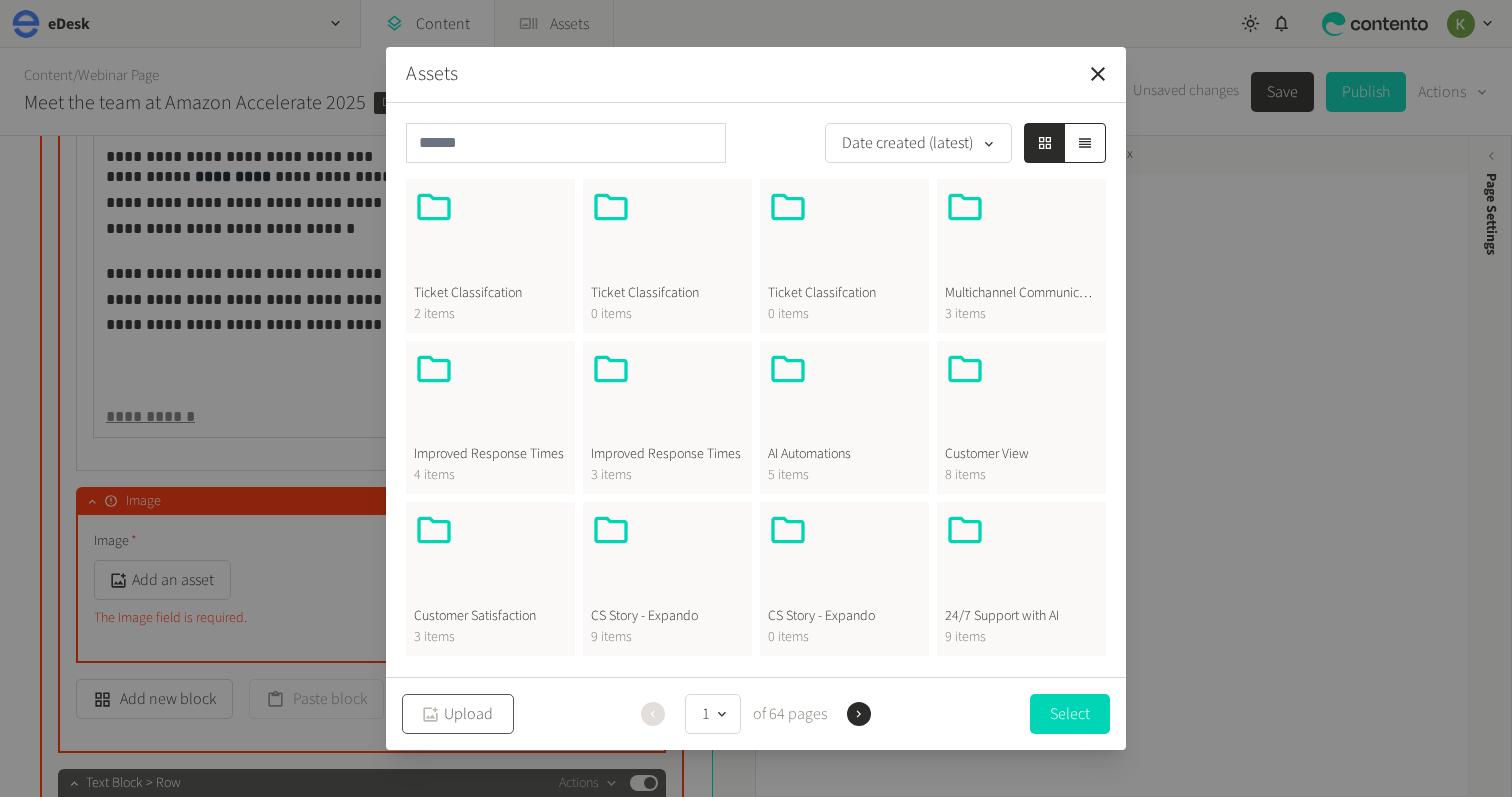 click on "Upload" at bounding box center [458, 714] 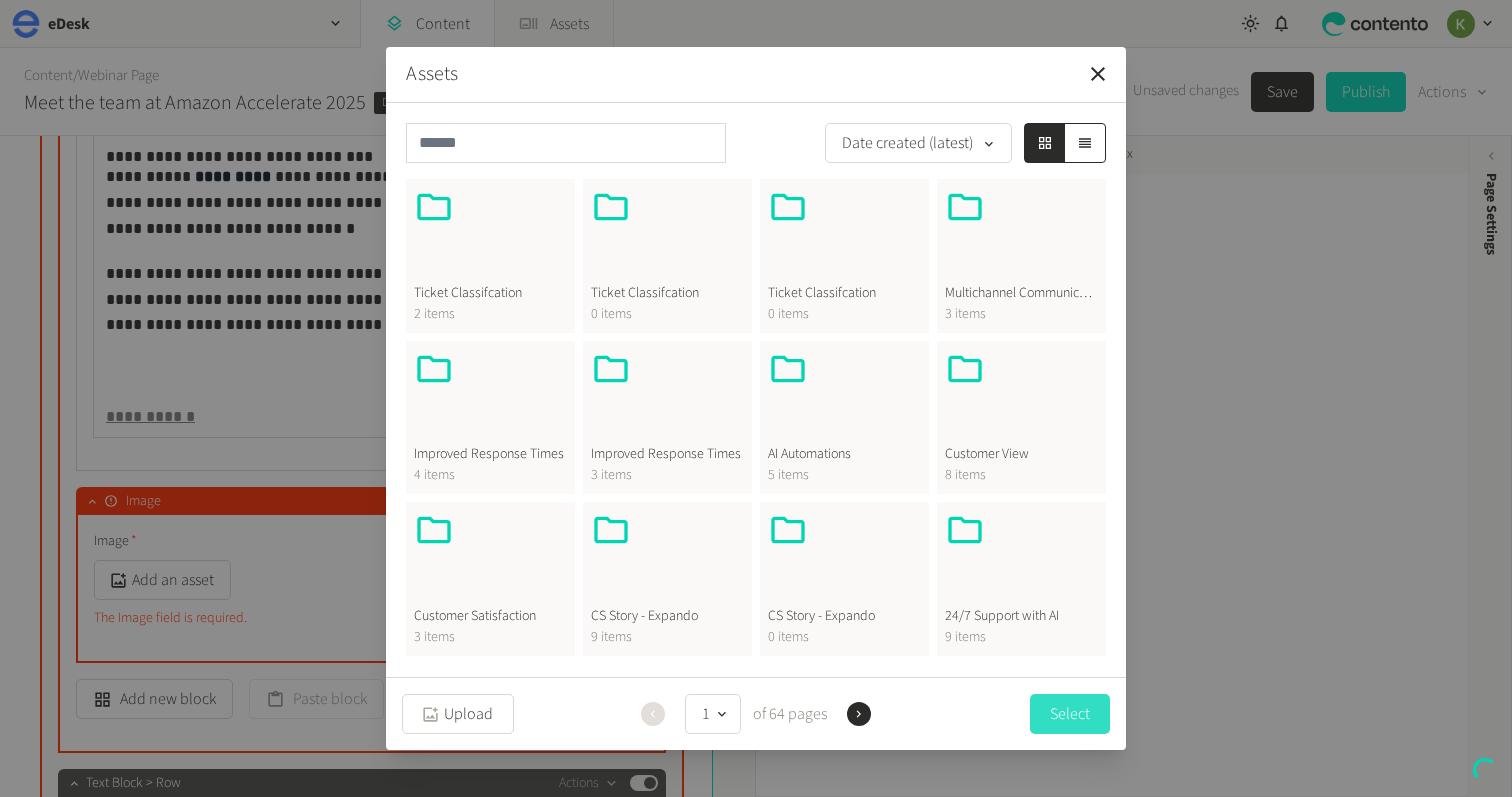 click on "Select" at bounding box center (1070, 714) 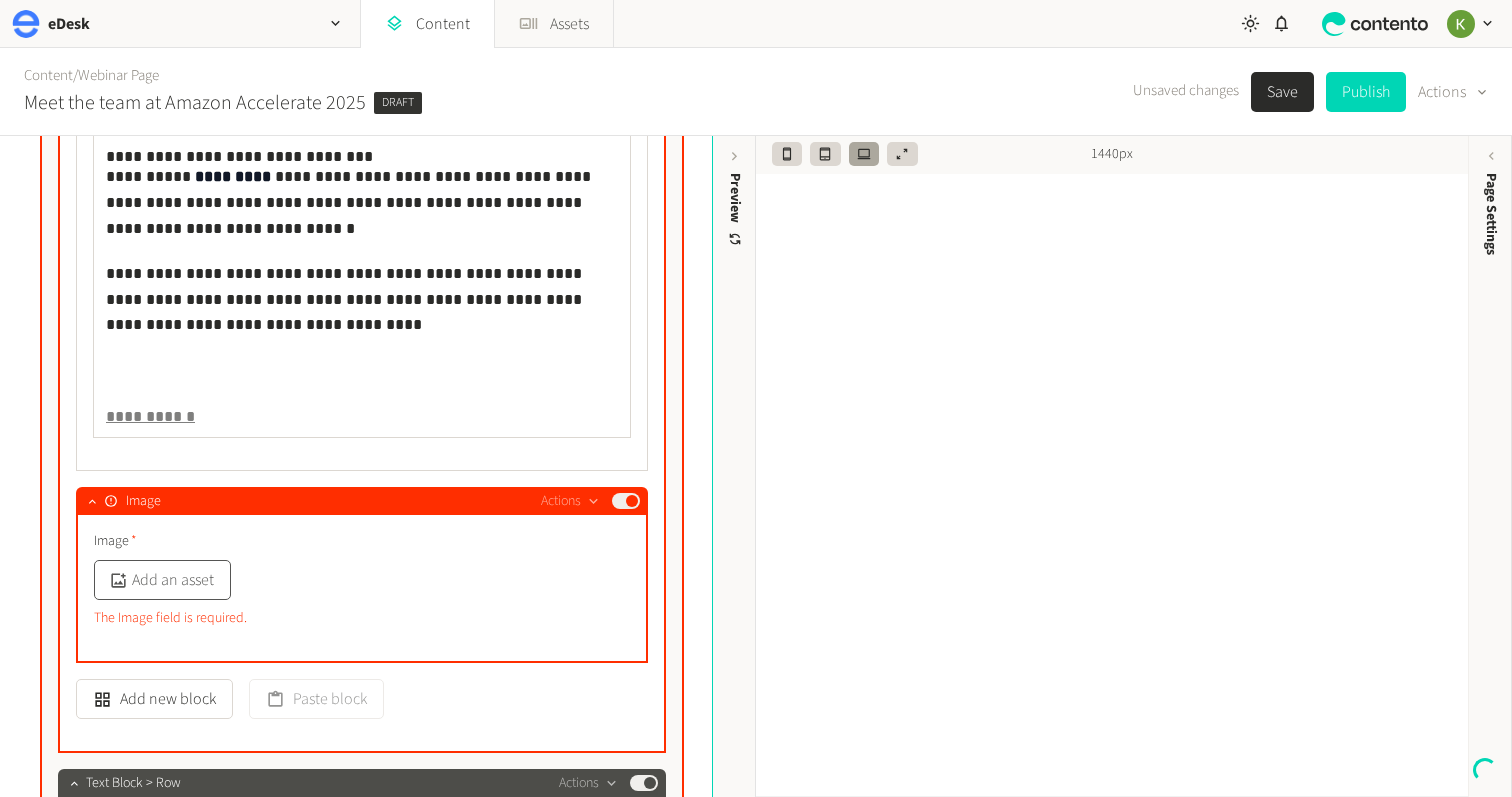 click on "Add an asset" 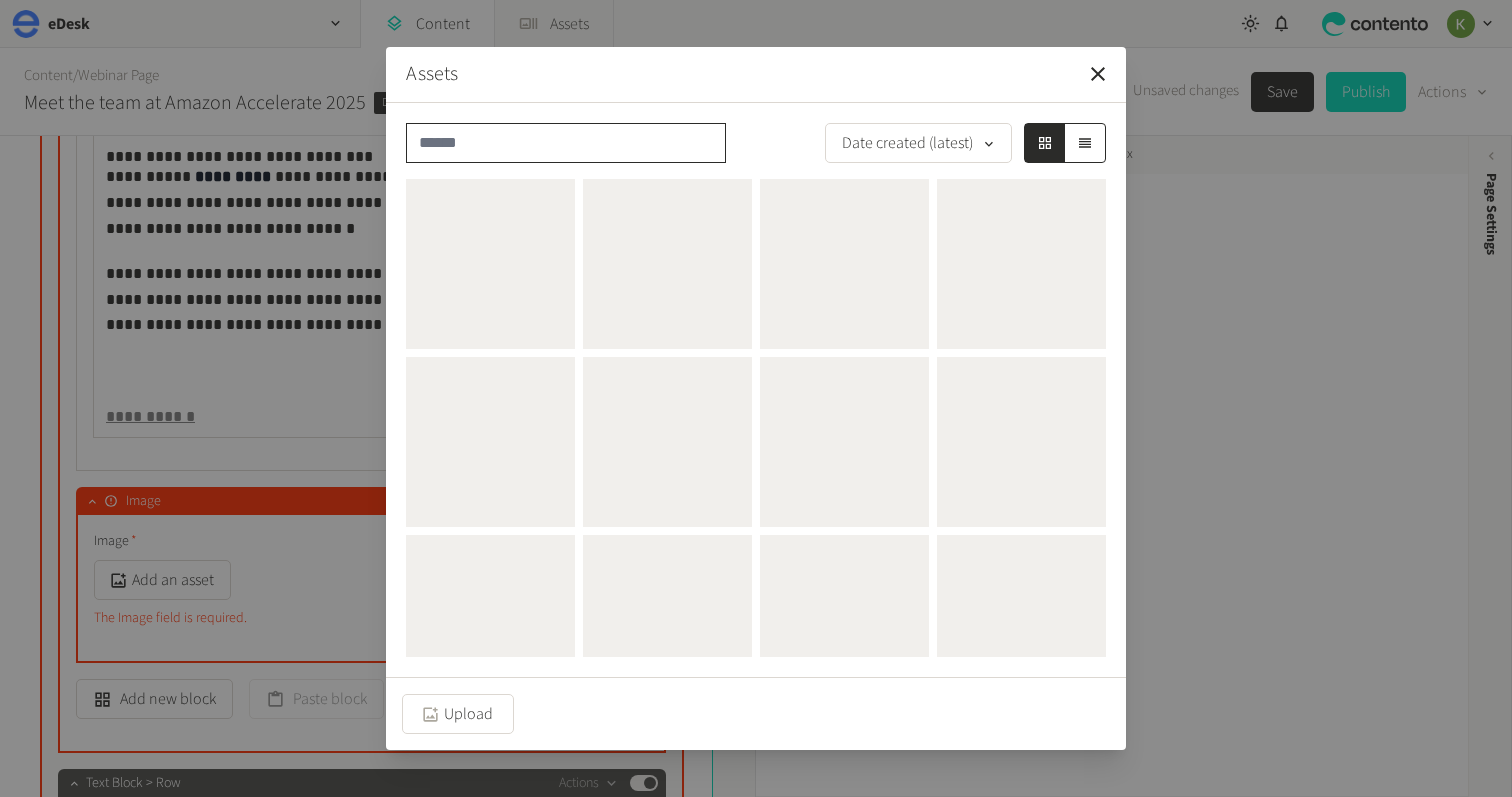 click at bounding box center [566, 143] 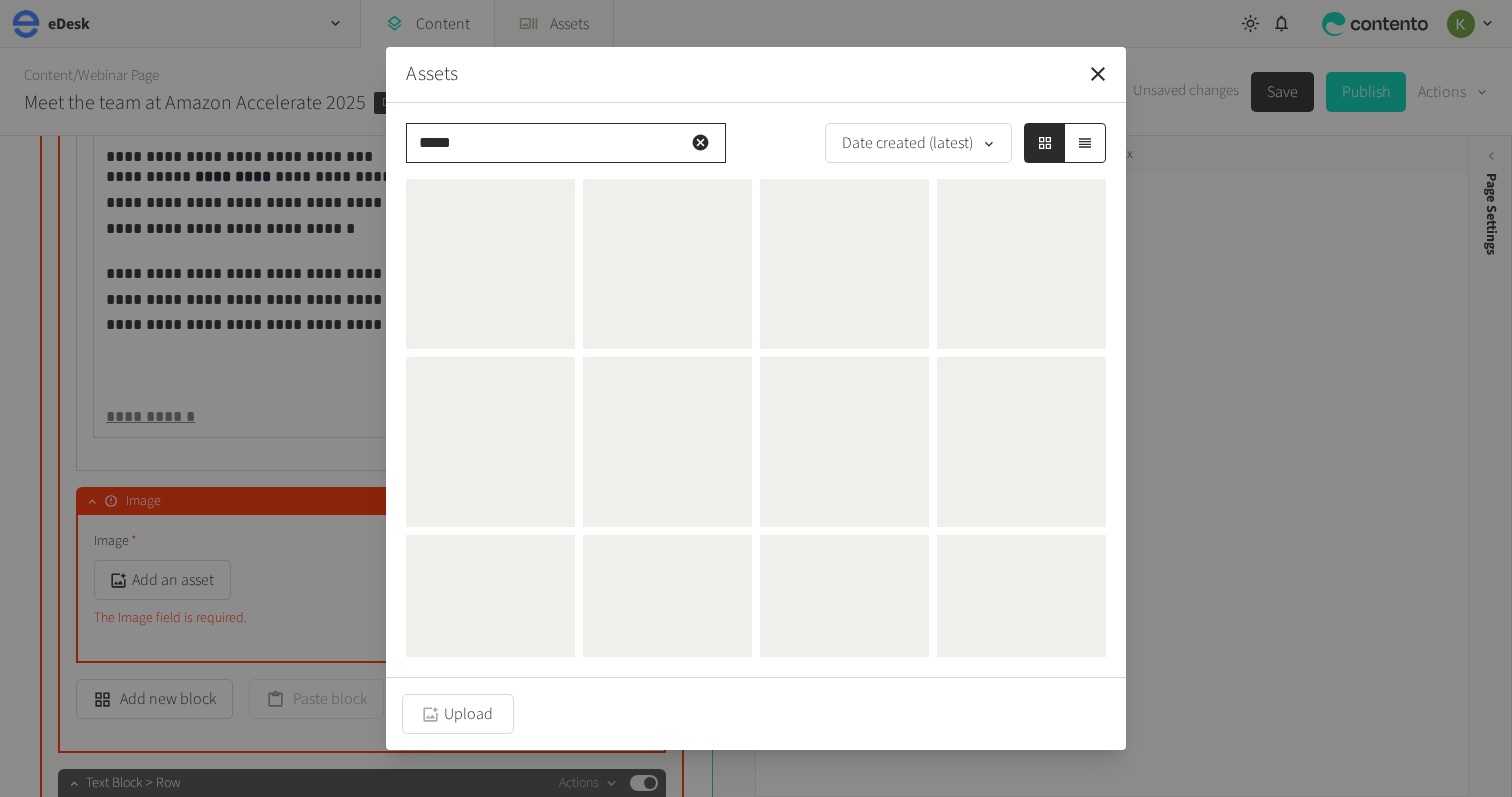 type on "*****" 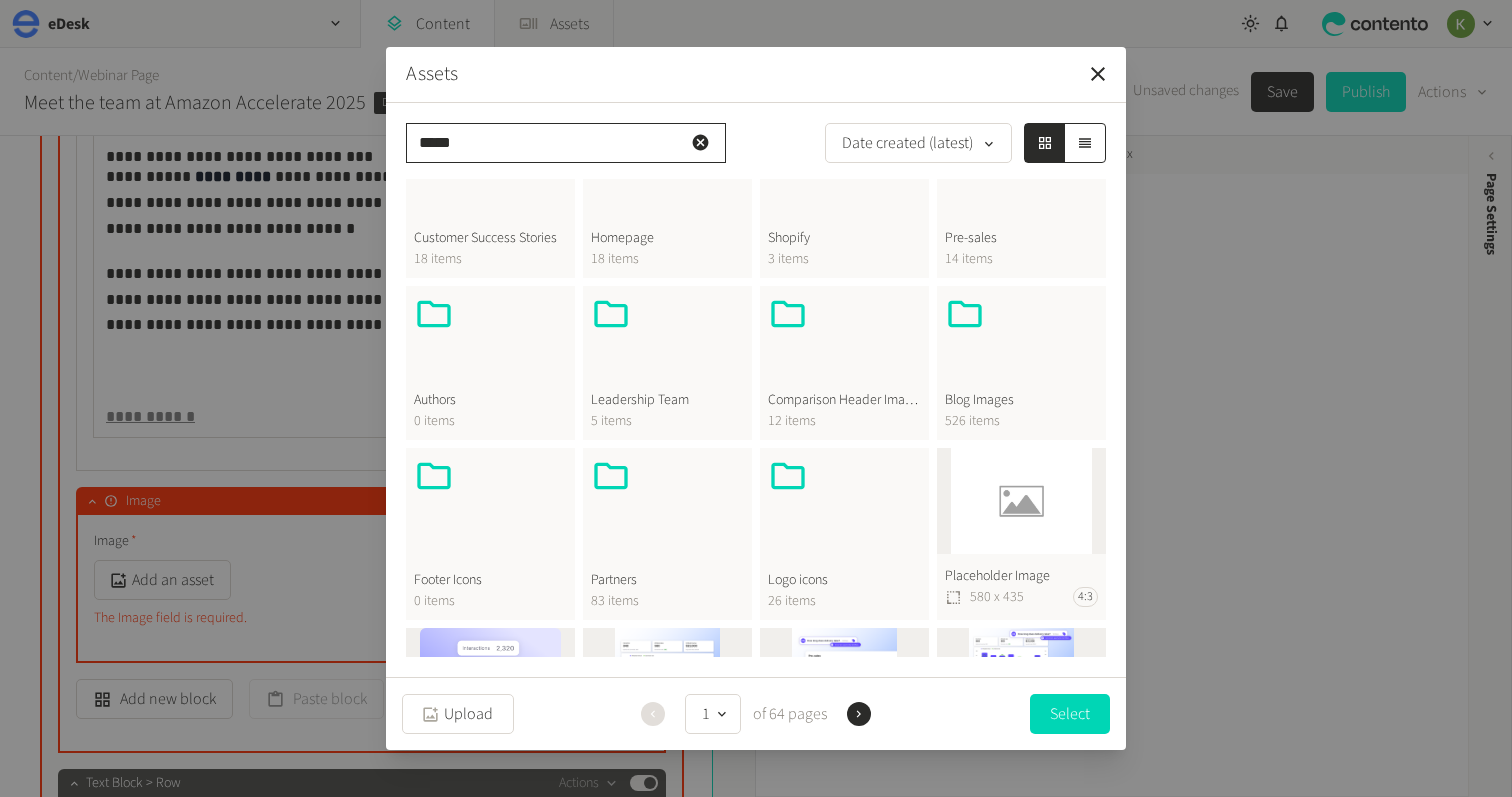 scroll, scrollTop: 586, scrollLeft: 0, axis: vertical 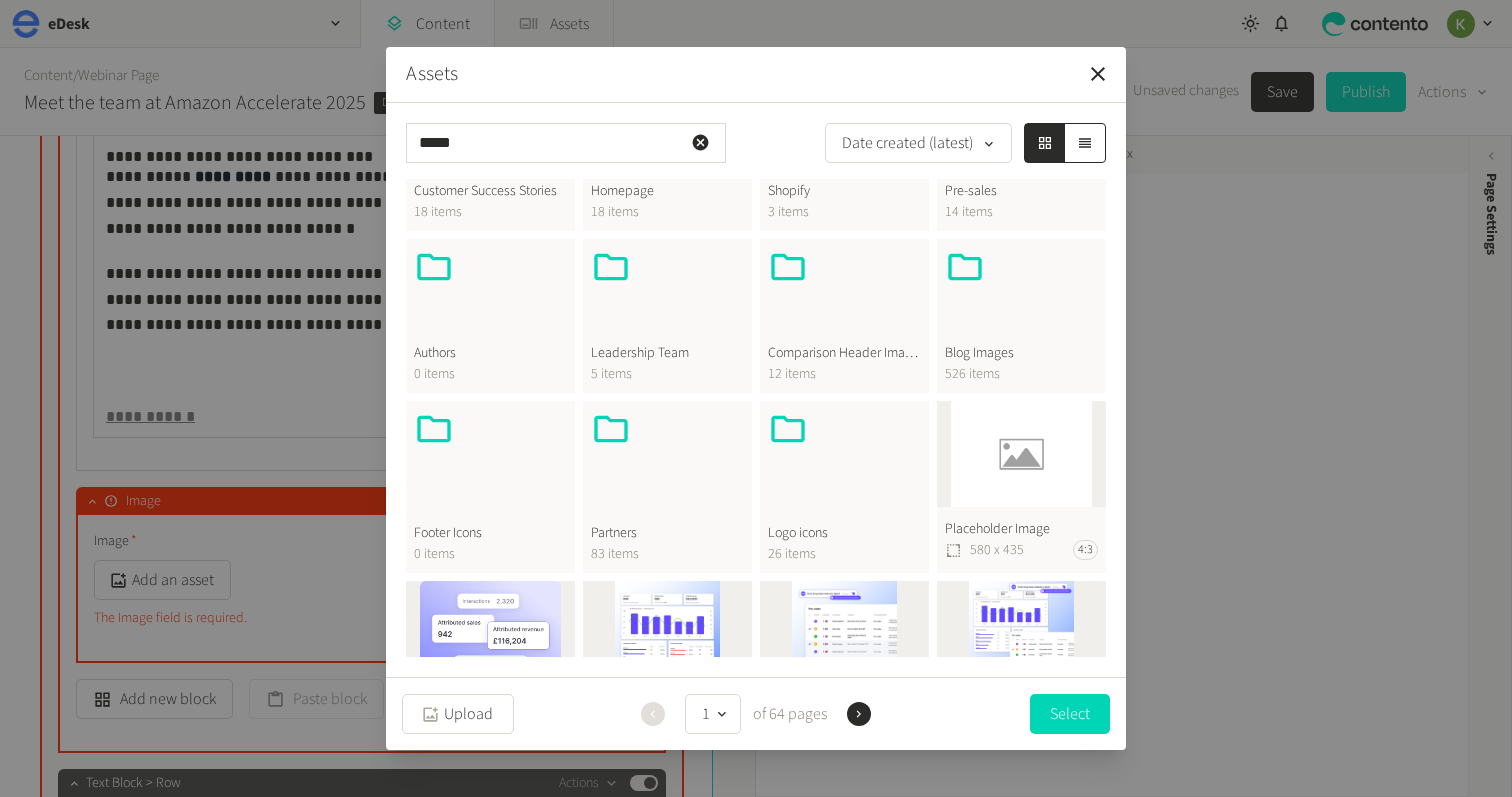 click on "Placeholder Image  580 x 435 4:3" 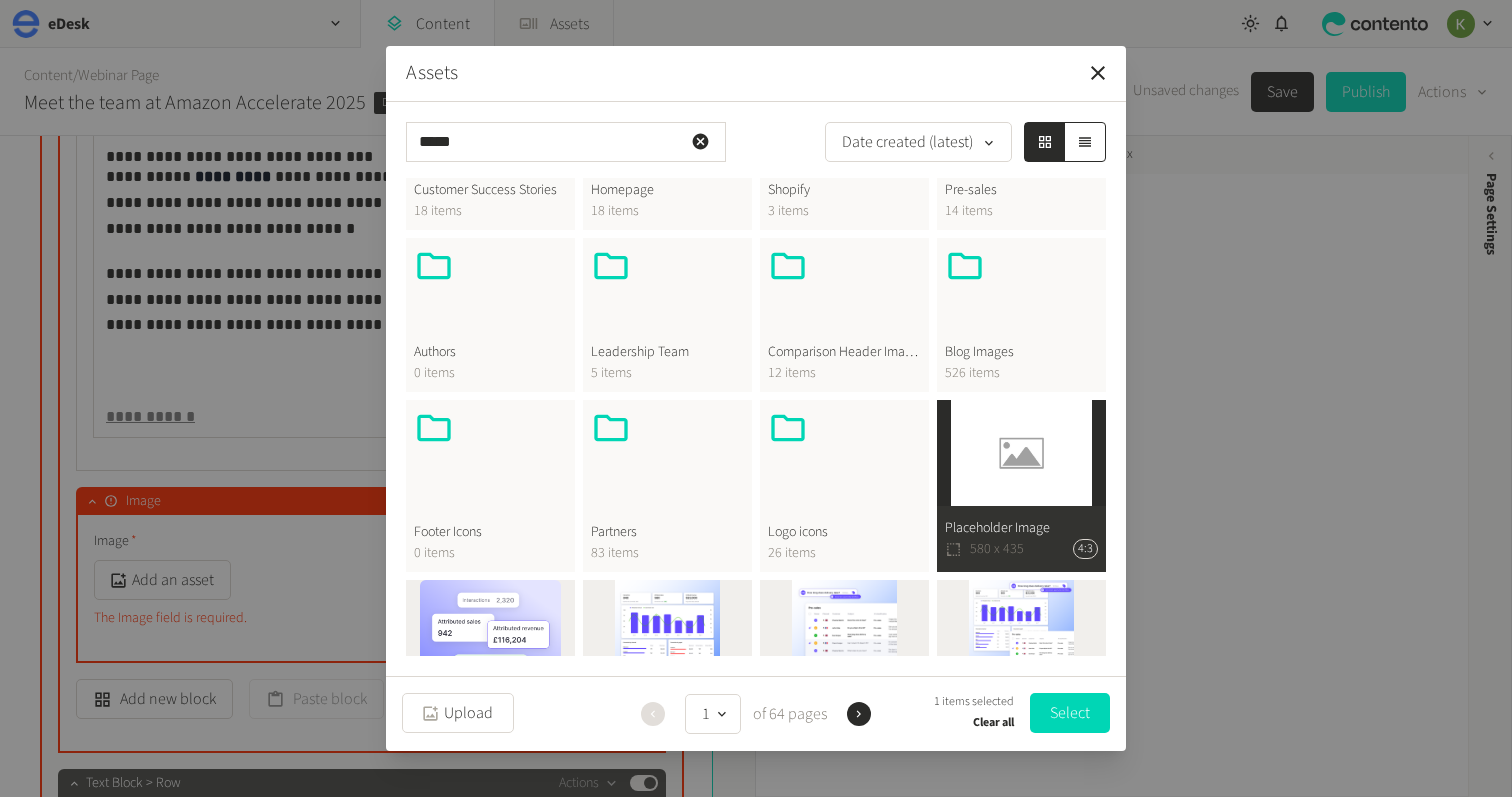 drag, startPoint x: 1104, startPoint y: 718, endPoint x: 1082, endPoint y: 713, distance: 22.561028 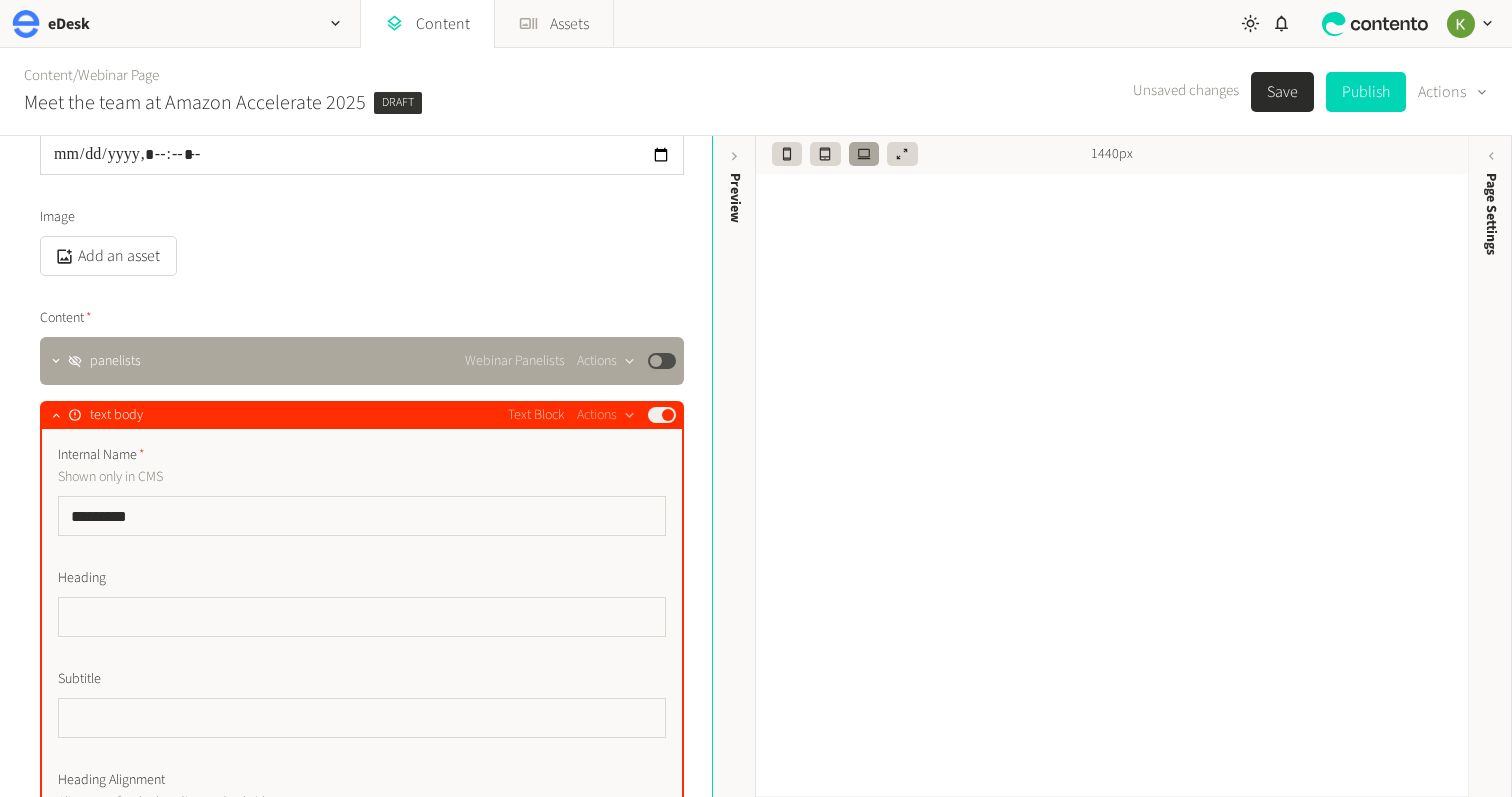 scroll, scrollTop: 468, scrollLeft: 0, axis: vertical 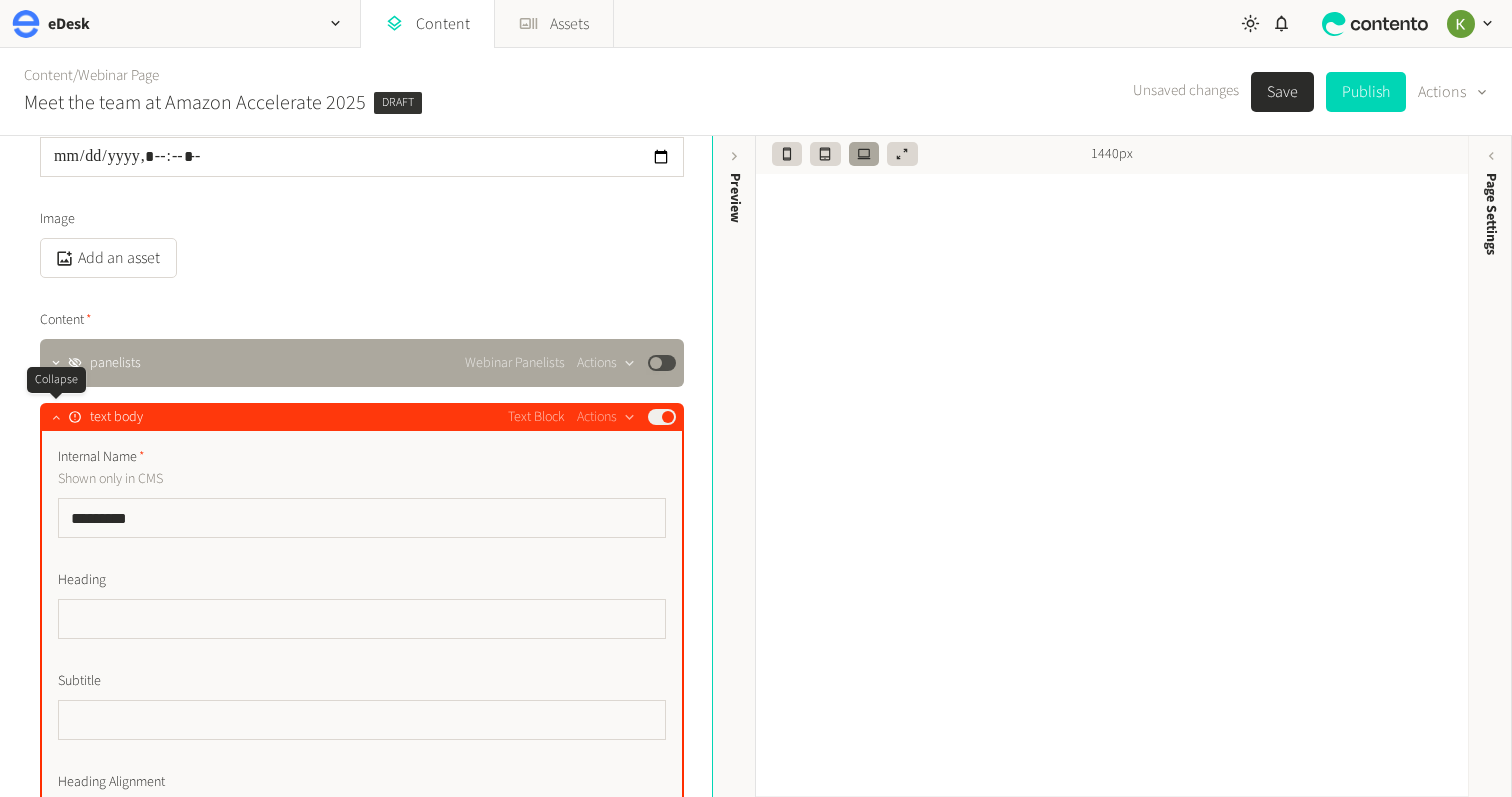 click 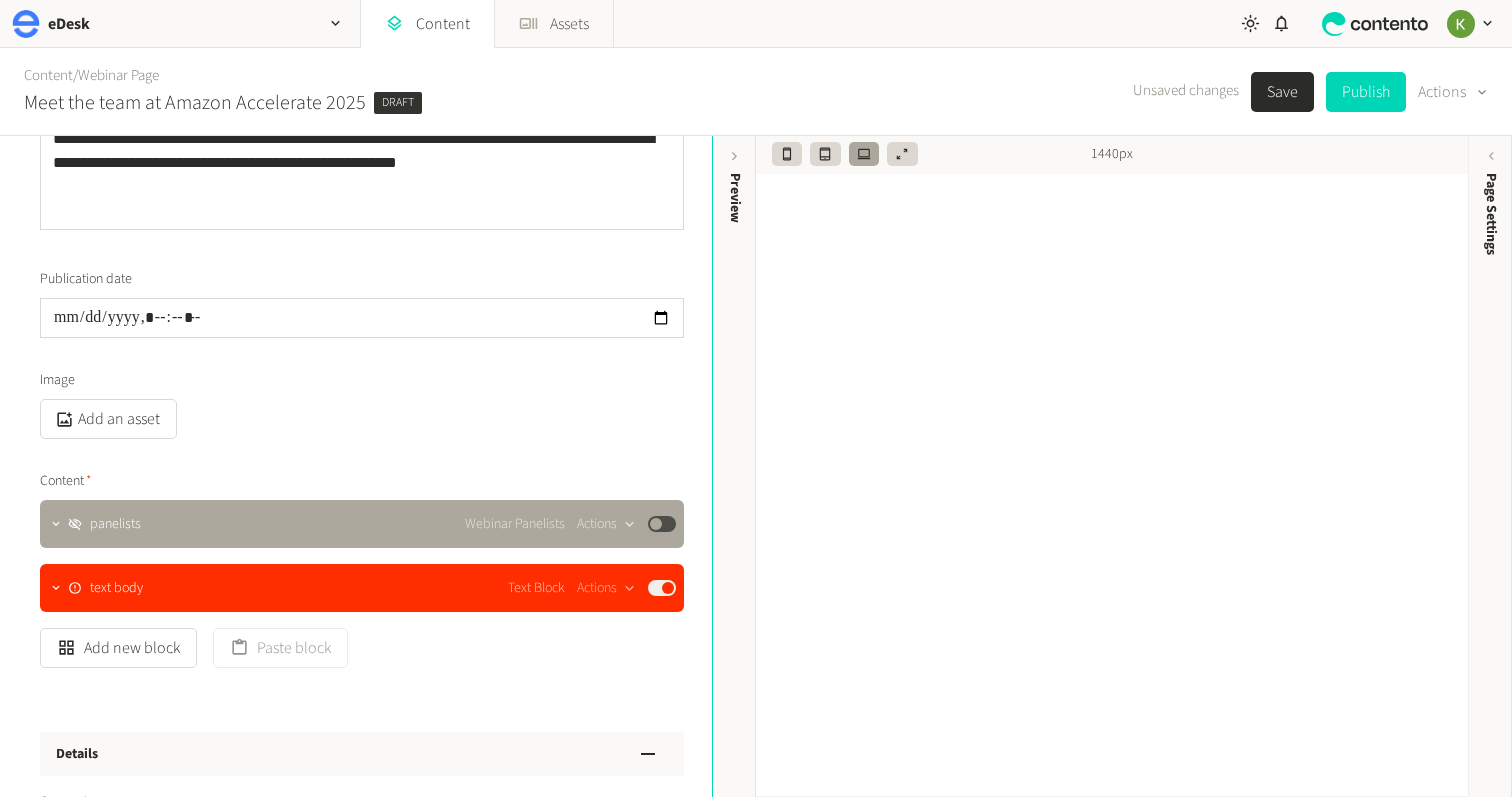 scroll, scrollTop: 0, scrollLeft: 0, axis: both 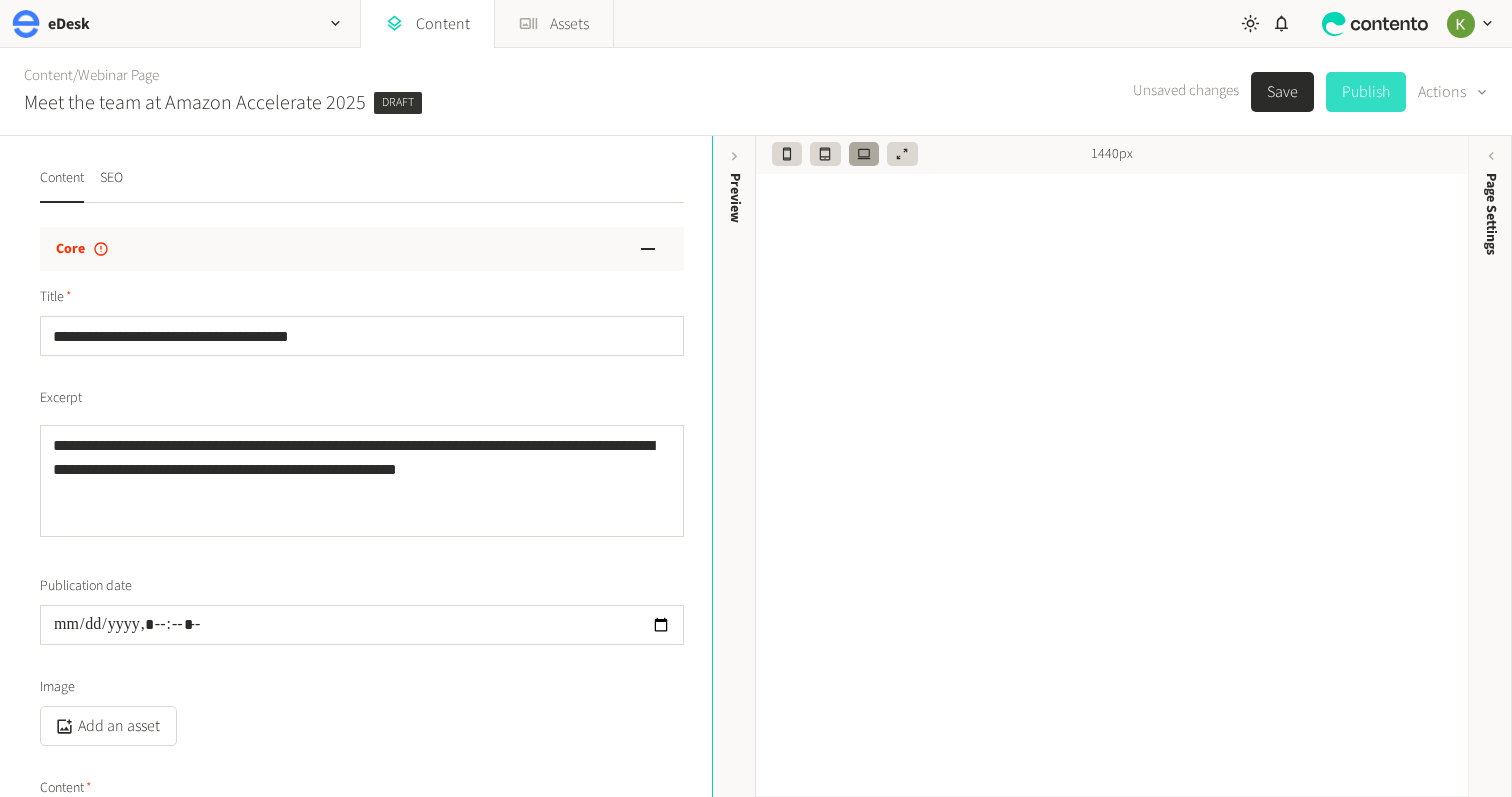 click on "Publish" 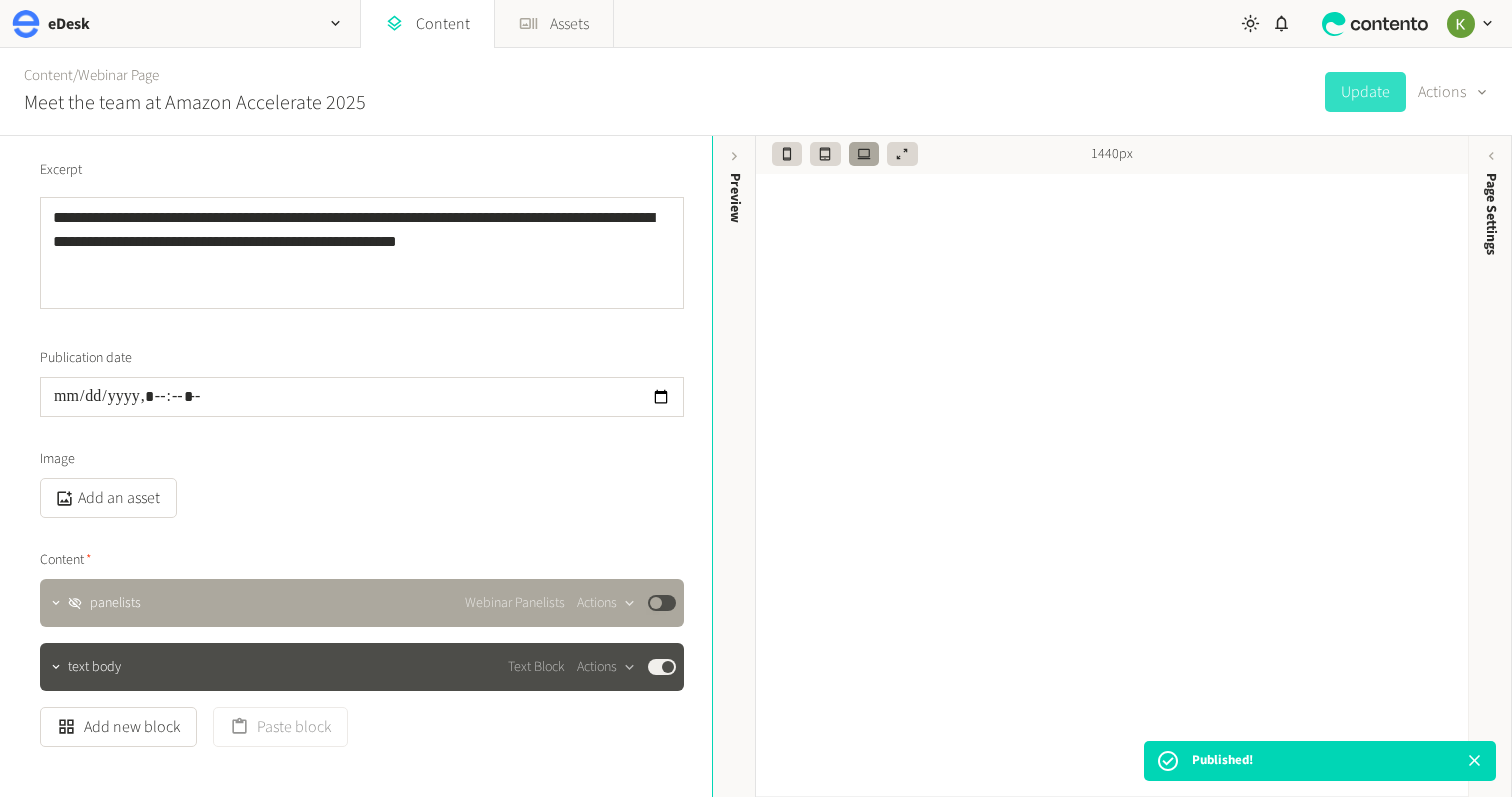 scroll, scrollTop: 0, scrollLeft: 0, axis: both 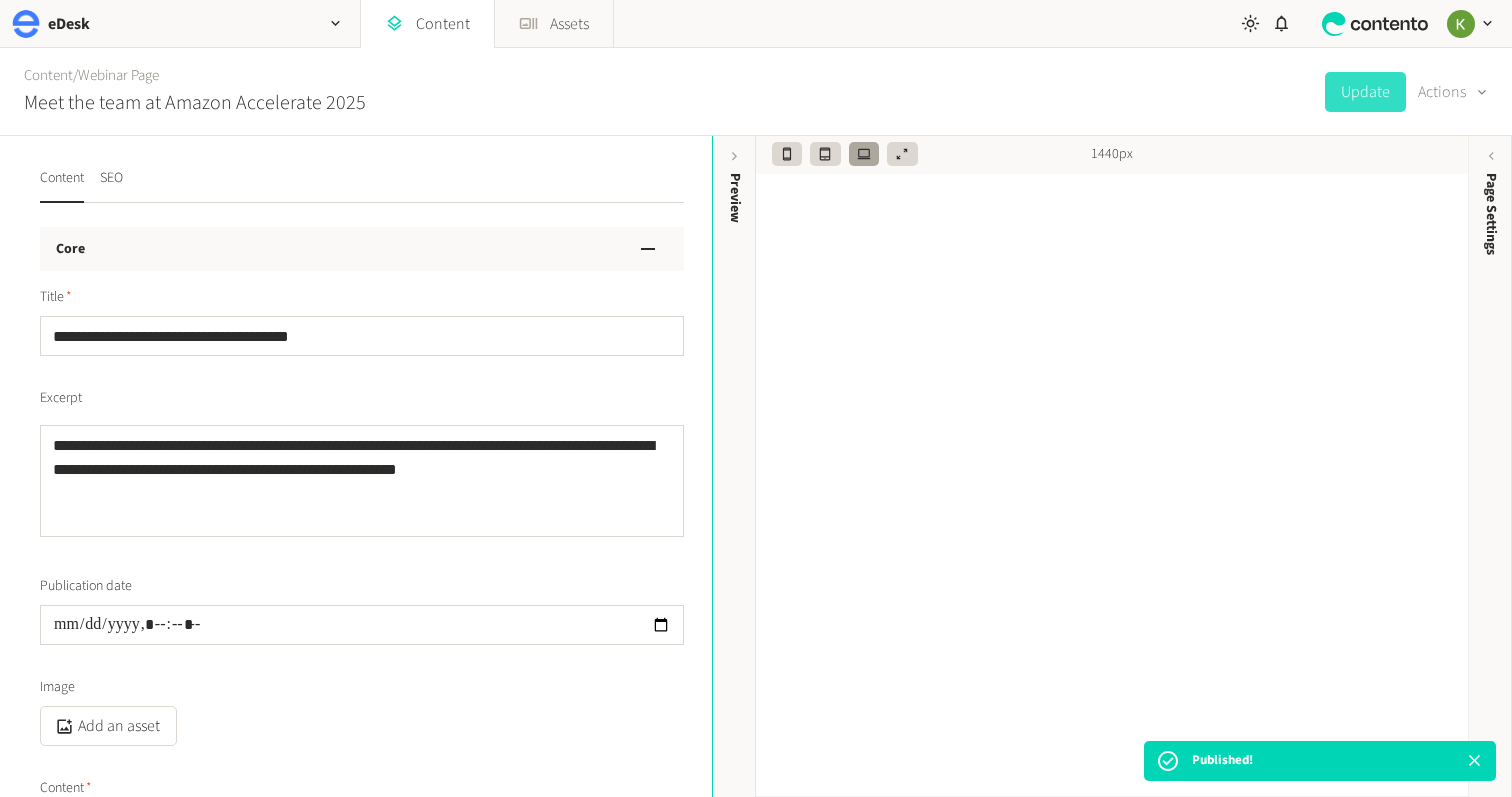 drag, startPoint x: 116, startPoint y: 180, endPoint x: 173, endPoint y: 168, distance: 58.249462 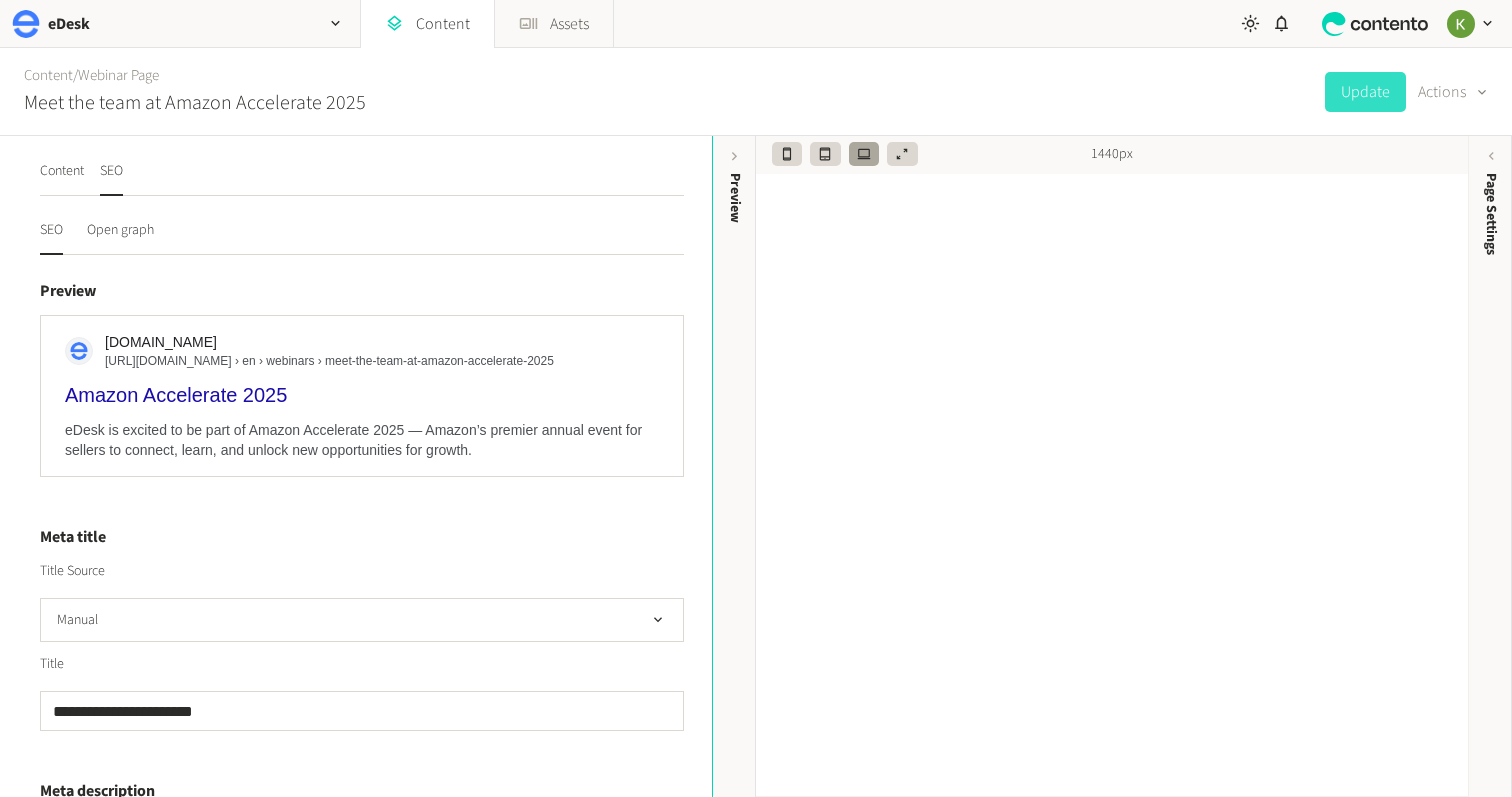 scroll, scrollTop: 0, scrollLeft: 0, axis: both 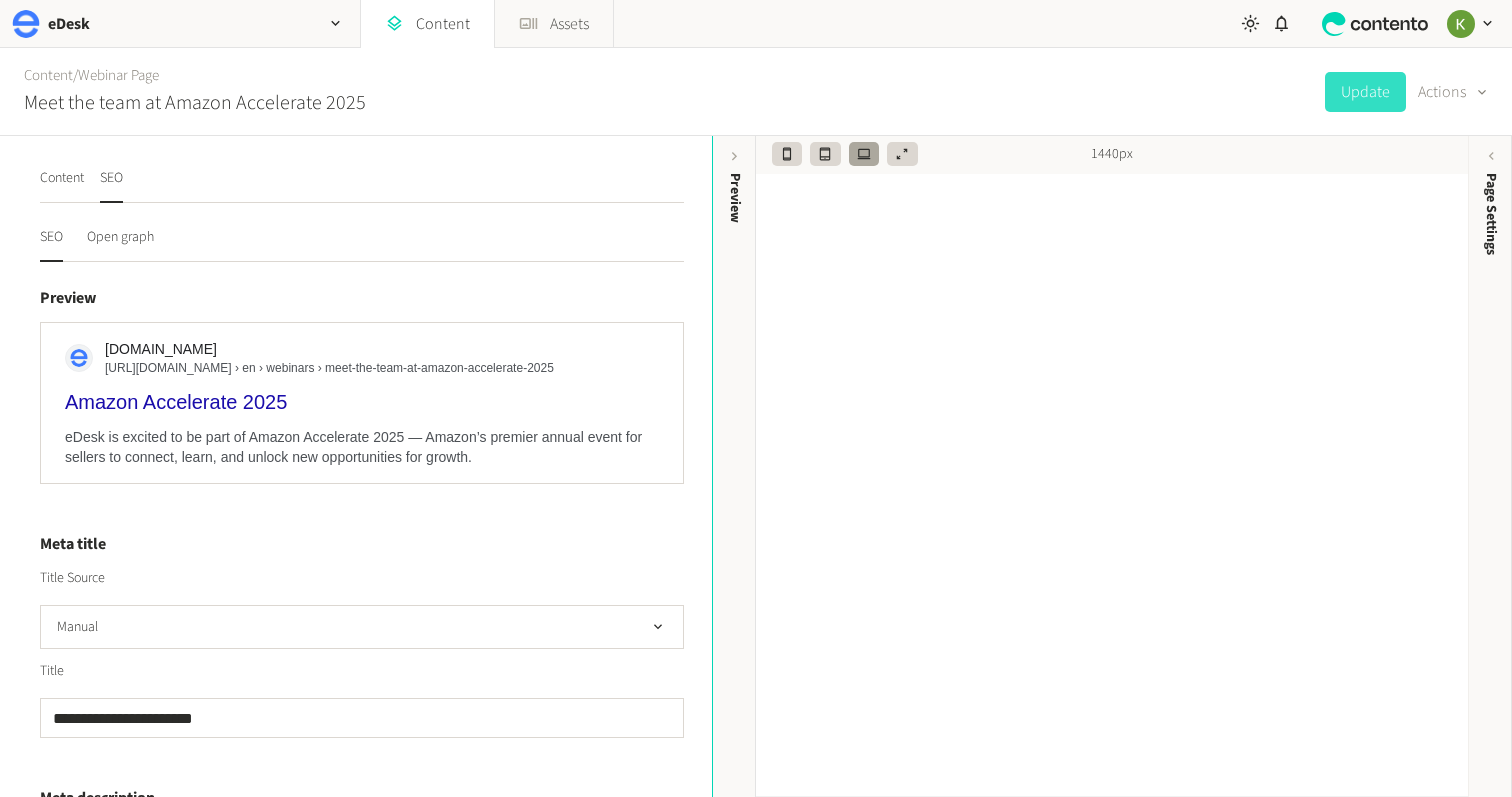 drag, startPoint x: 64, startPoint y: 179, endPoint x: 192, endPoint y: 169, distance: 128.39003 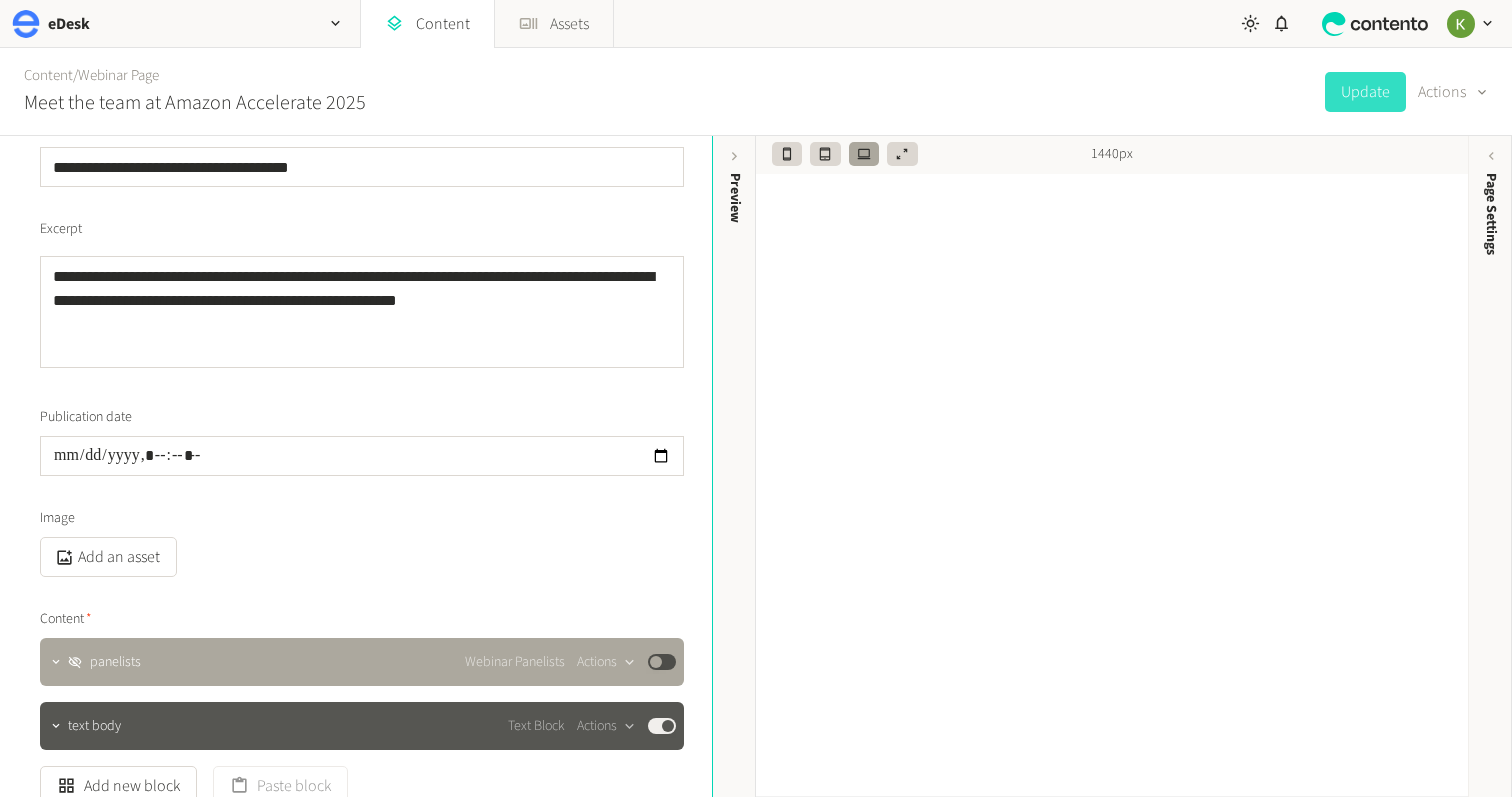 scroll, scrollTop: 228, scrollLeft: 0, axis: vertical 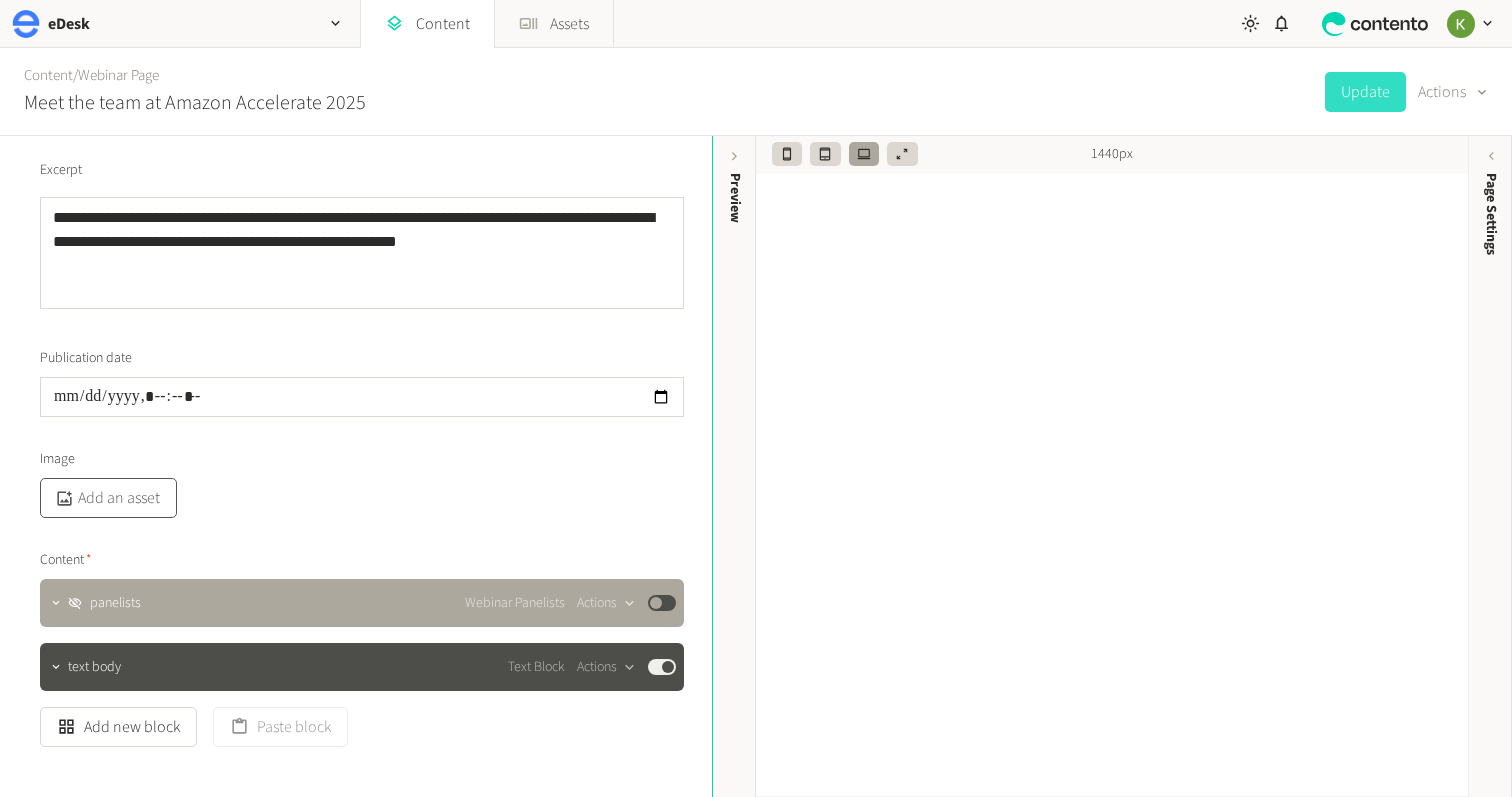 click on "Add an asset" 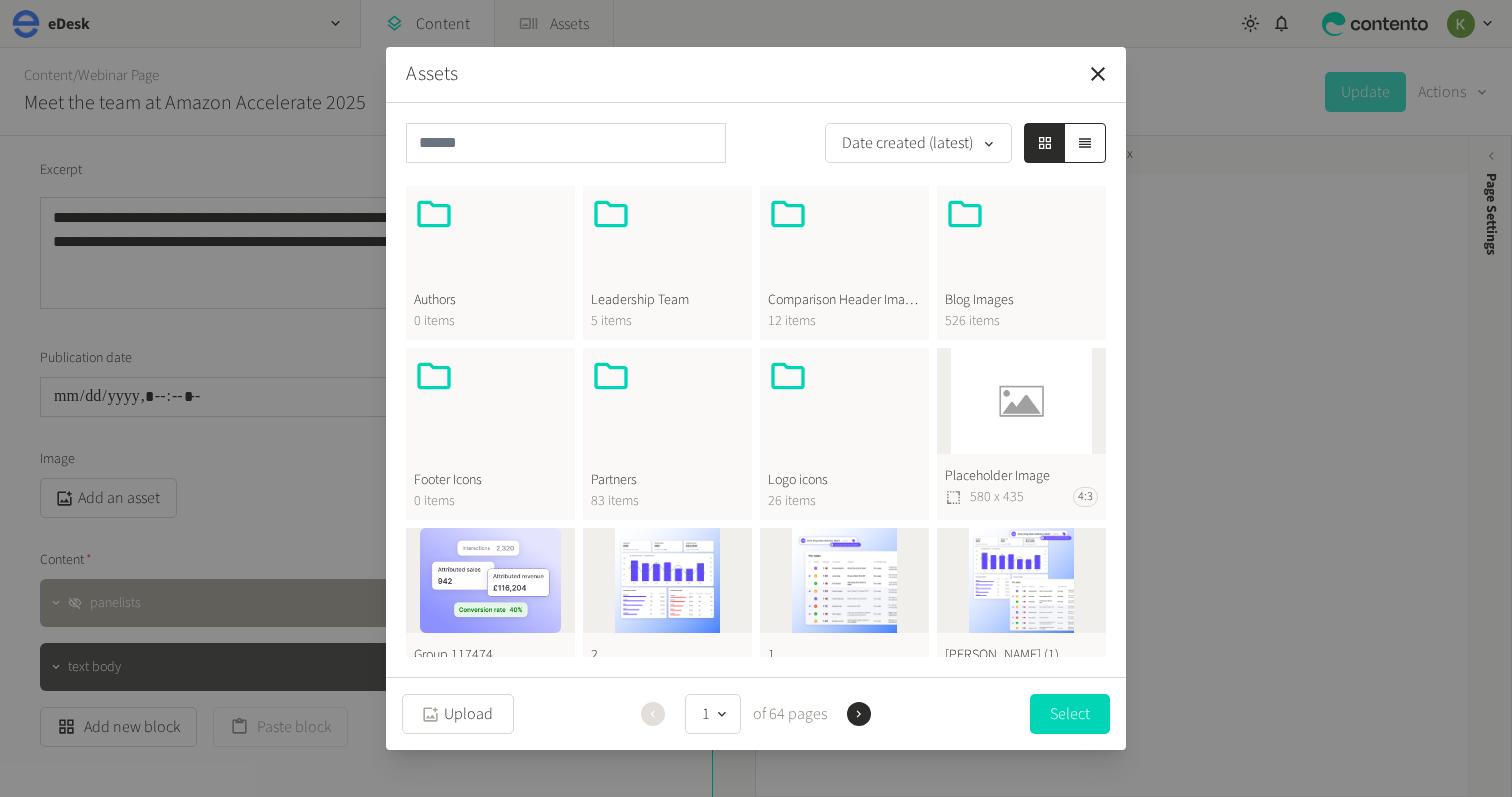 scroll, scrollTop: 673, scrollLeft: 0, axis: vertical 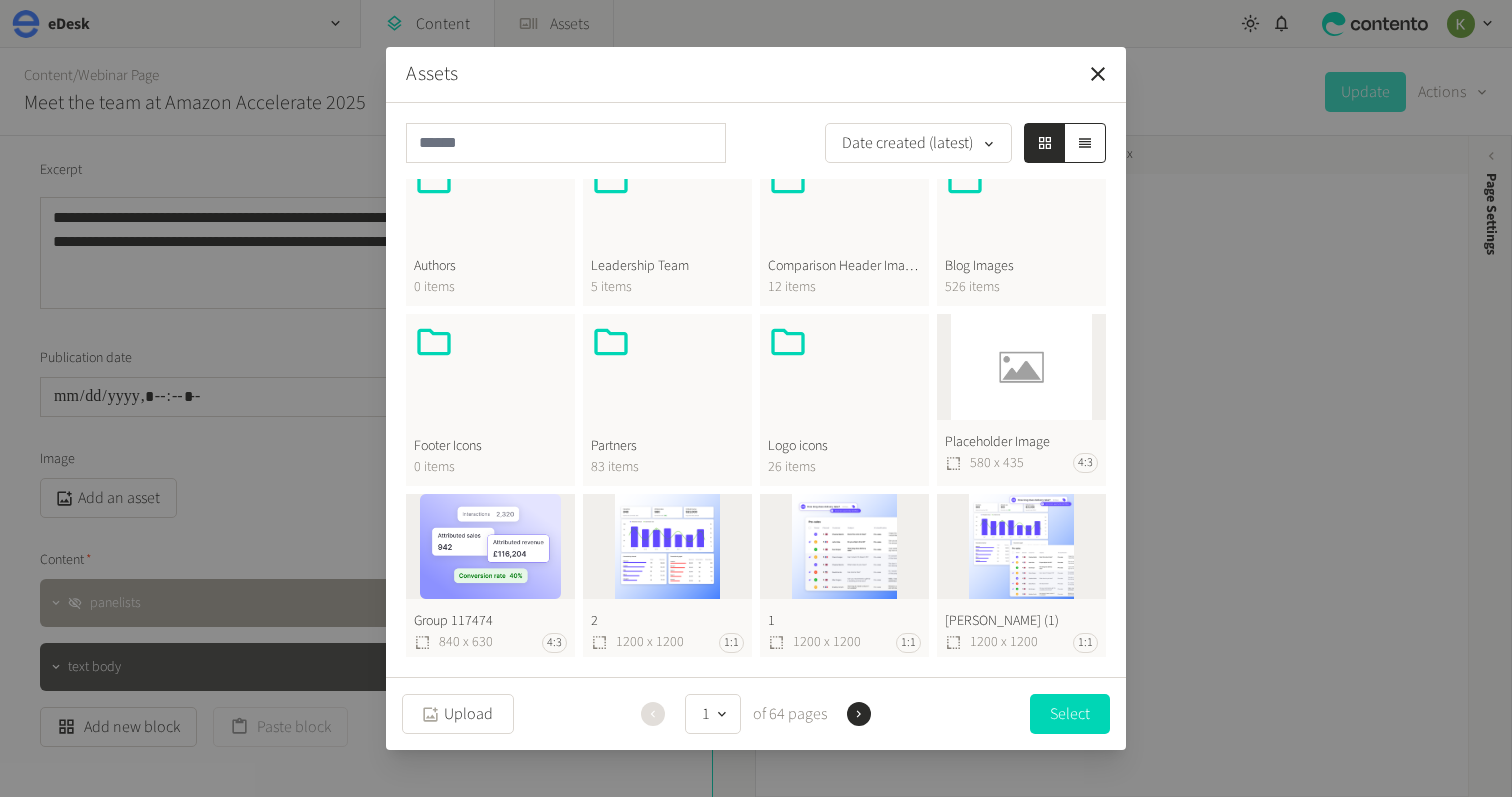 click on "Placeholder Image  580 x 435 4:3" 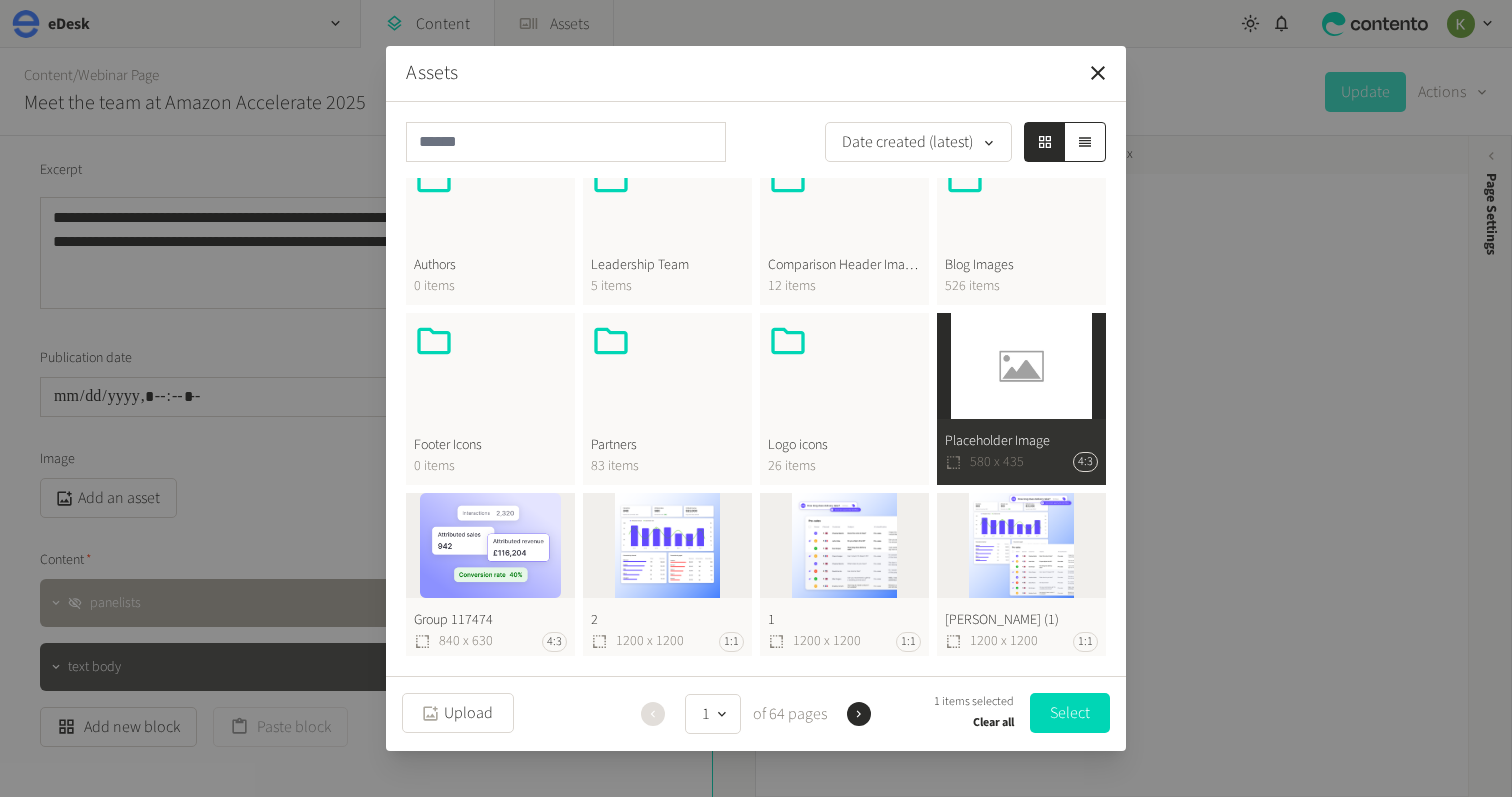 drag, startPoint x: 1061, startPoint y: 715, endPoint x: 1048, endPoint y: 696, distance: 23.021729 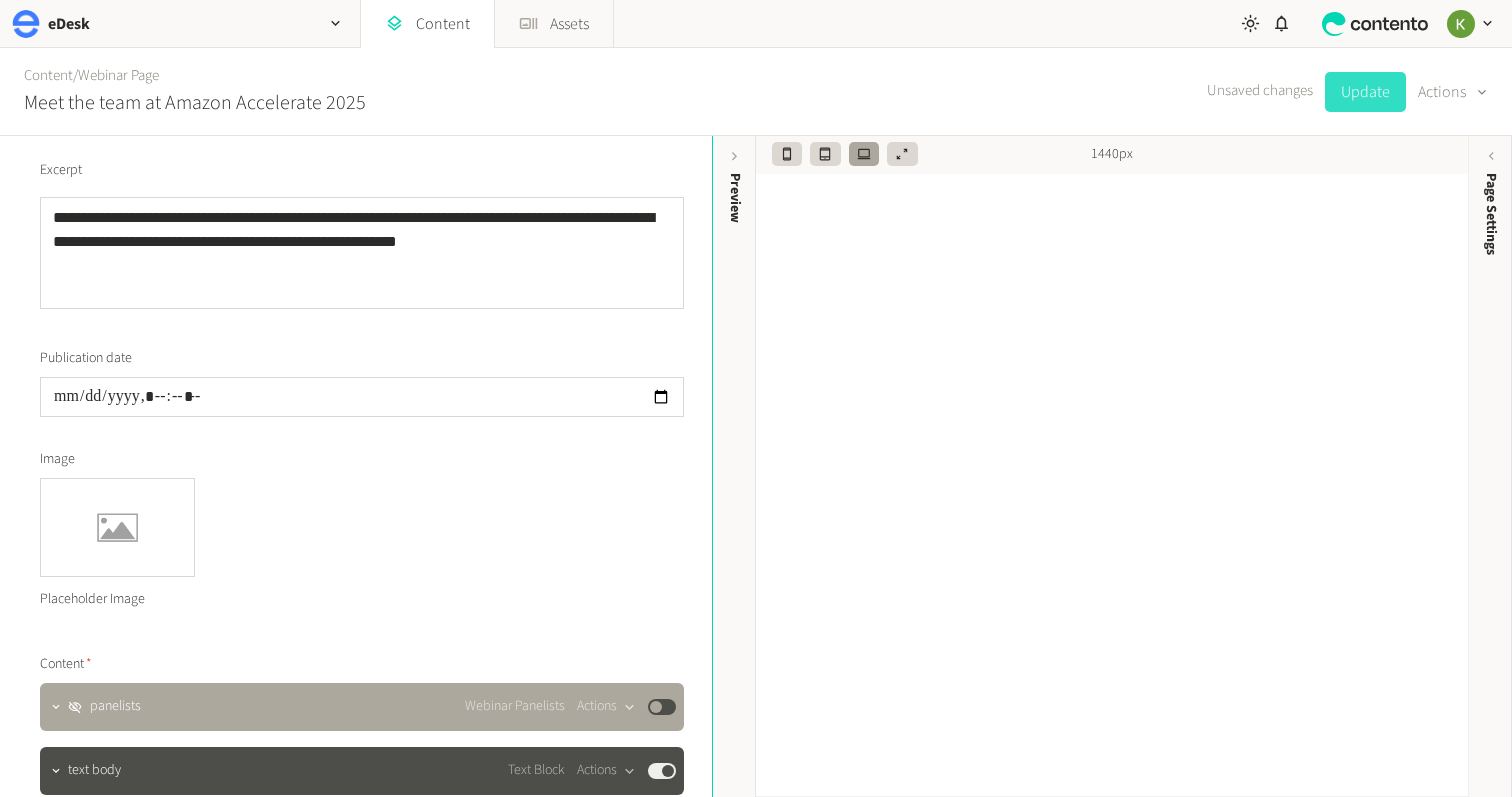 click on "Update" 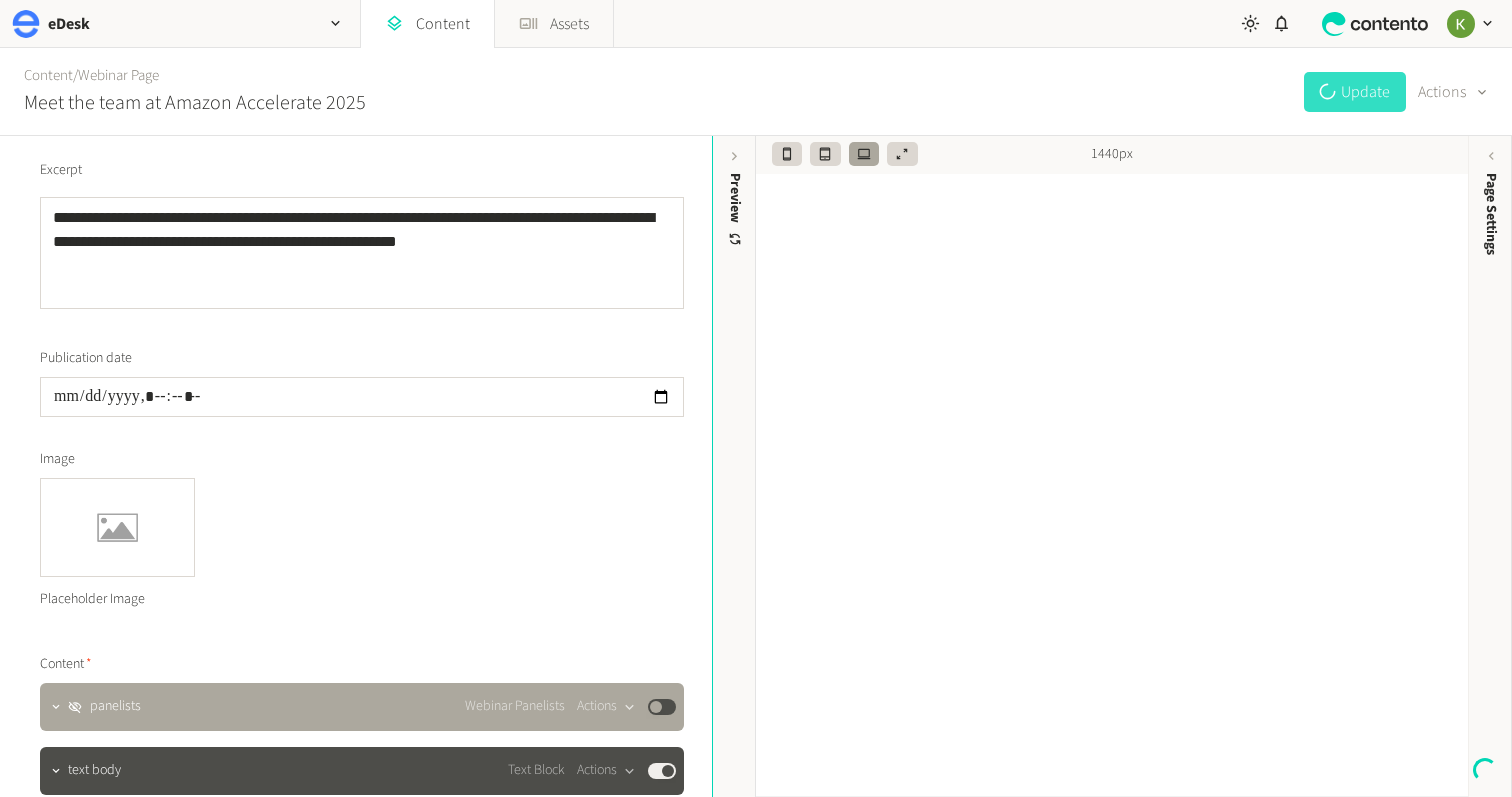 type on "**********" 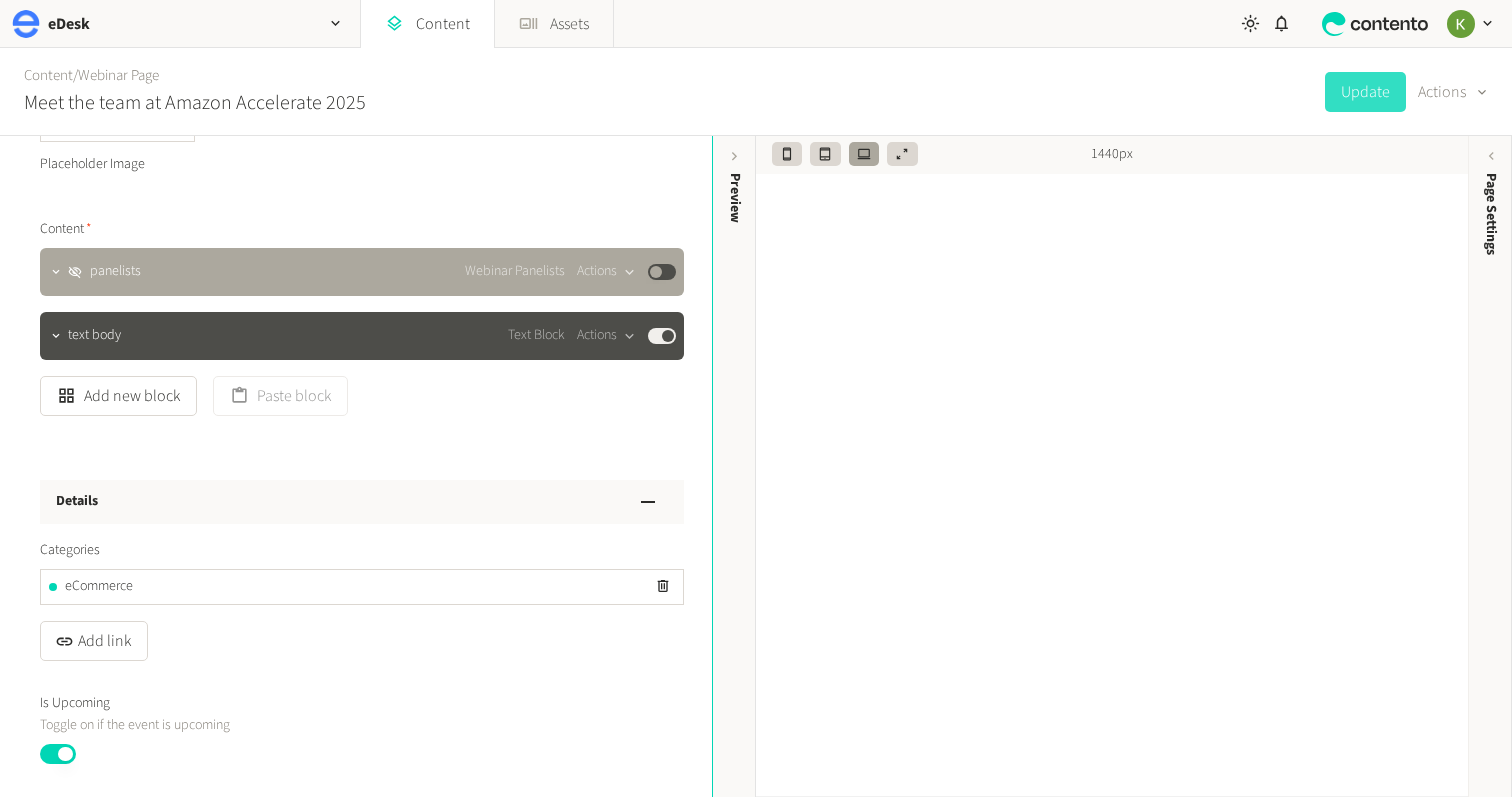 scroll, scrollTop: 671, scrollLeft: 0, axis: vertical 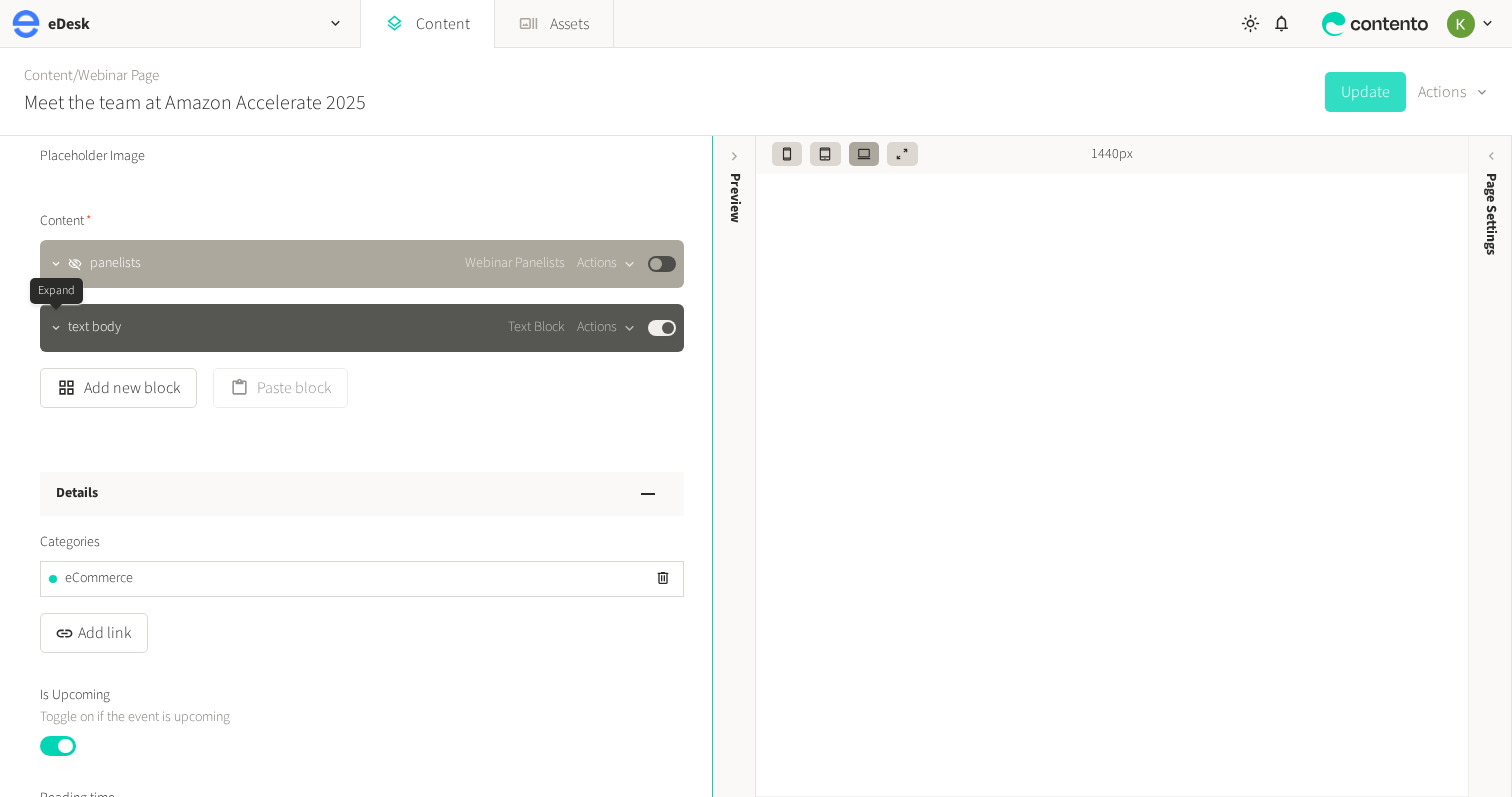 click 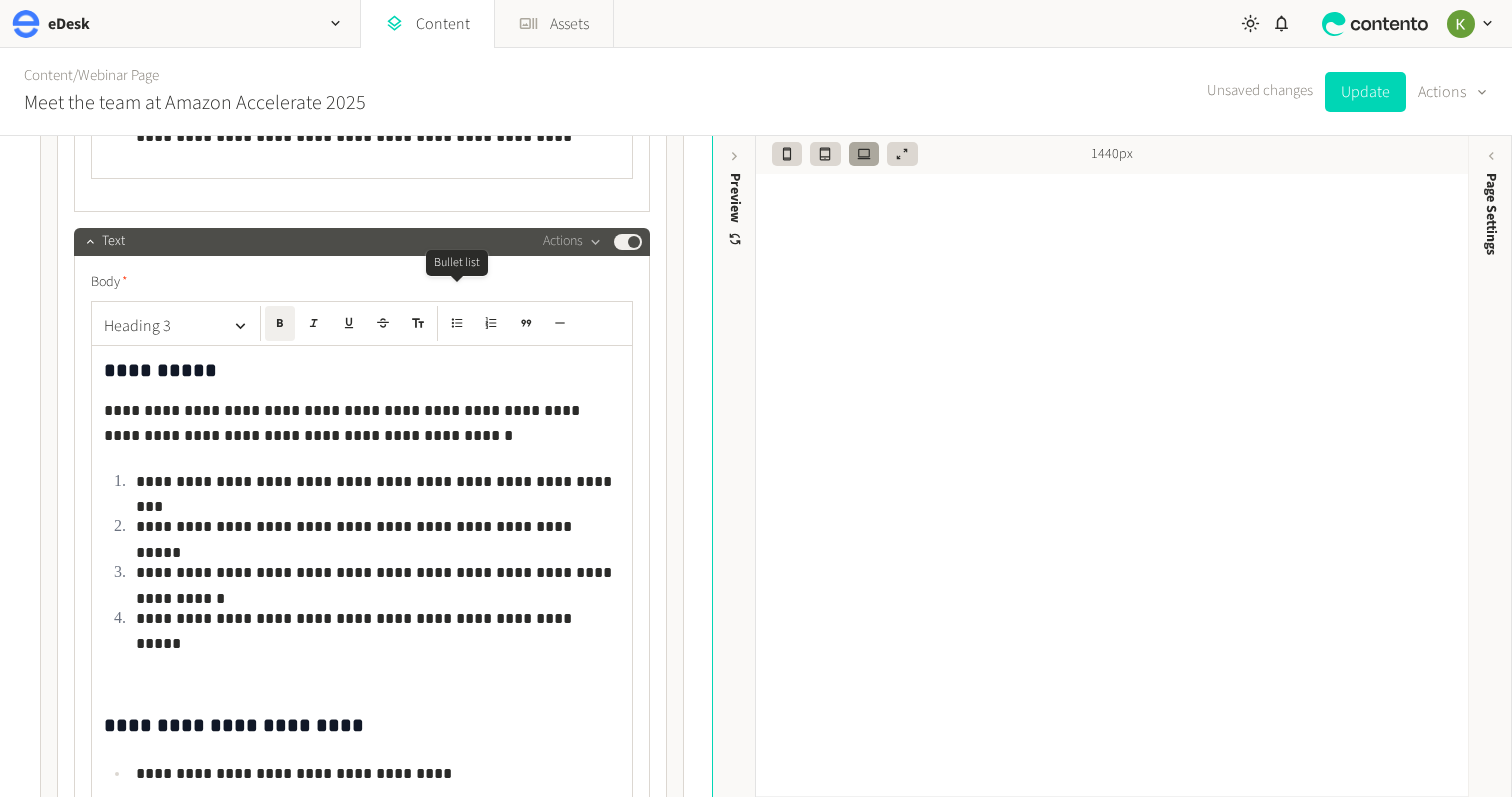 scroll, scrollTop: 3123, scrollLeft: 0, axis: vertical 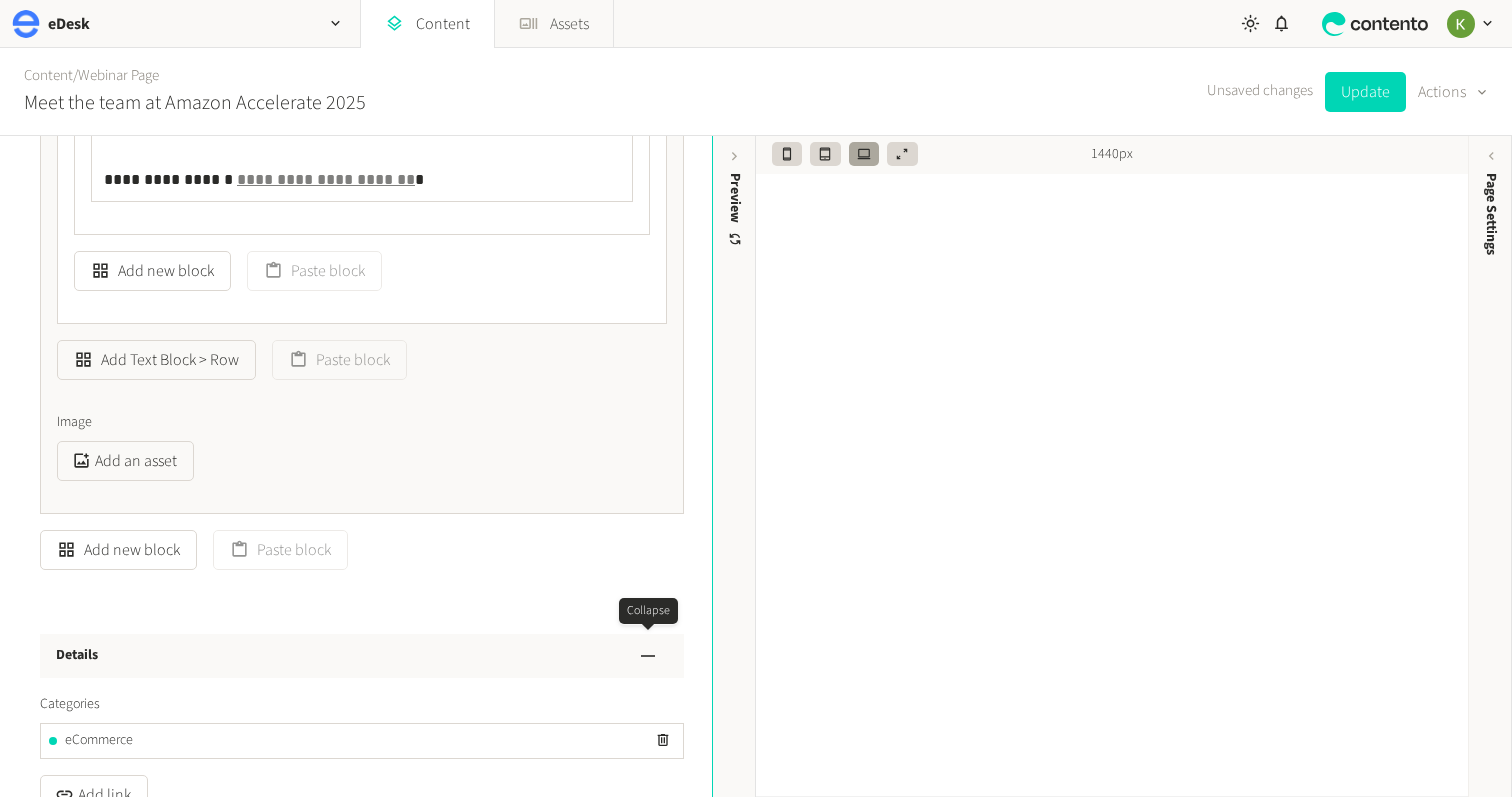 click 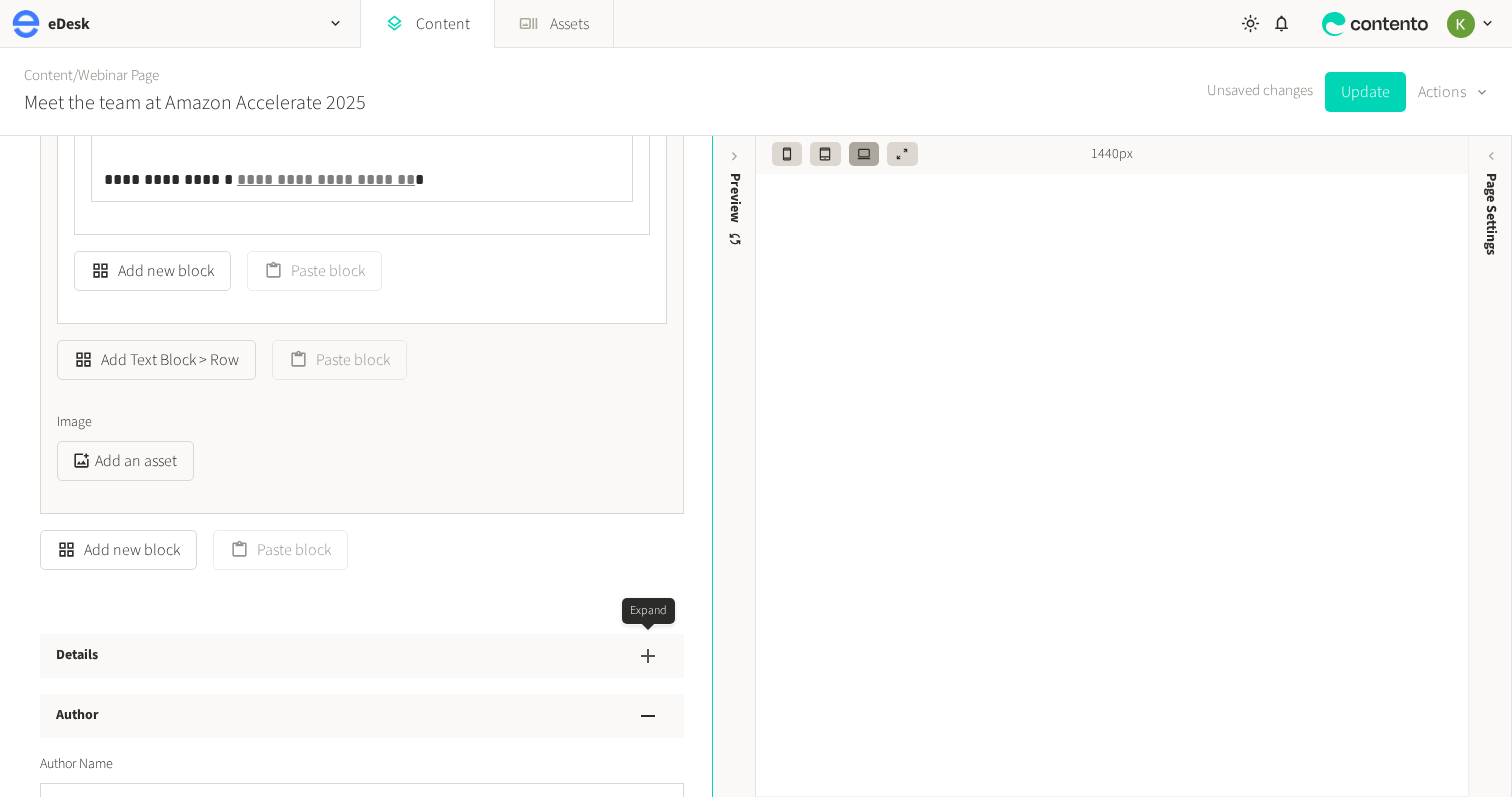 click 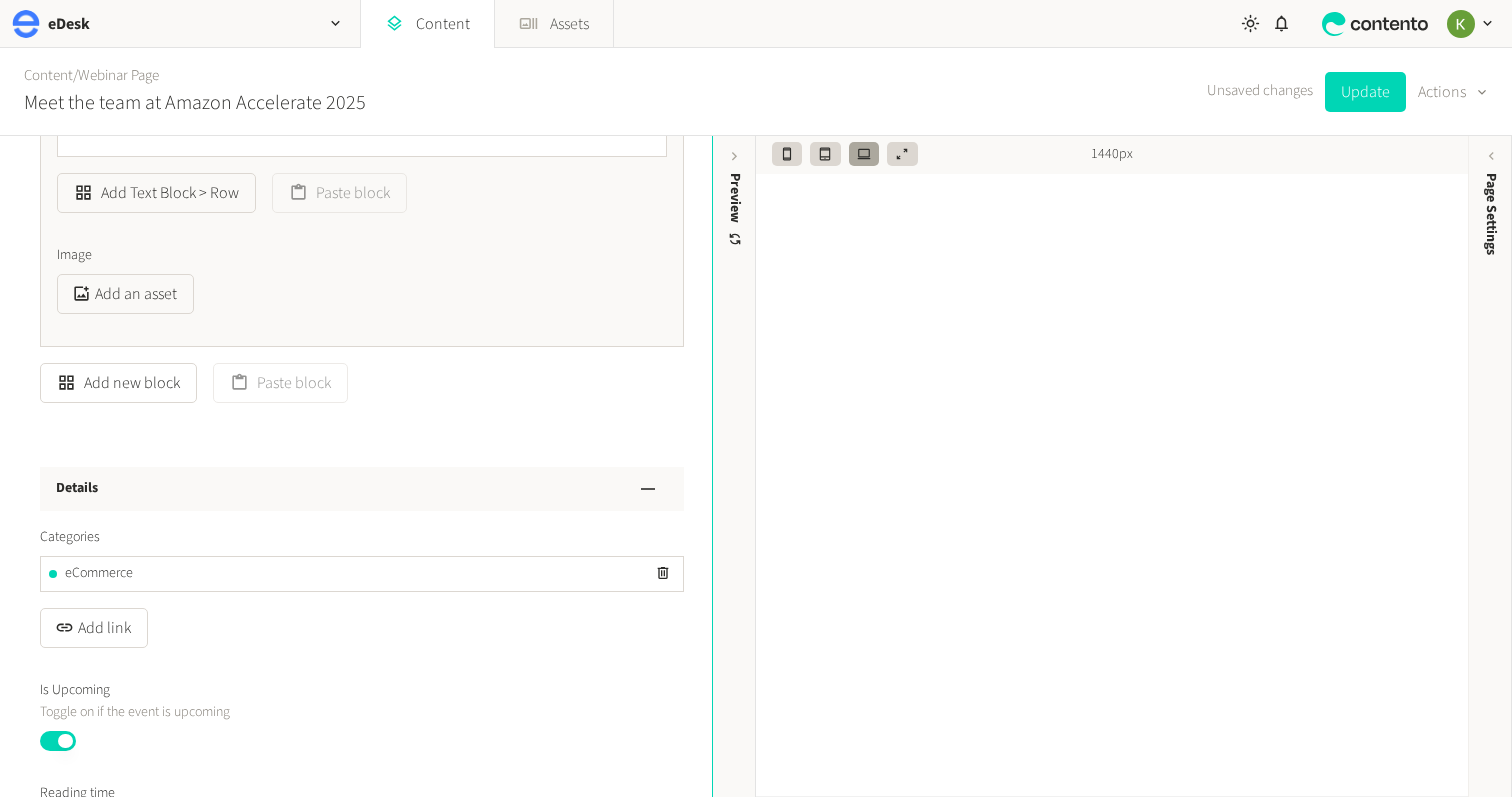 scroll, scrollTop: 3886, scrollLeft: 0, axis: vertical 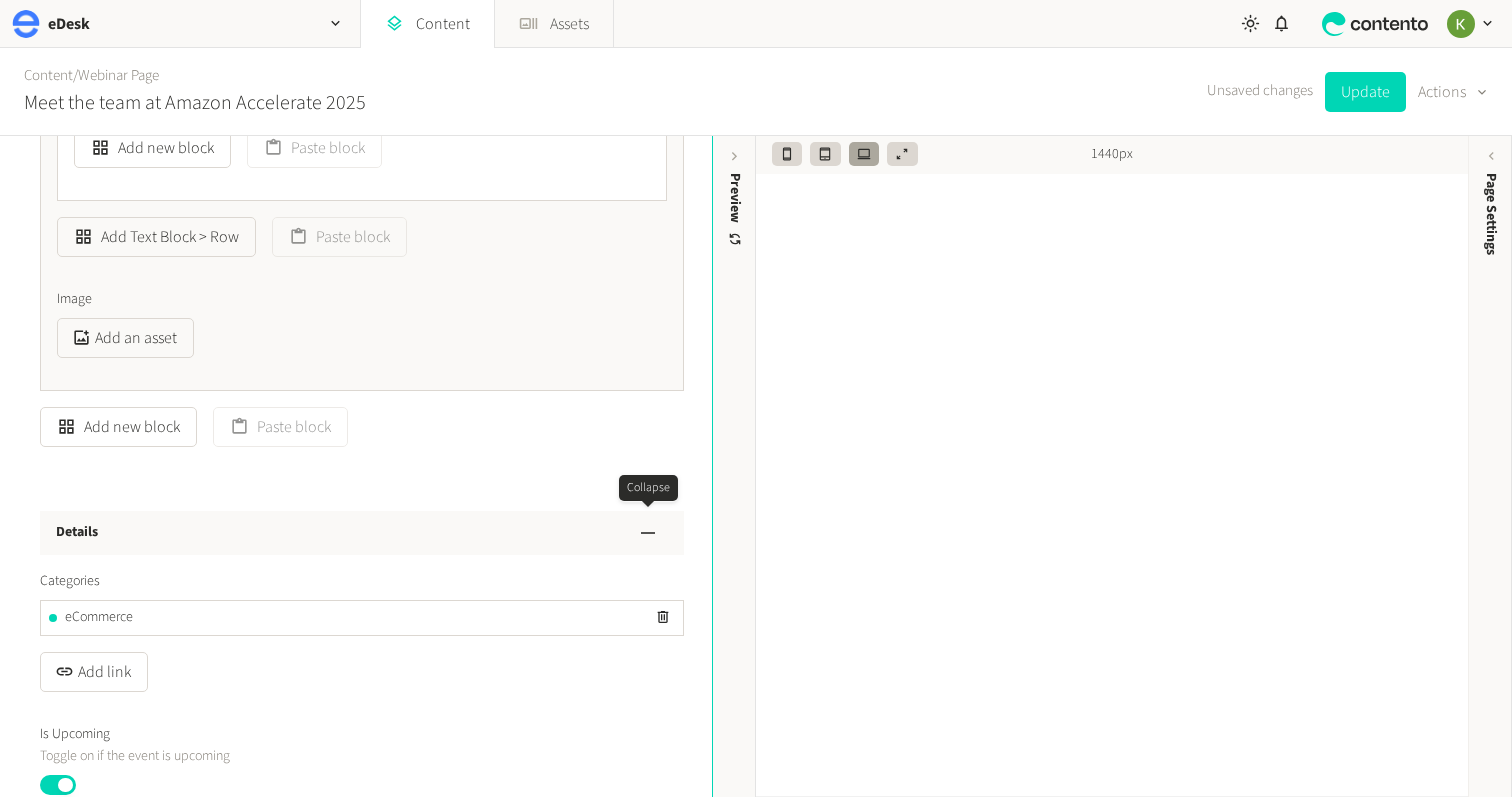 click 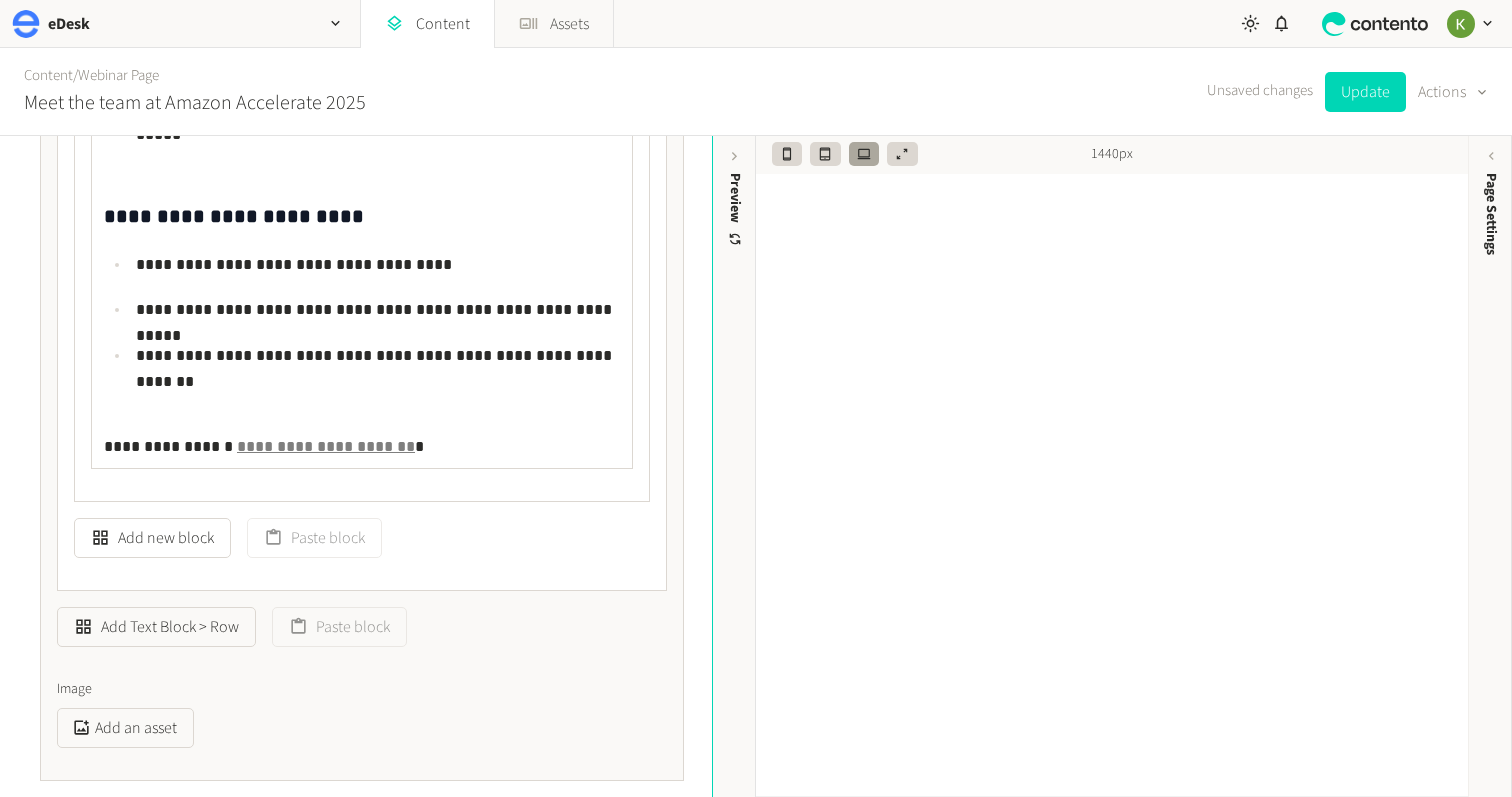 scroll, scrollTop: 3348, scrollLeft: 0, axis: vertical 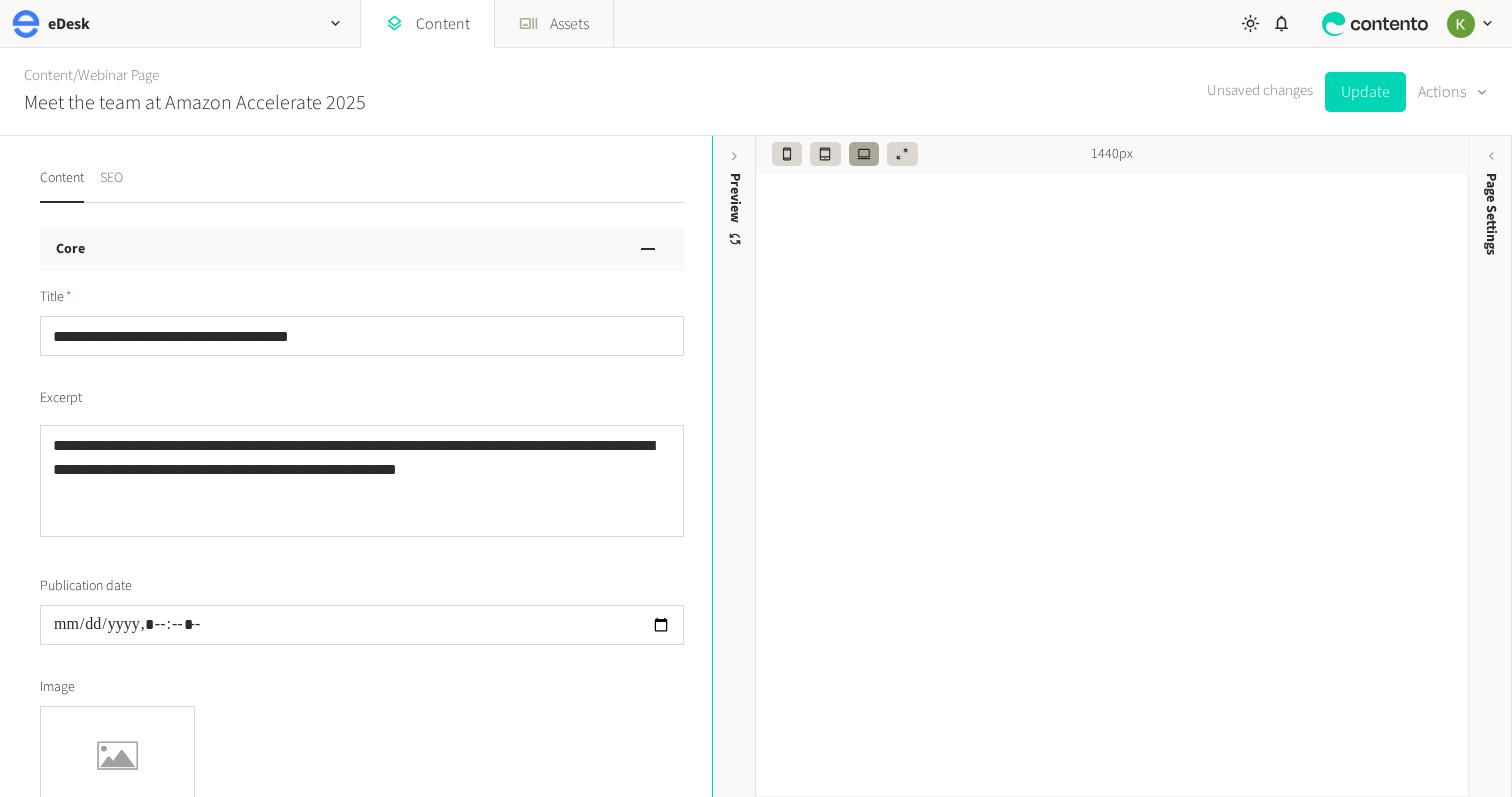 click on "SEO" 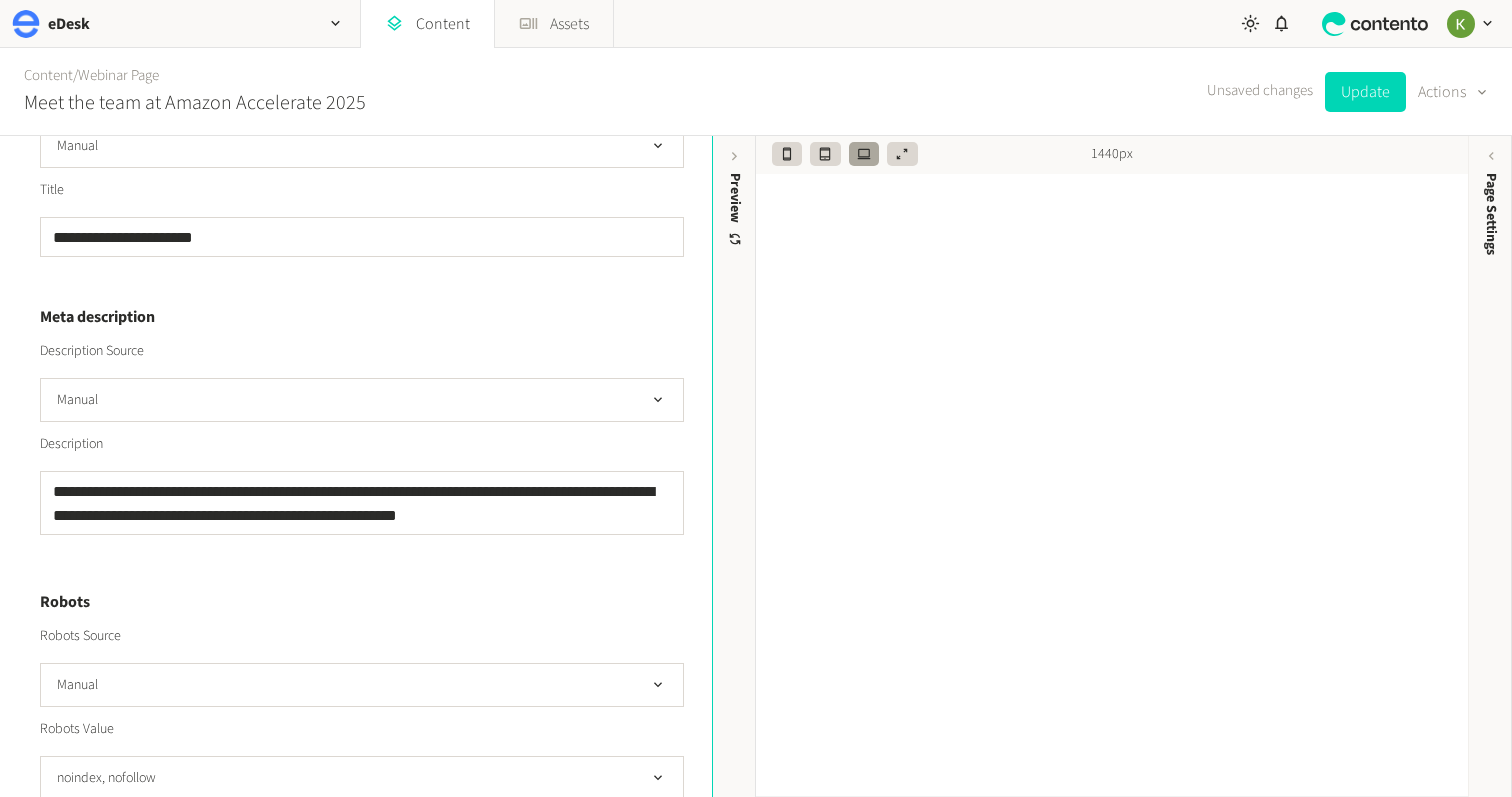 scroll, scrollTop: 516, scrollLeft: 0, axis: vertical 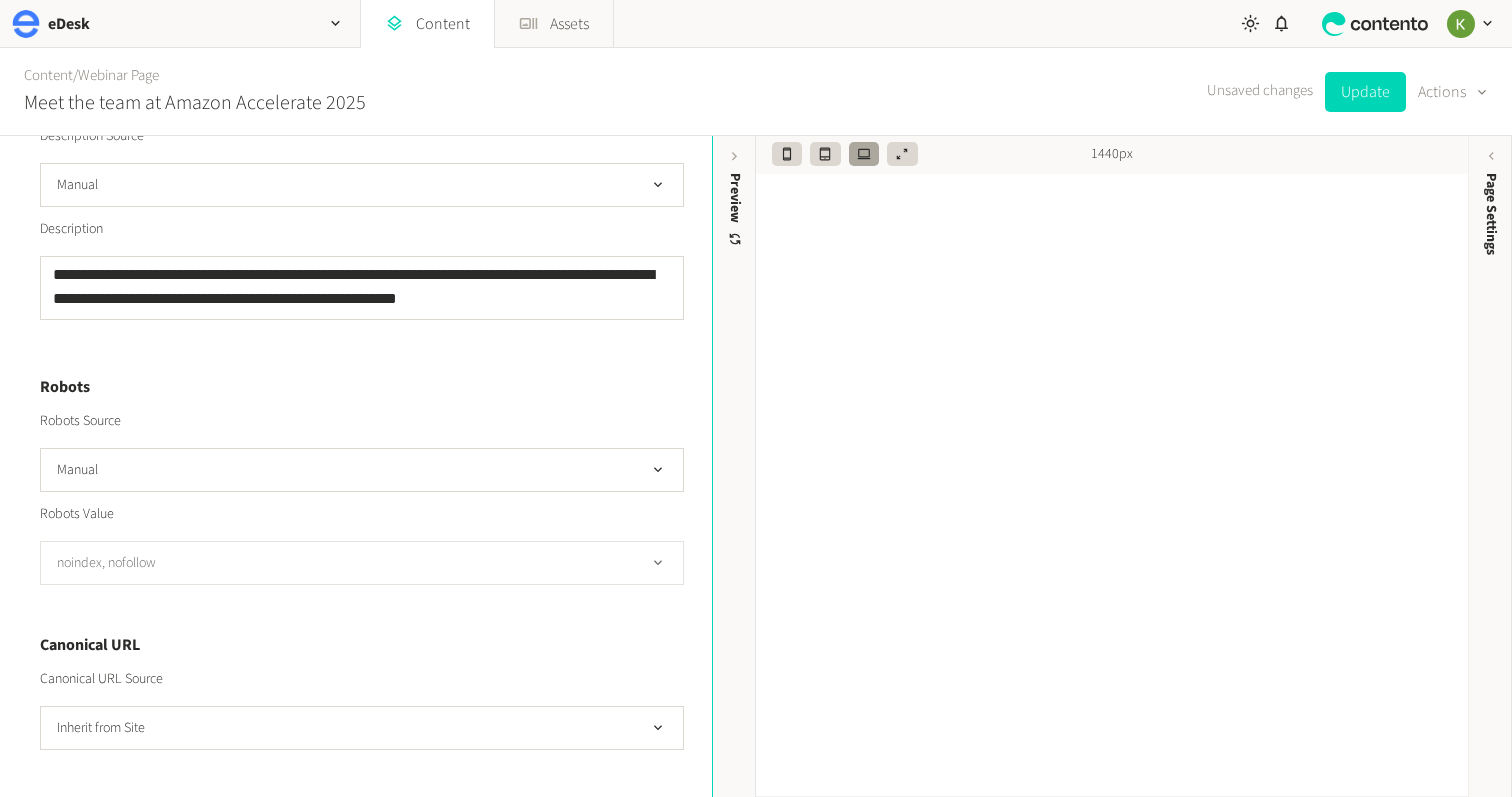 click on "noindex, nofollow" 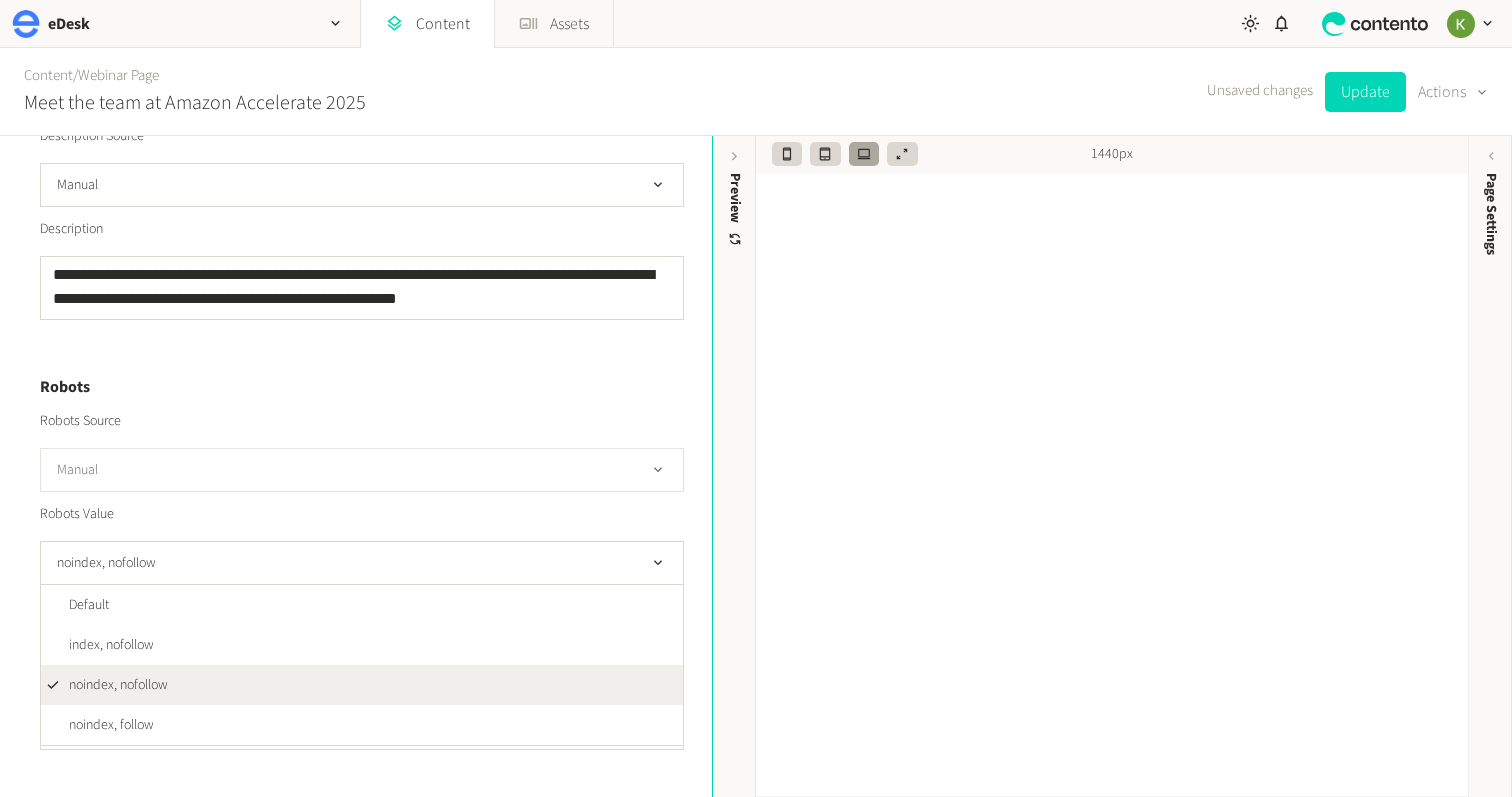 drag, startPoint x: 462, startPoint y: 519, endPoint x: 461, endPoint y: 489, distance: 30.016663 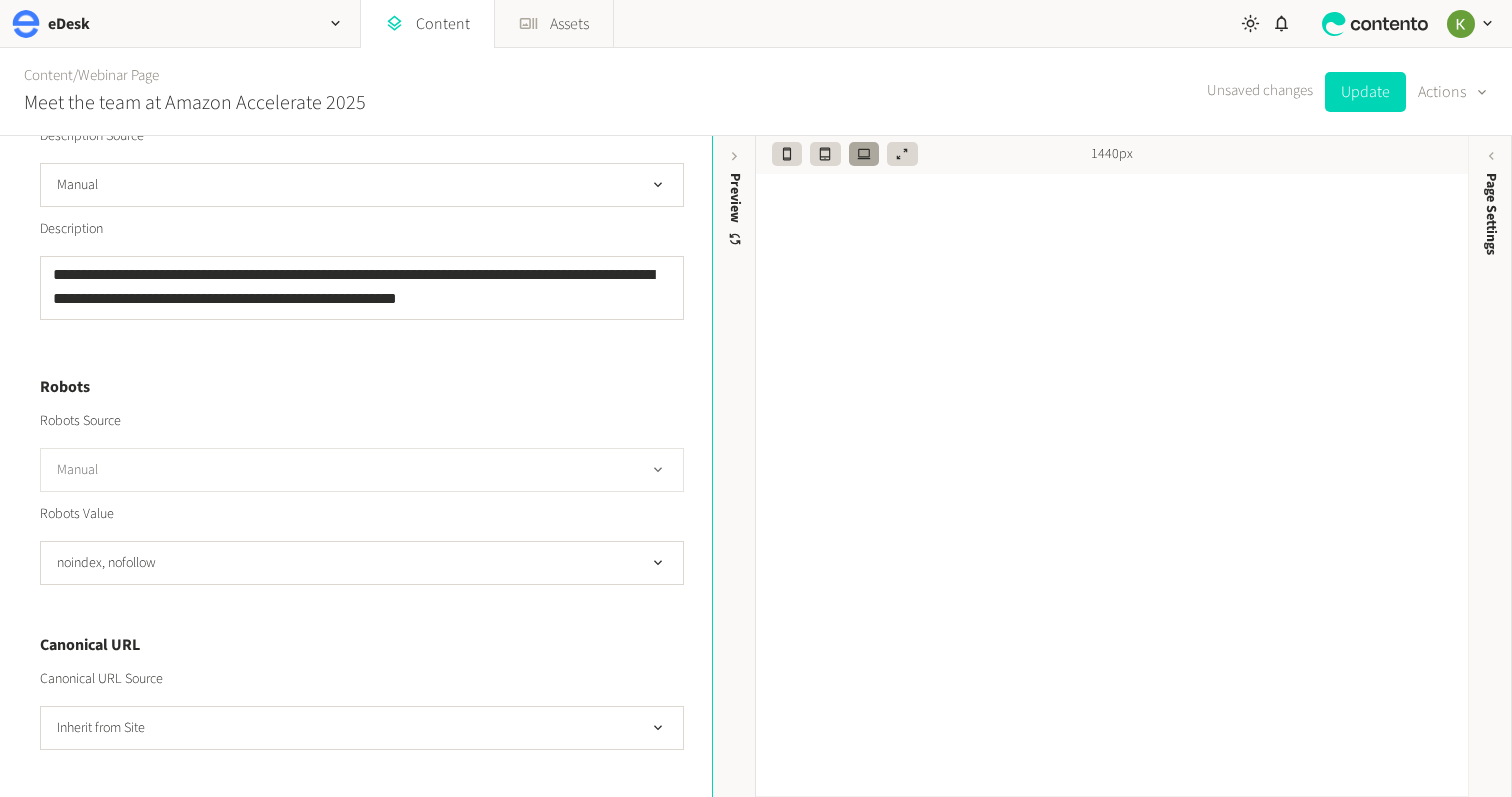 click on "Manual" 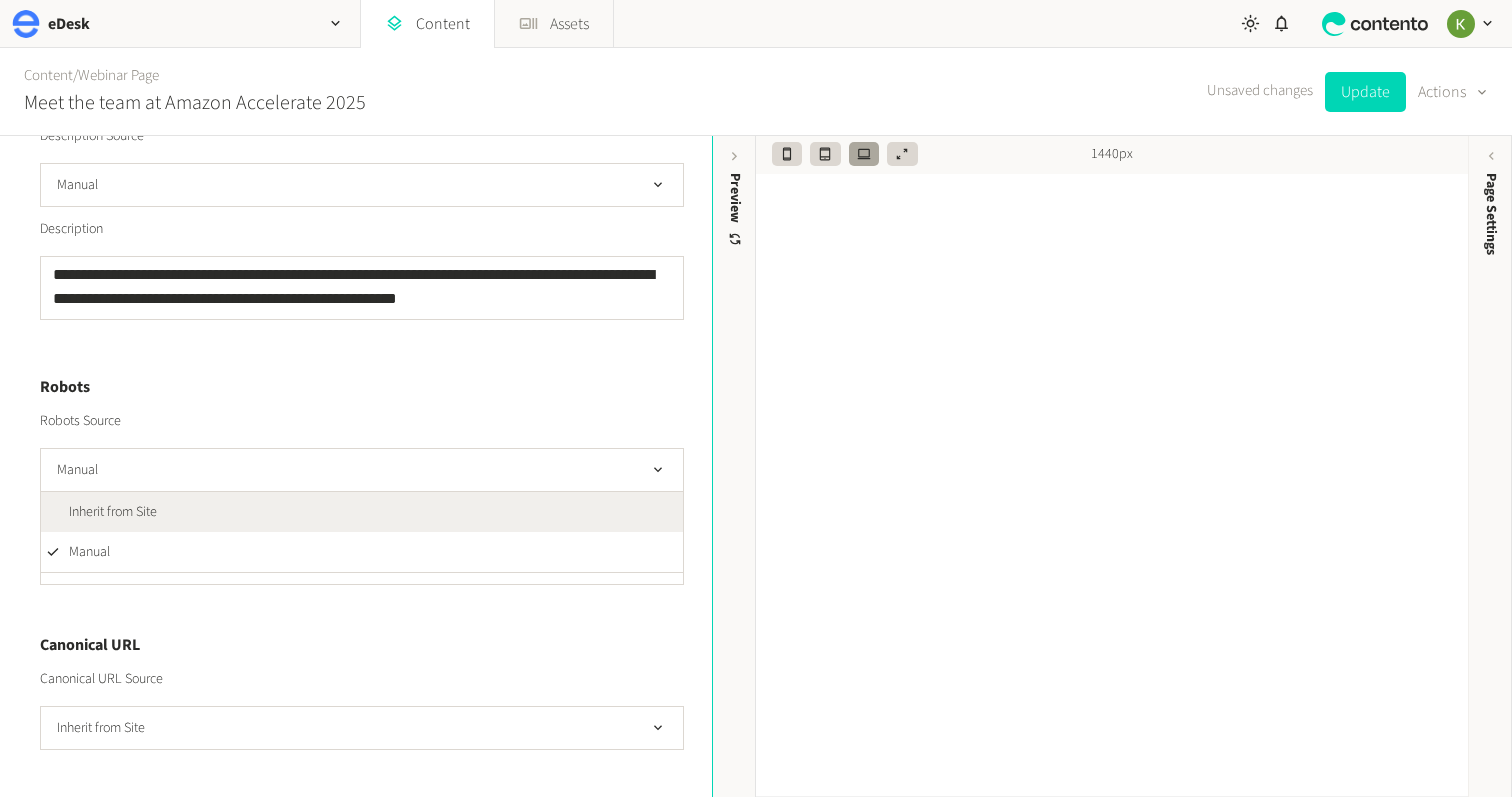 drag, startPoint x: 487, startPoint y: 513, endPoint x: 425, endPoint y: 497, distance: 64.03124 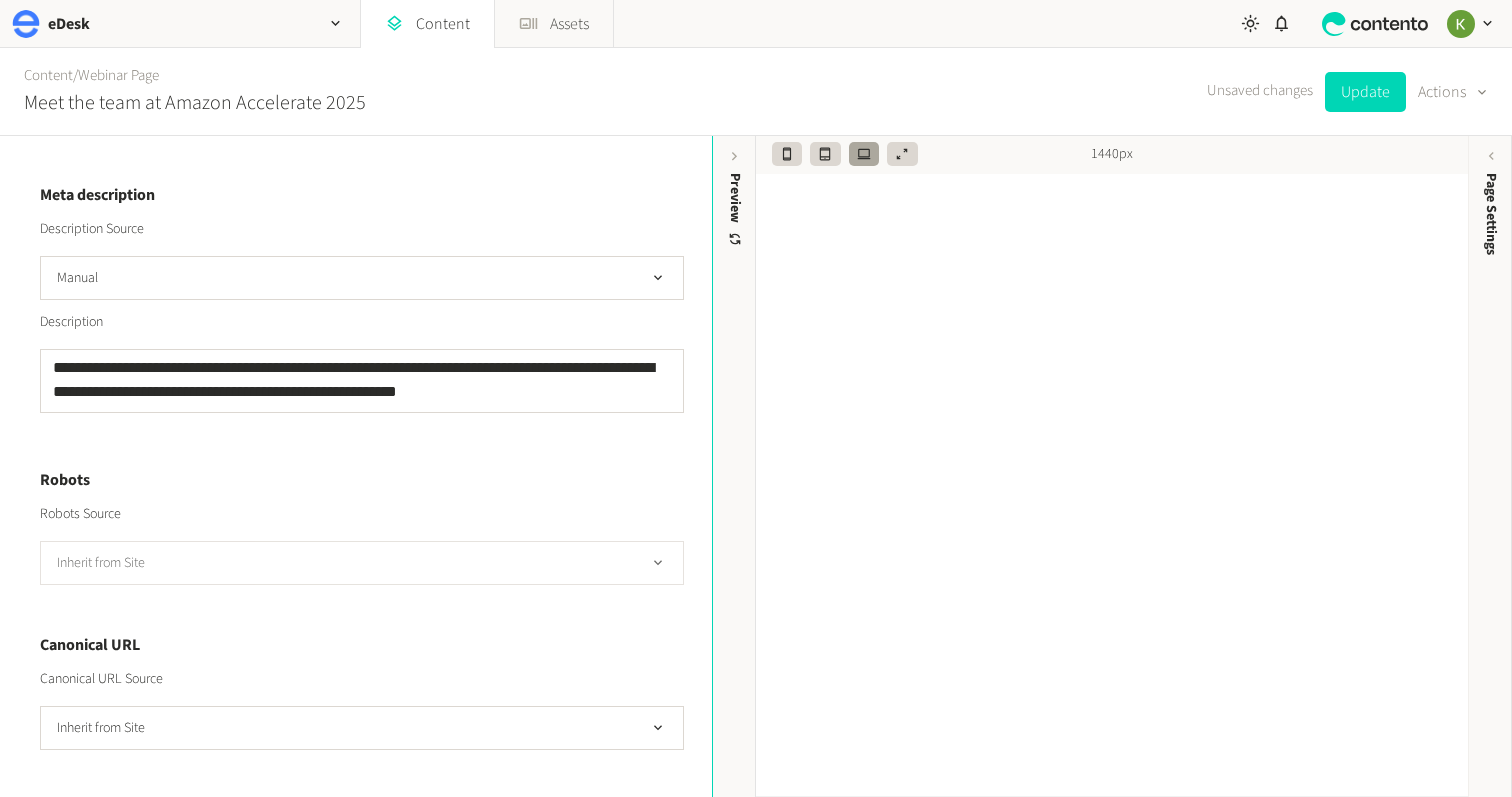 click on "Robots Source Inherit from Site" 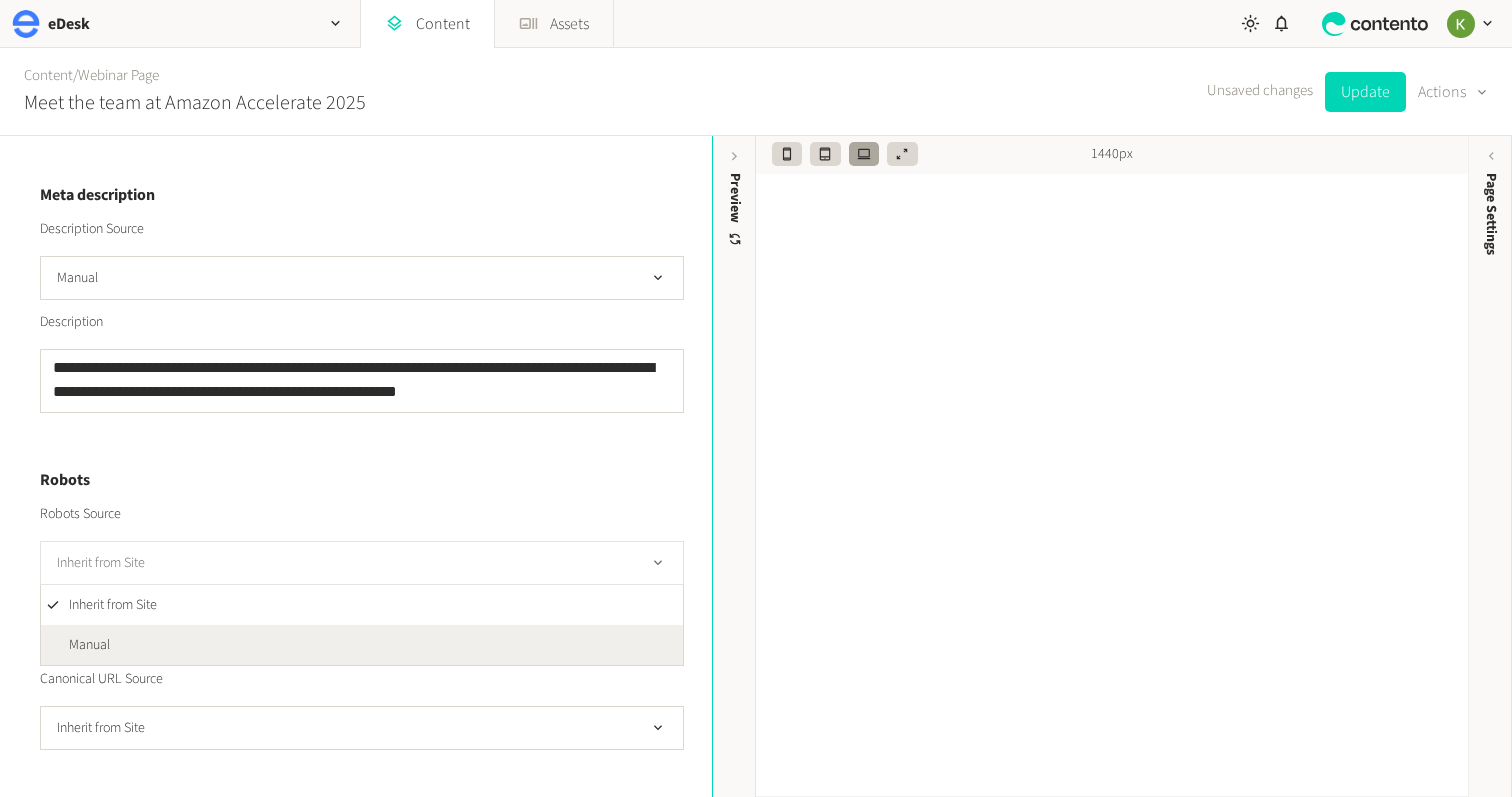 drag, startPoint x: 362, startPoint y: 629, endPoint x: 393, endPoint y: 557, distance: 78.39005 